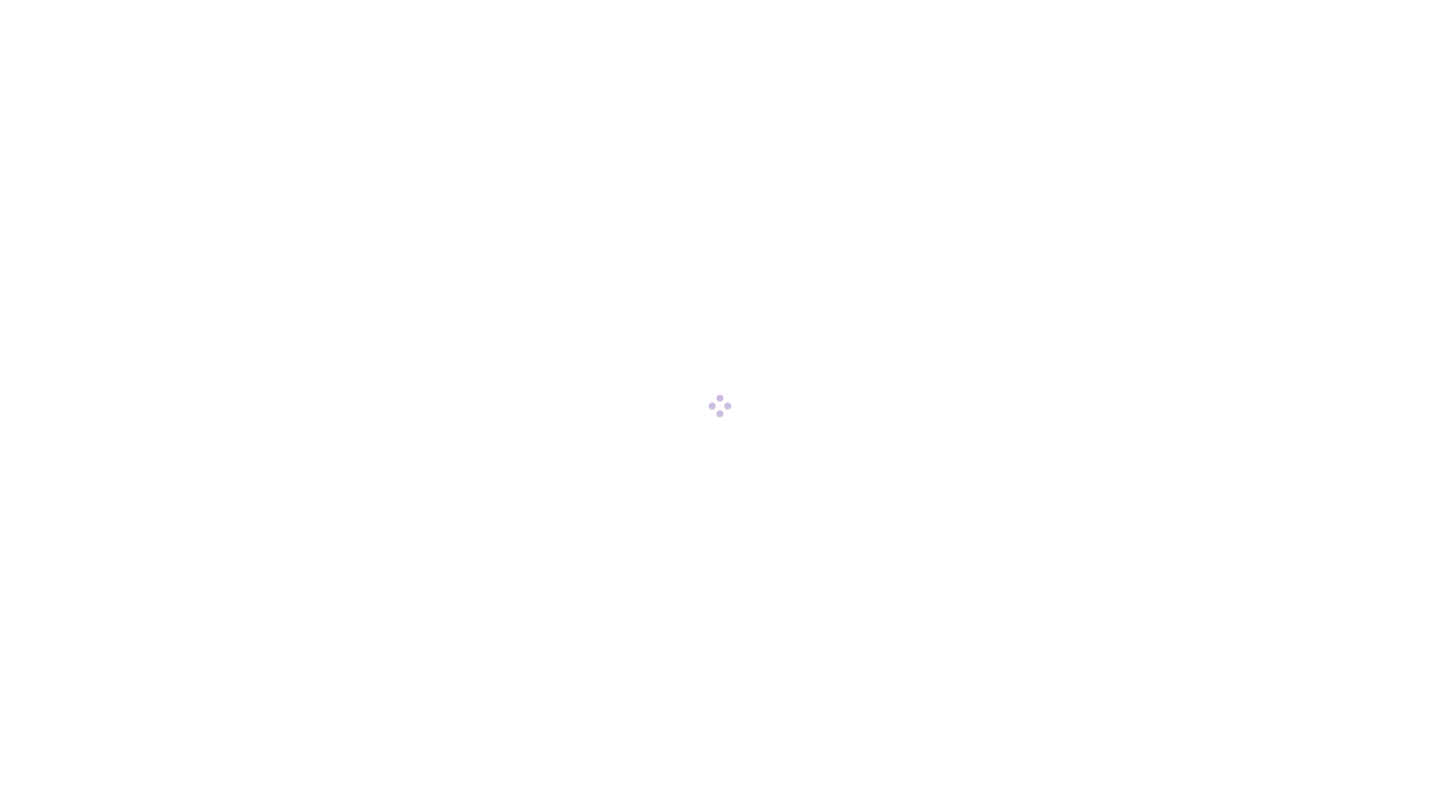 scroll, scrollTop: 0, scrollLeft: 0, axis: both 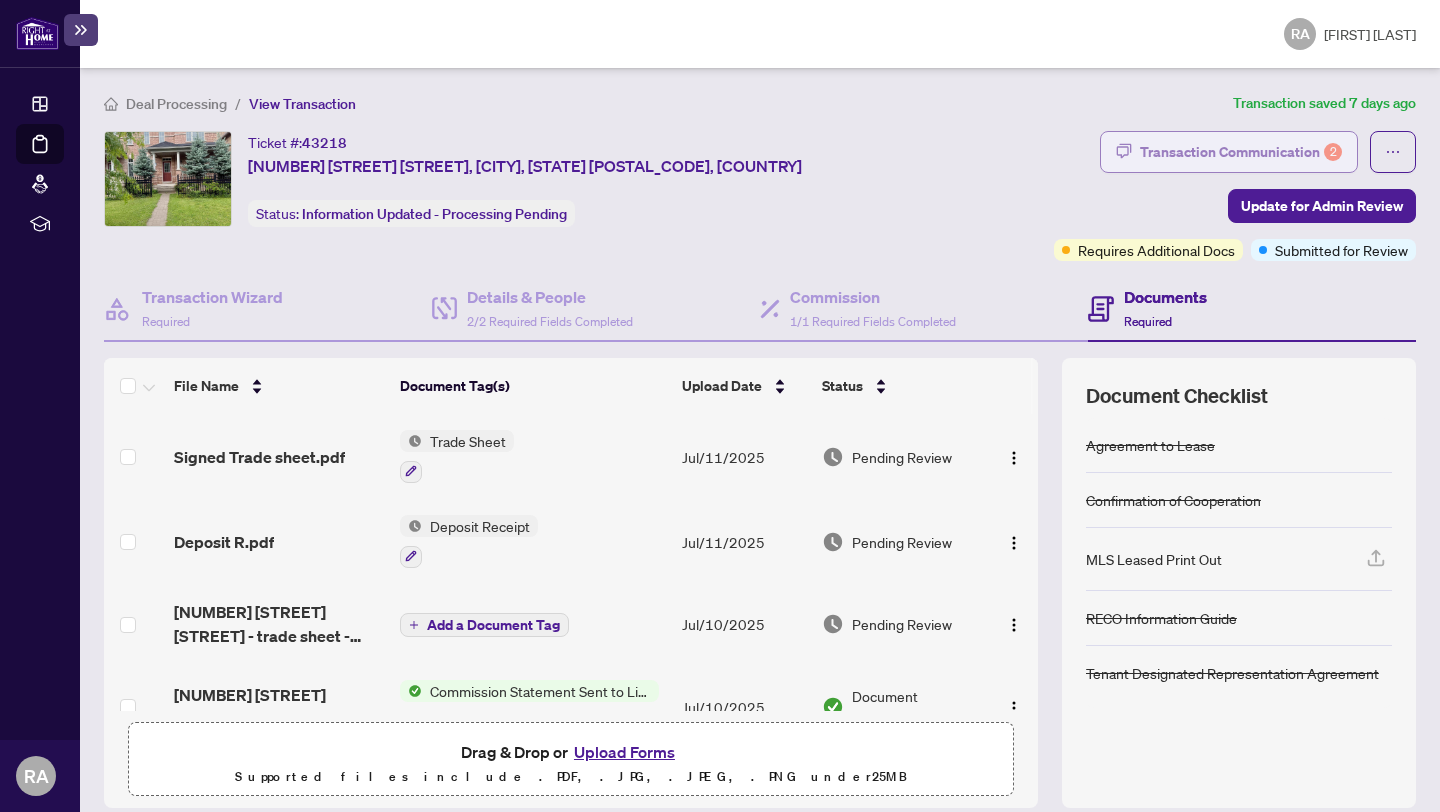 click on "Transaction Communication 2" at bounding box center [1241, 152] 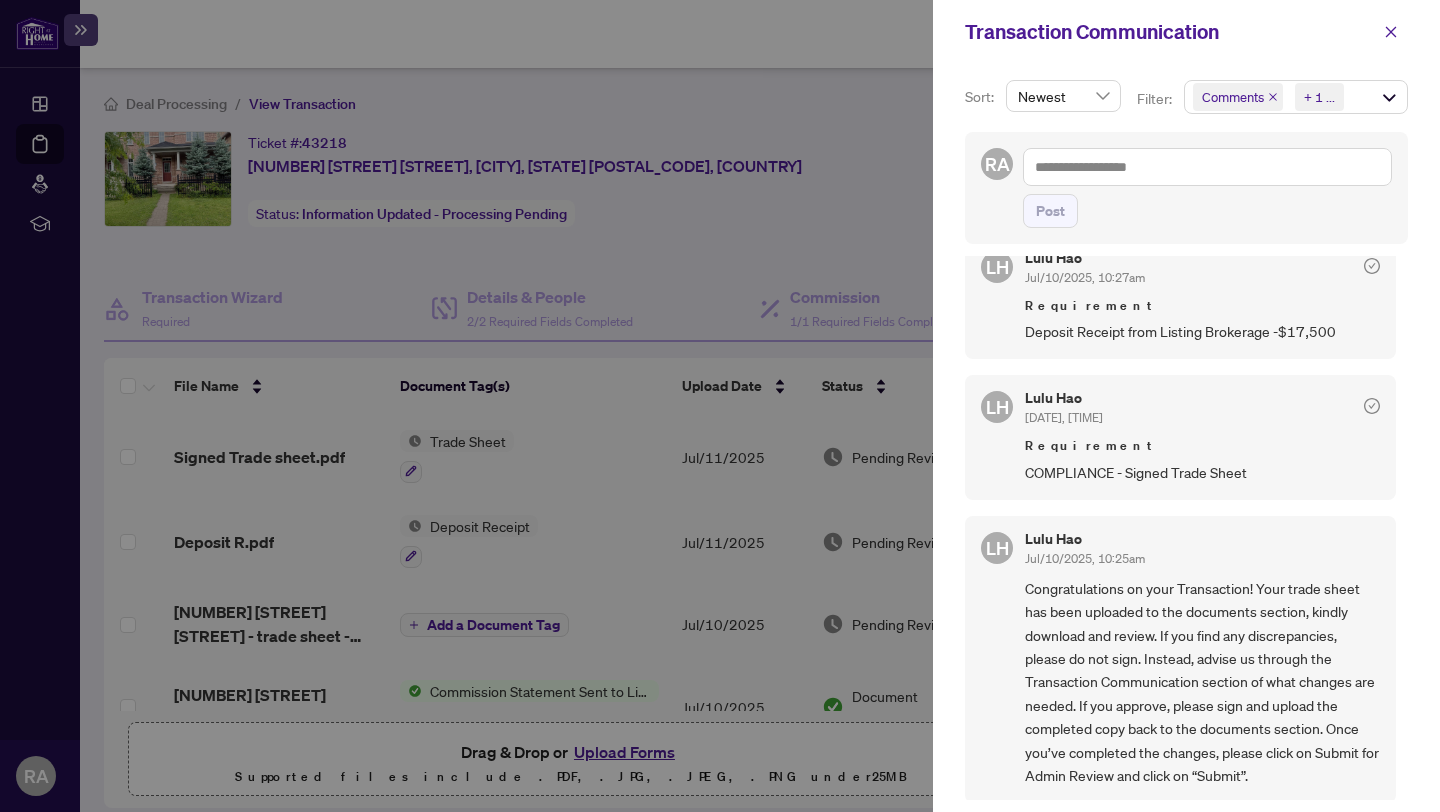 scroll, scrollTop: 0, scrollLeft: 0, axis: both 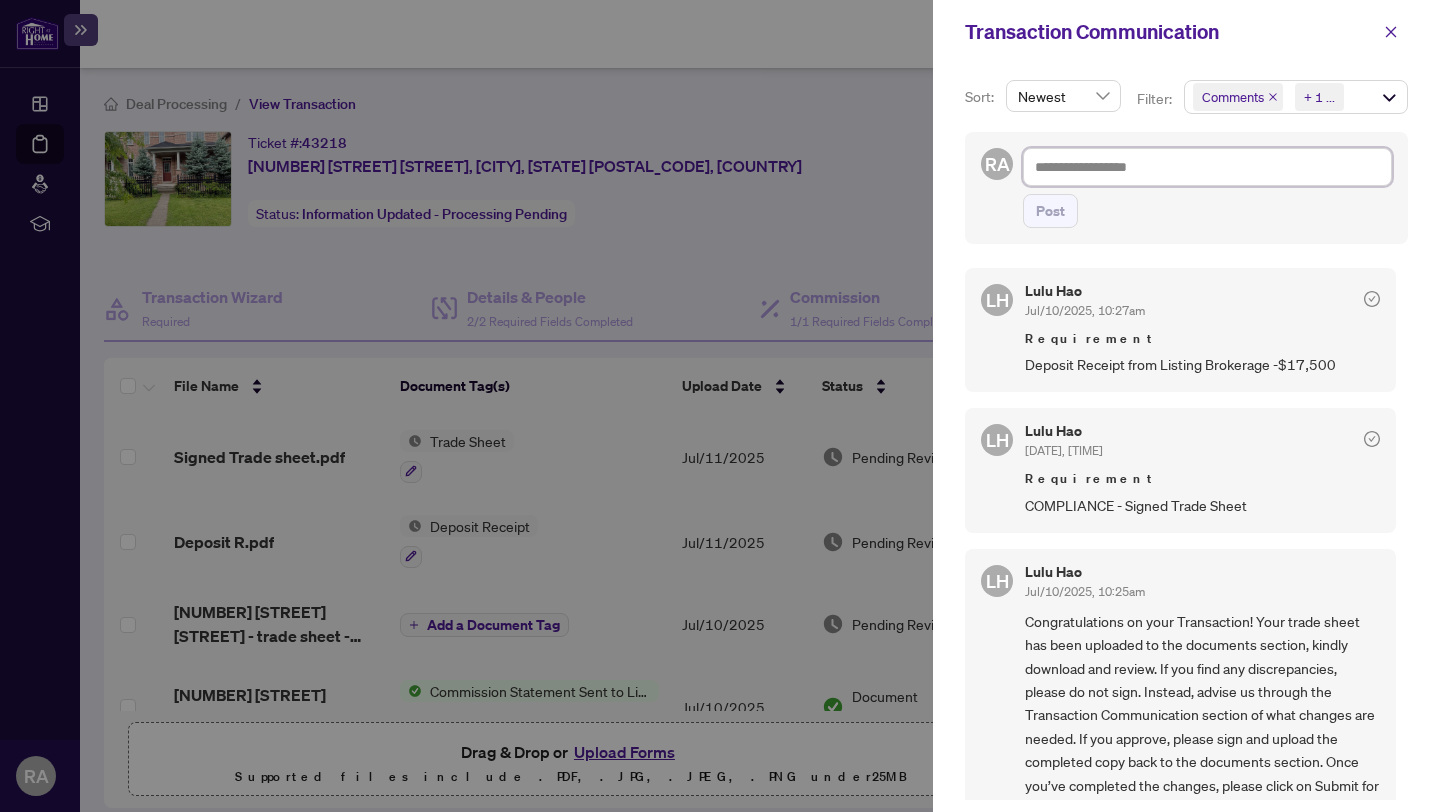 click at bounding box center [1207, 167] 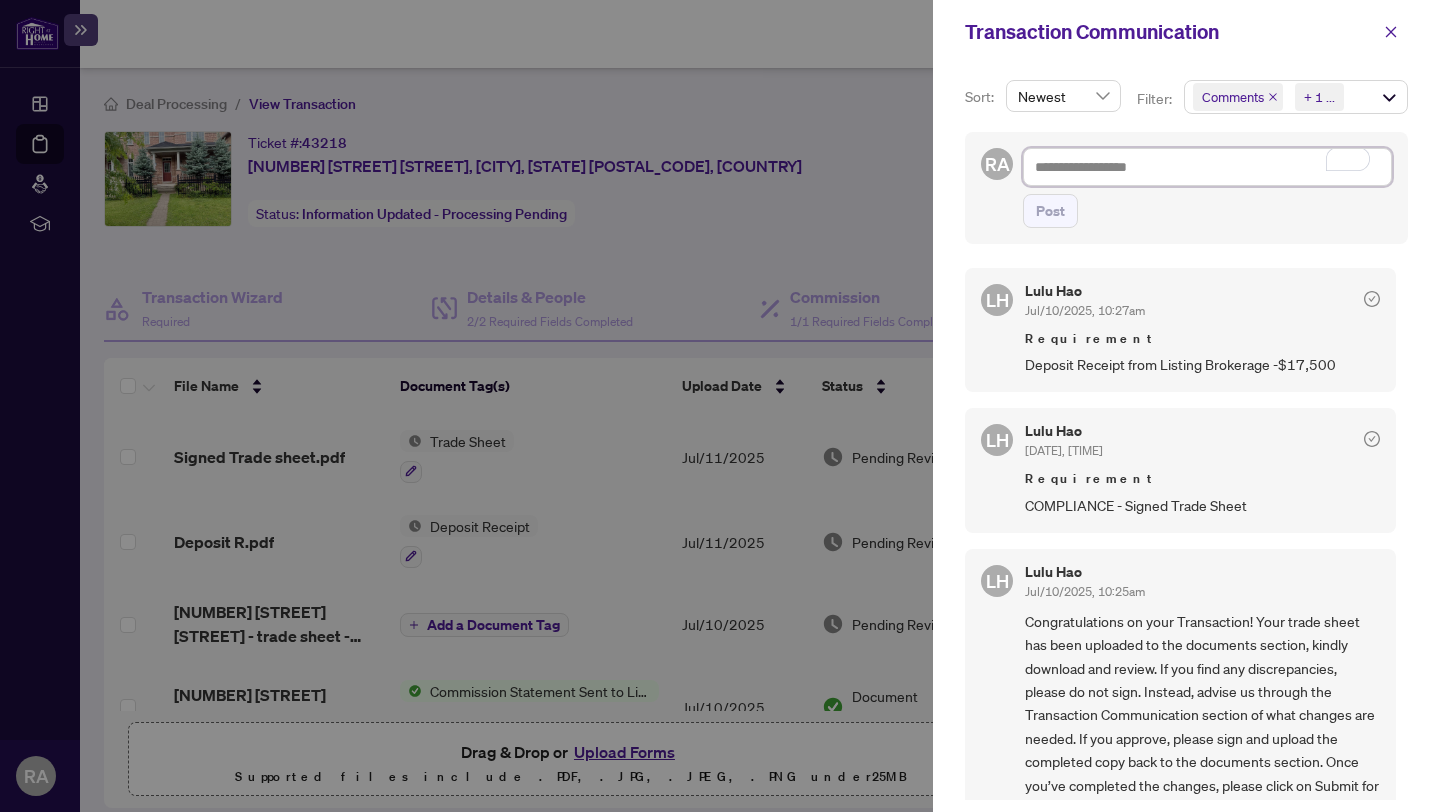 type on "*" 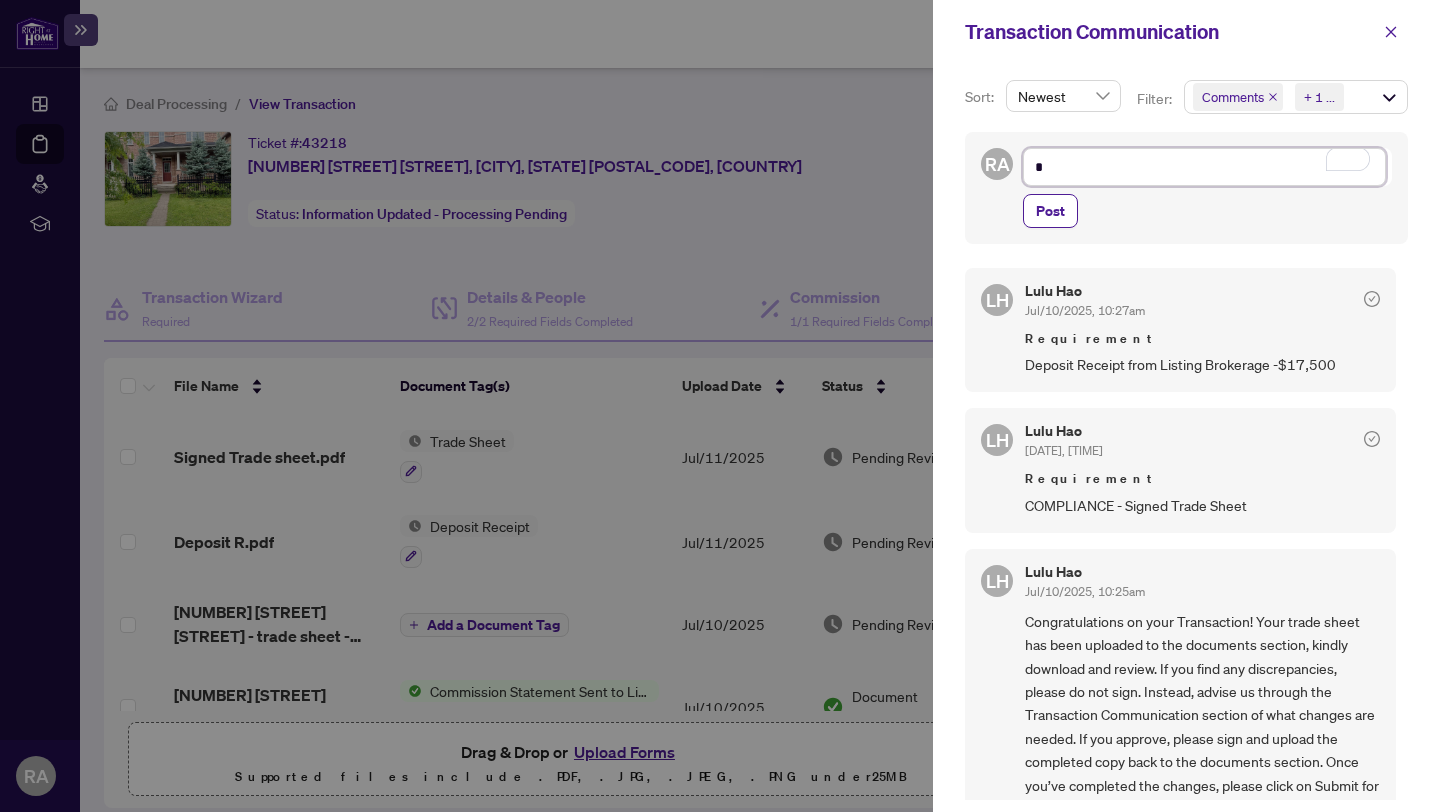 type on "**" 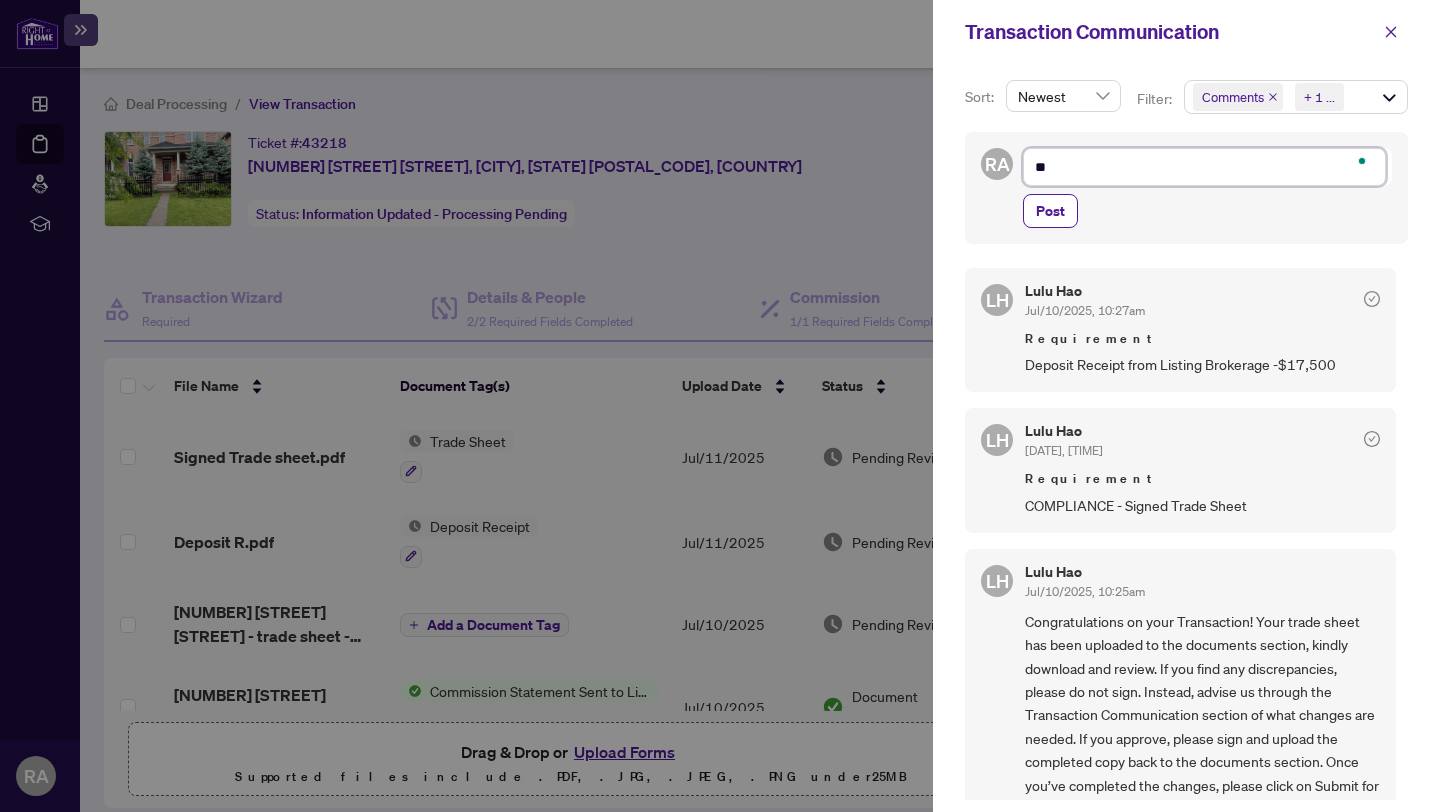 type on "**" 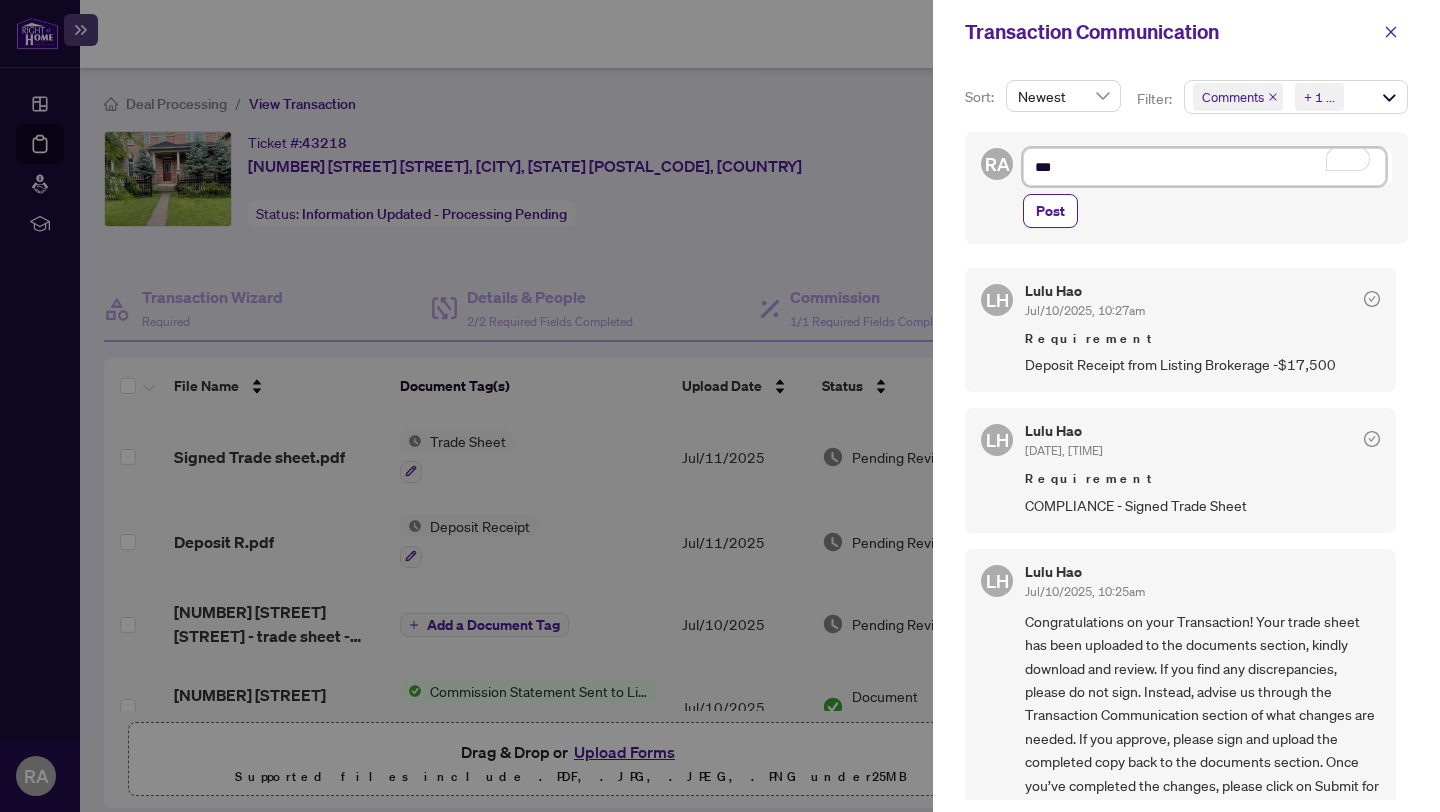 type on "****" 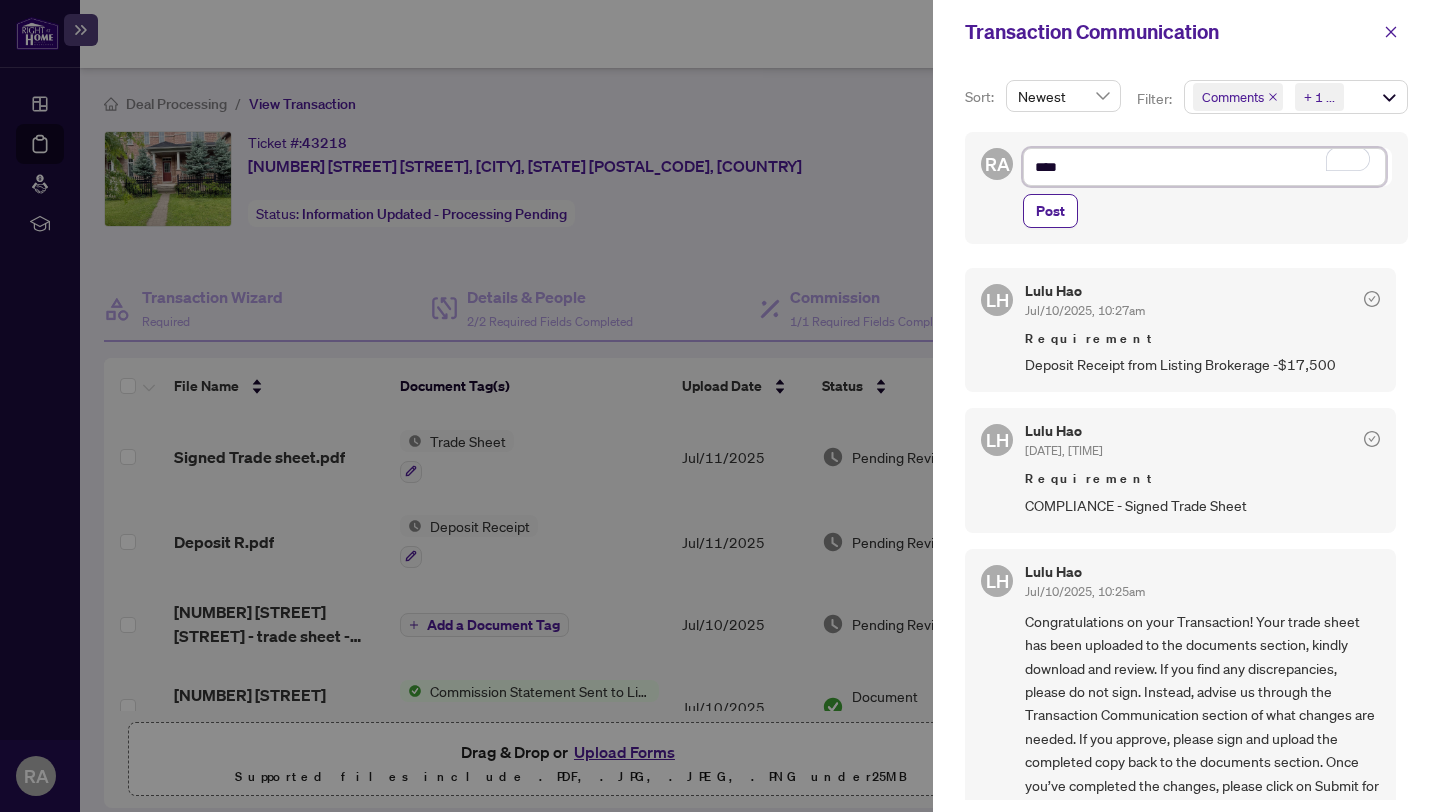 type on "****" 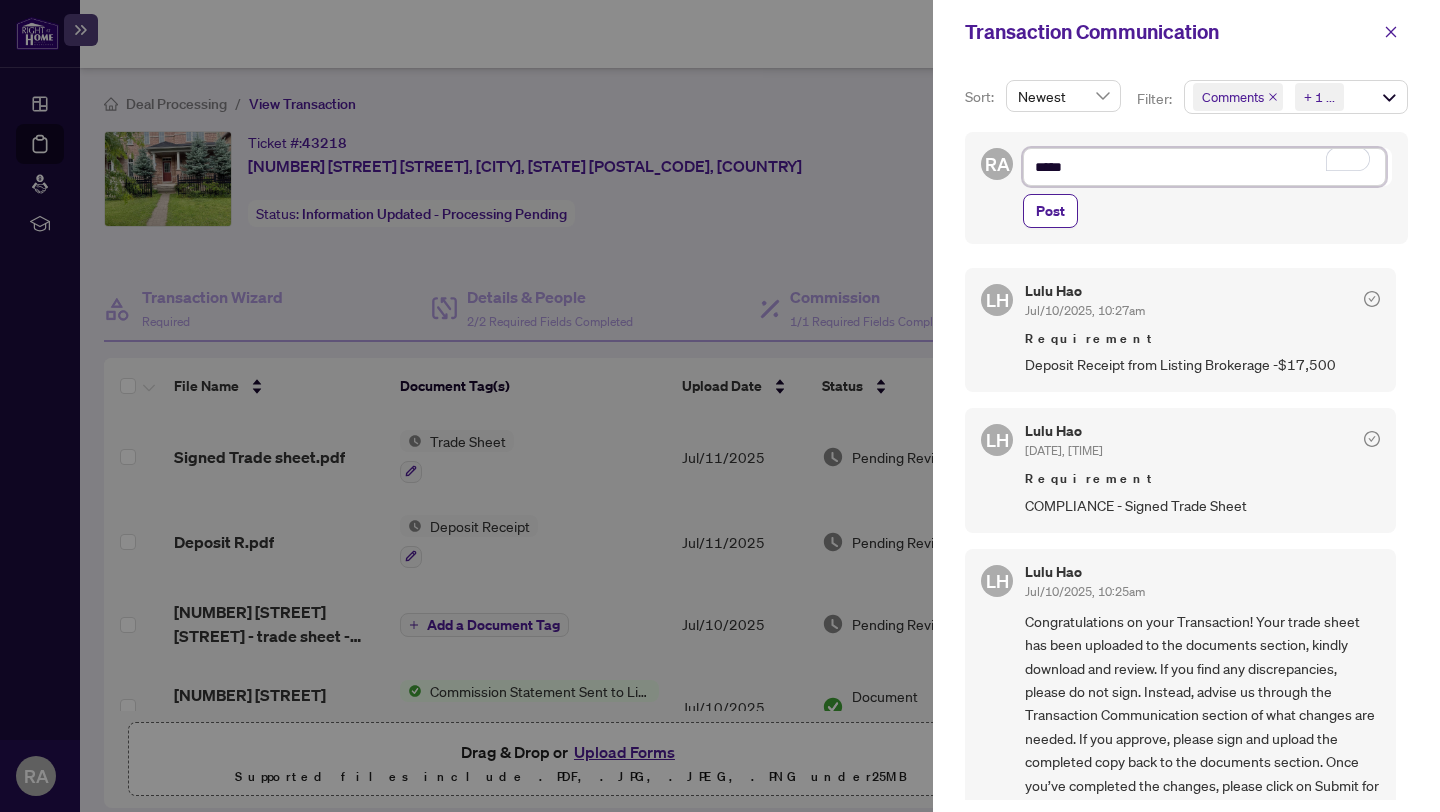type on "******" 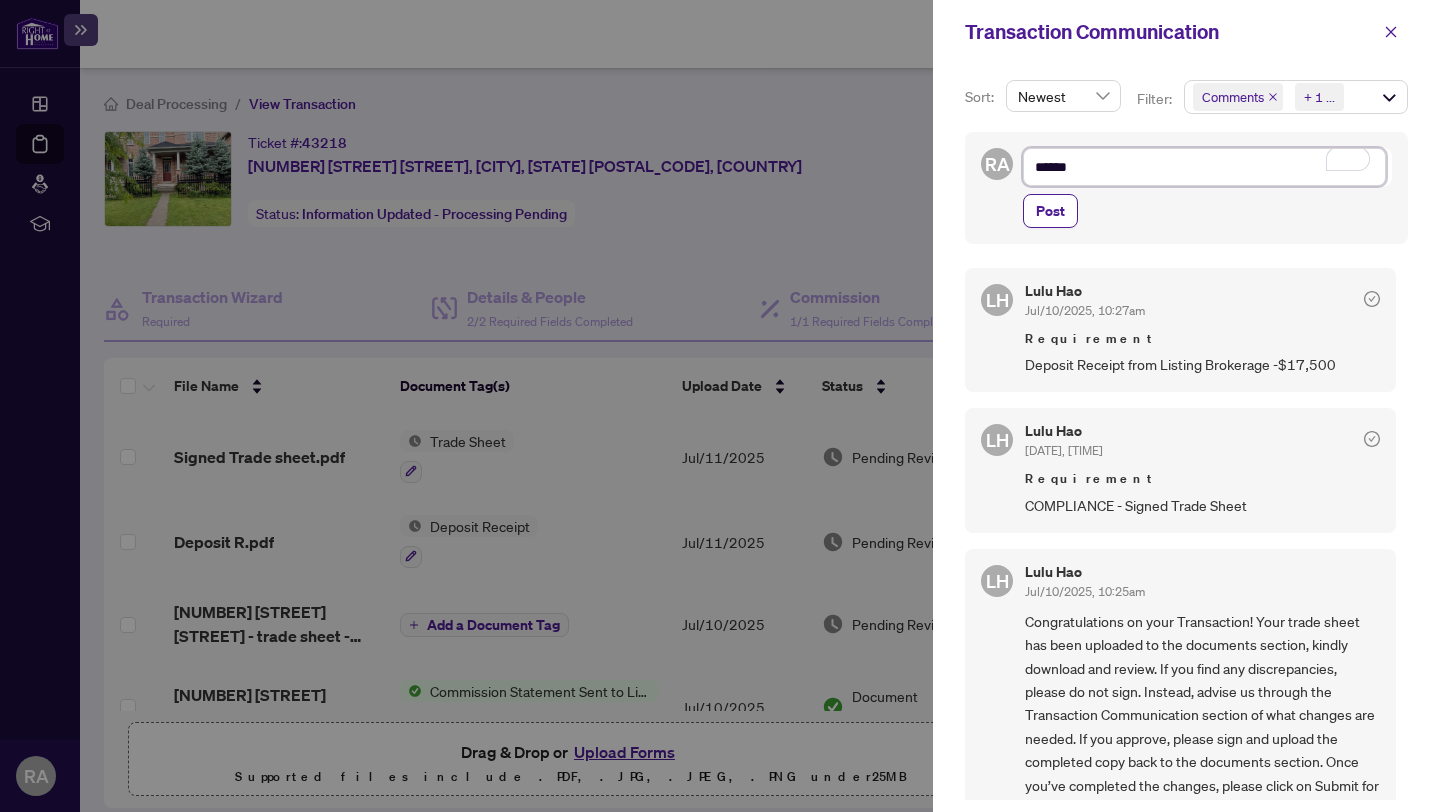 type on "*******" 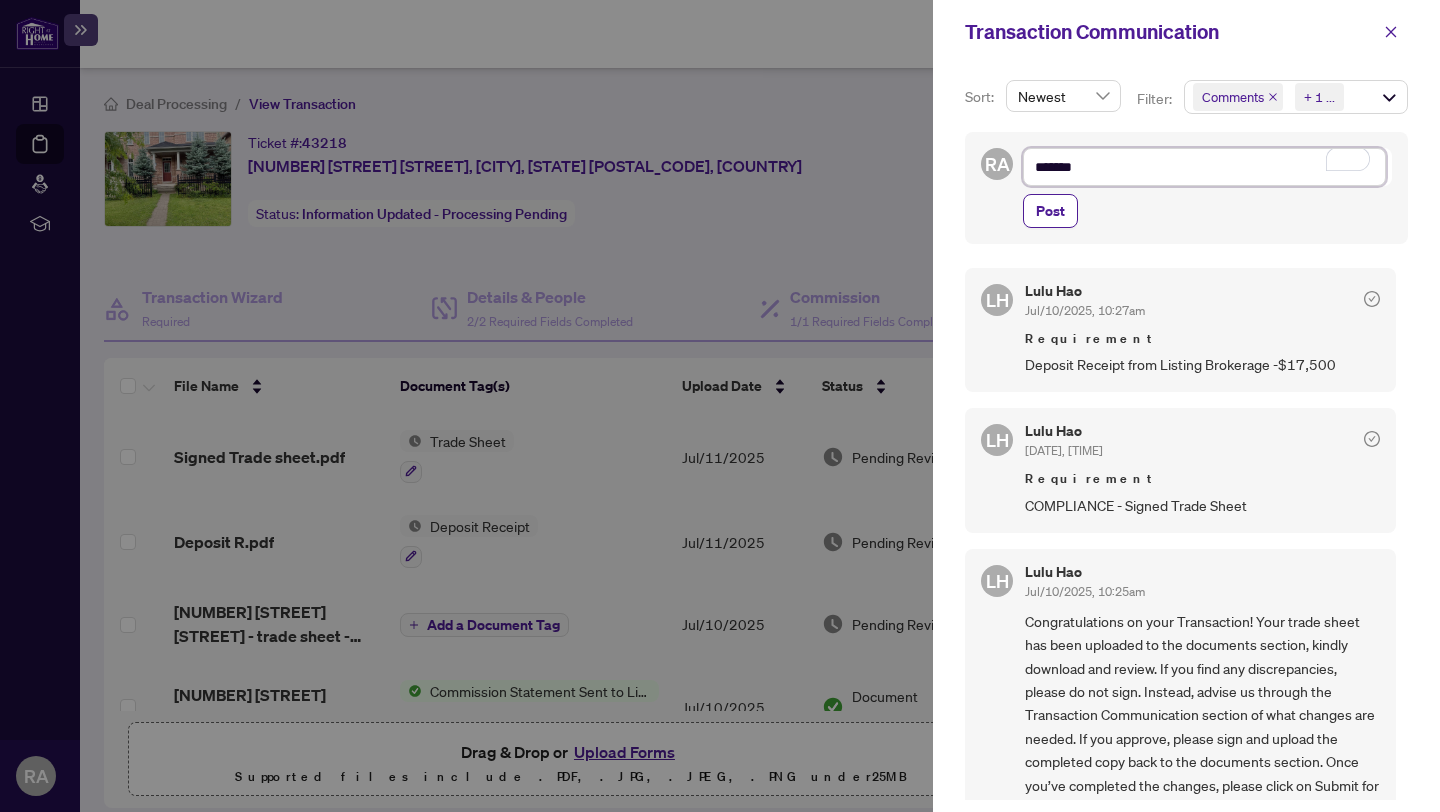 type on "********" 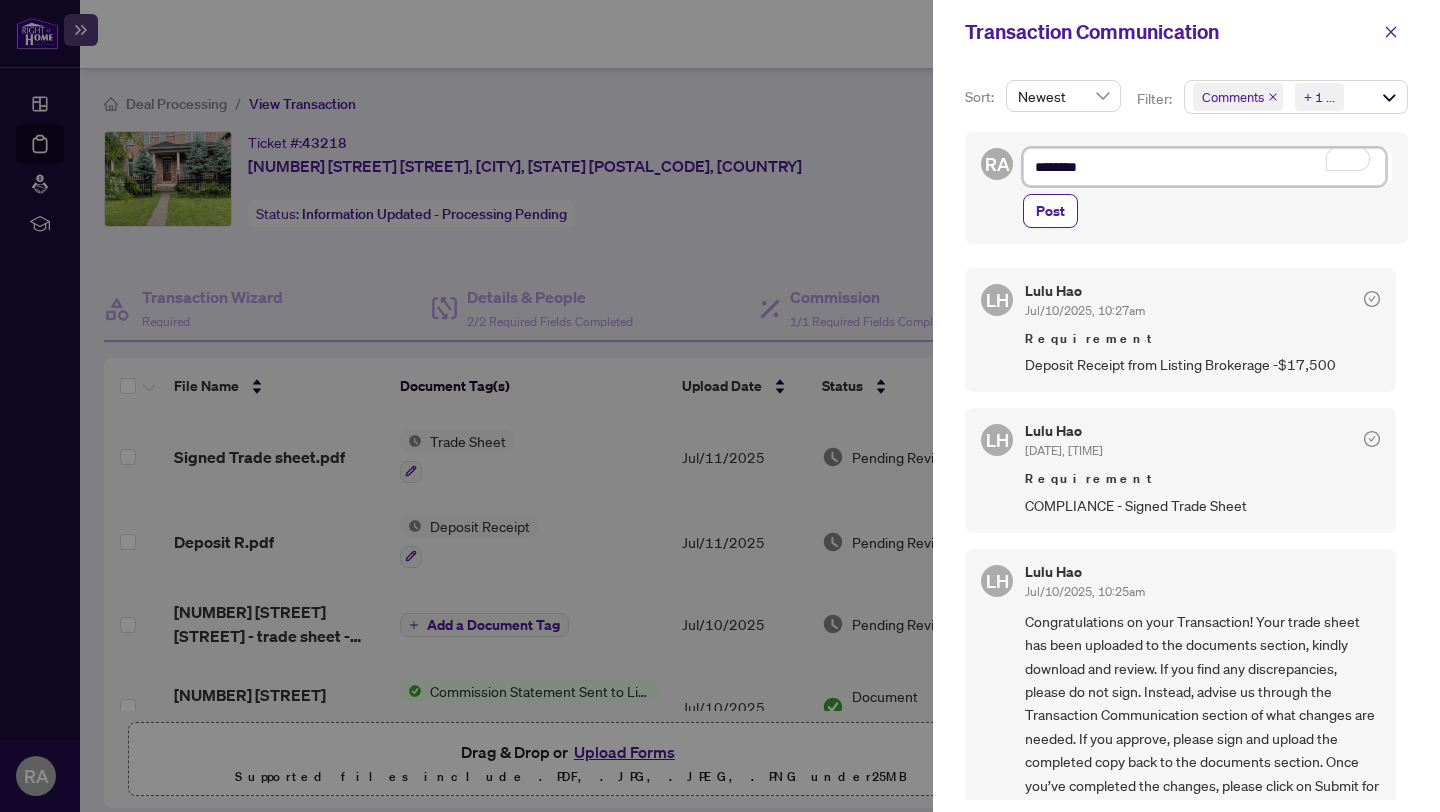 type on "********" 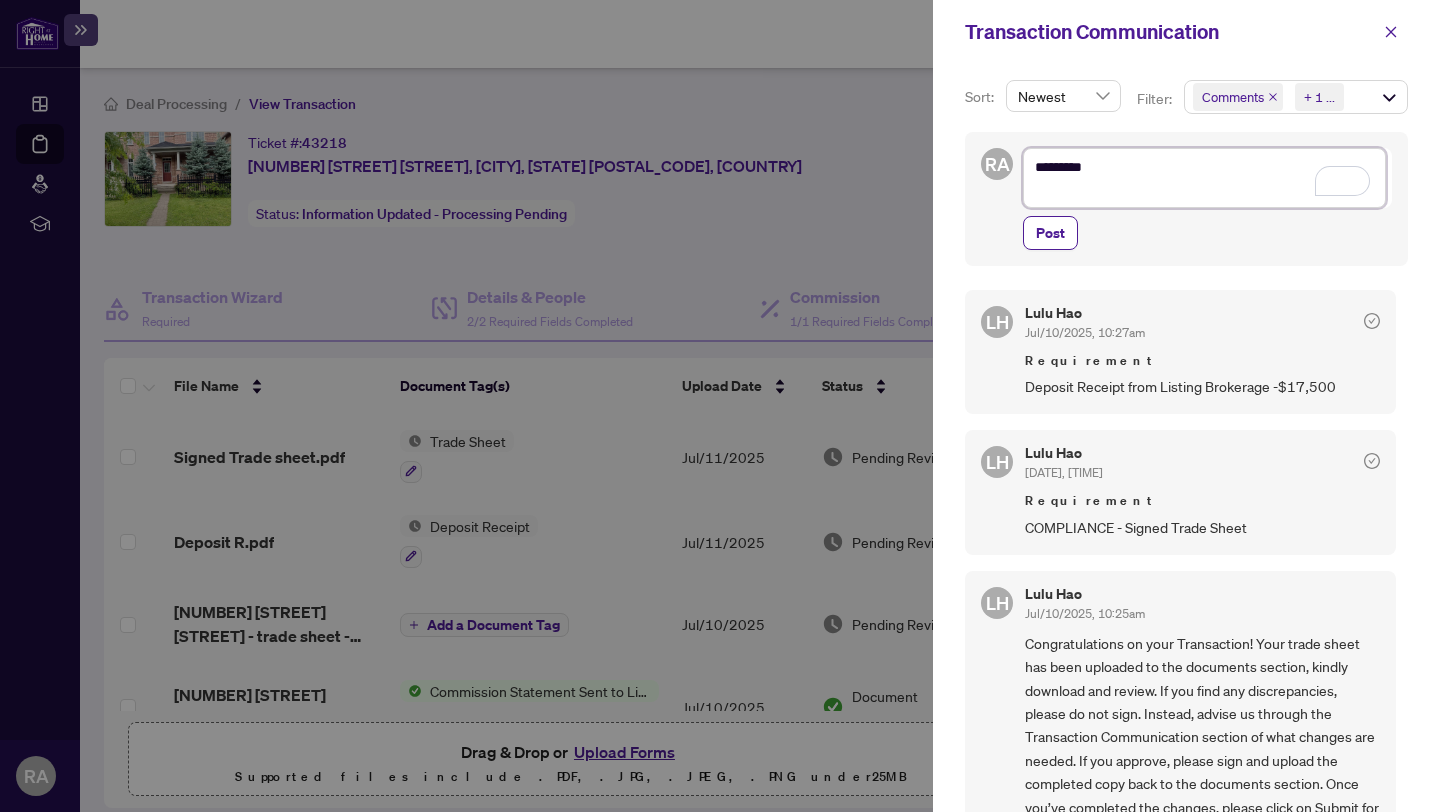 type on "********
*" 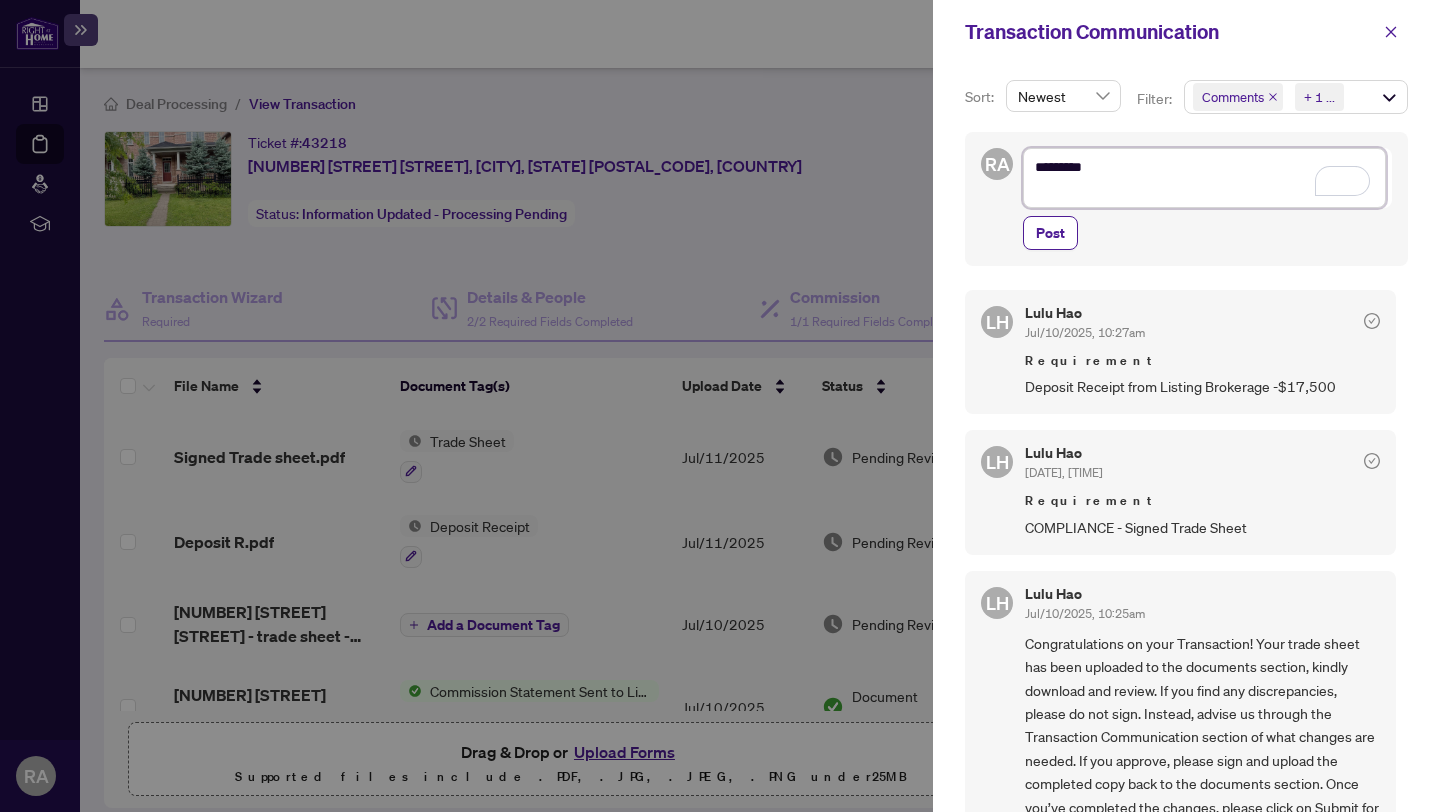 type on "********
*" 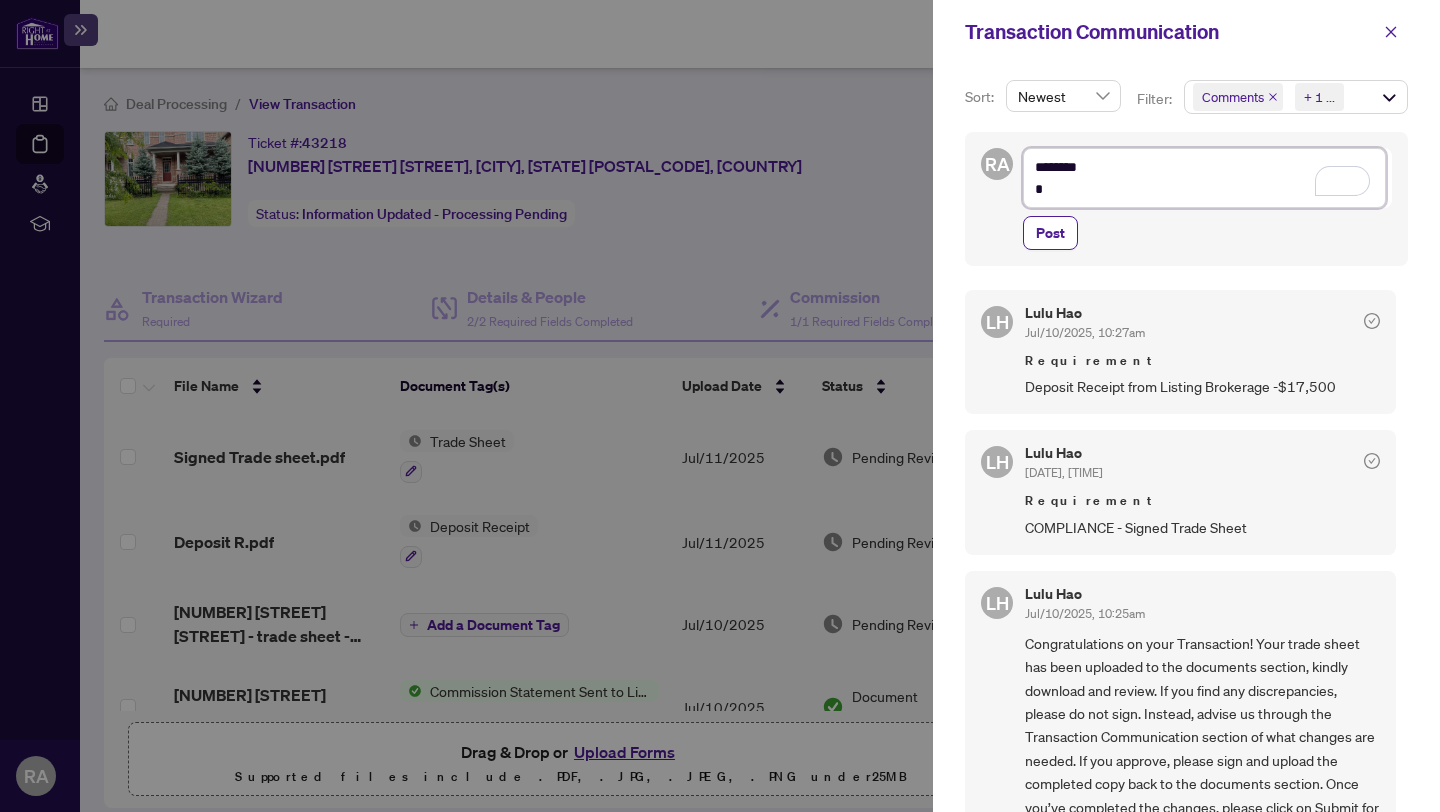 type on "********
**" 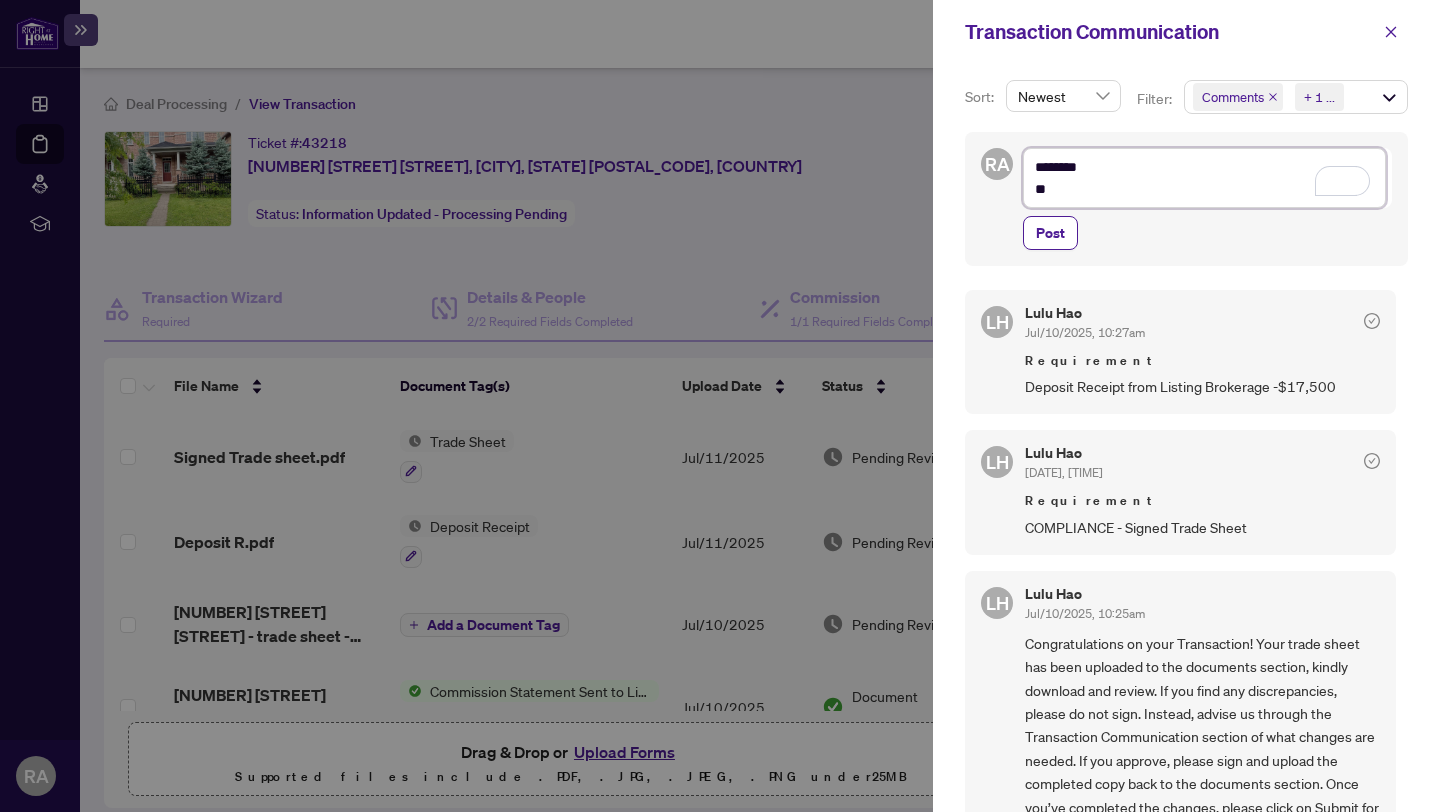 type on "********
***" 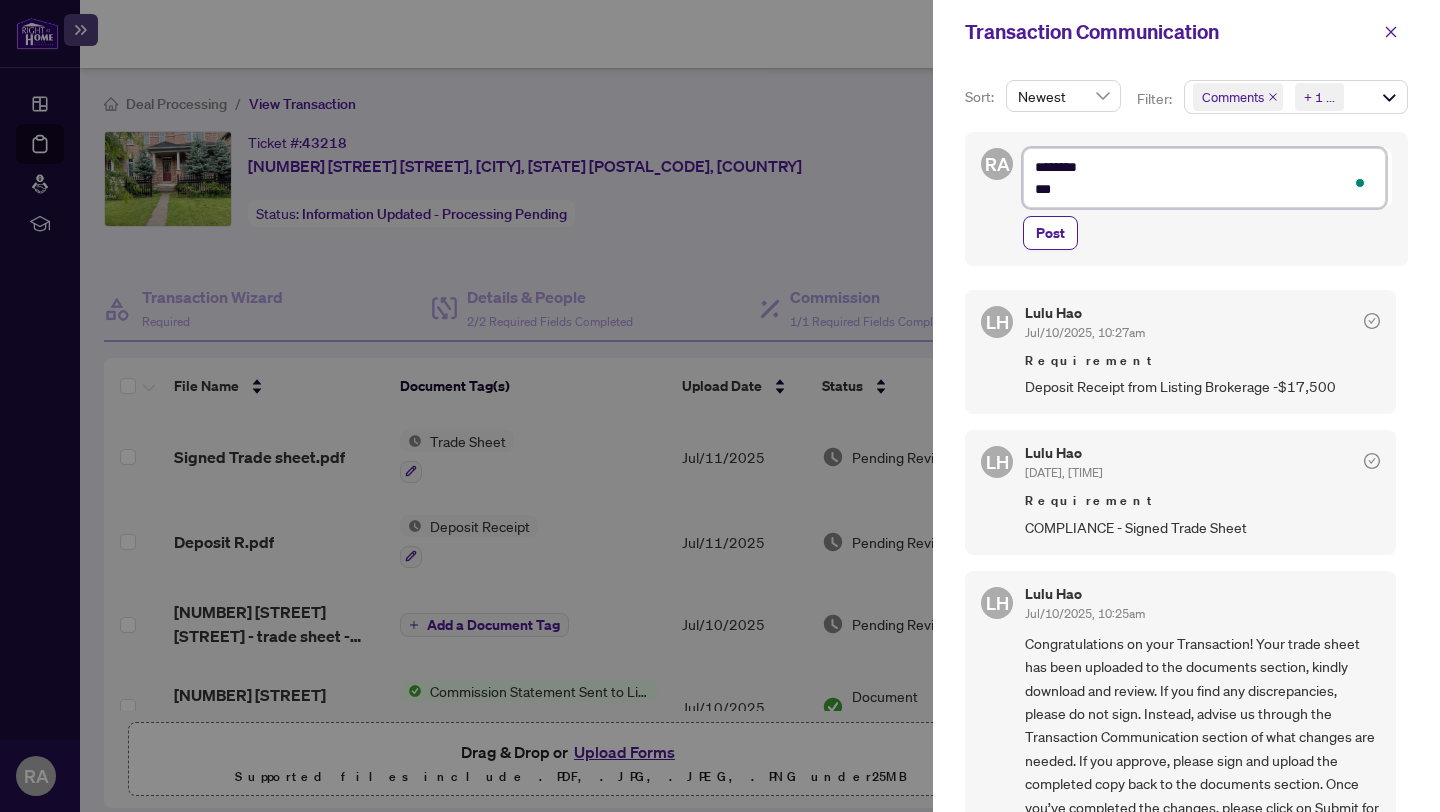 type on "********
***" 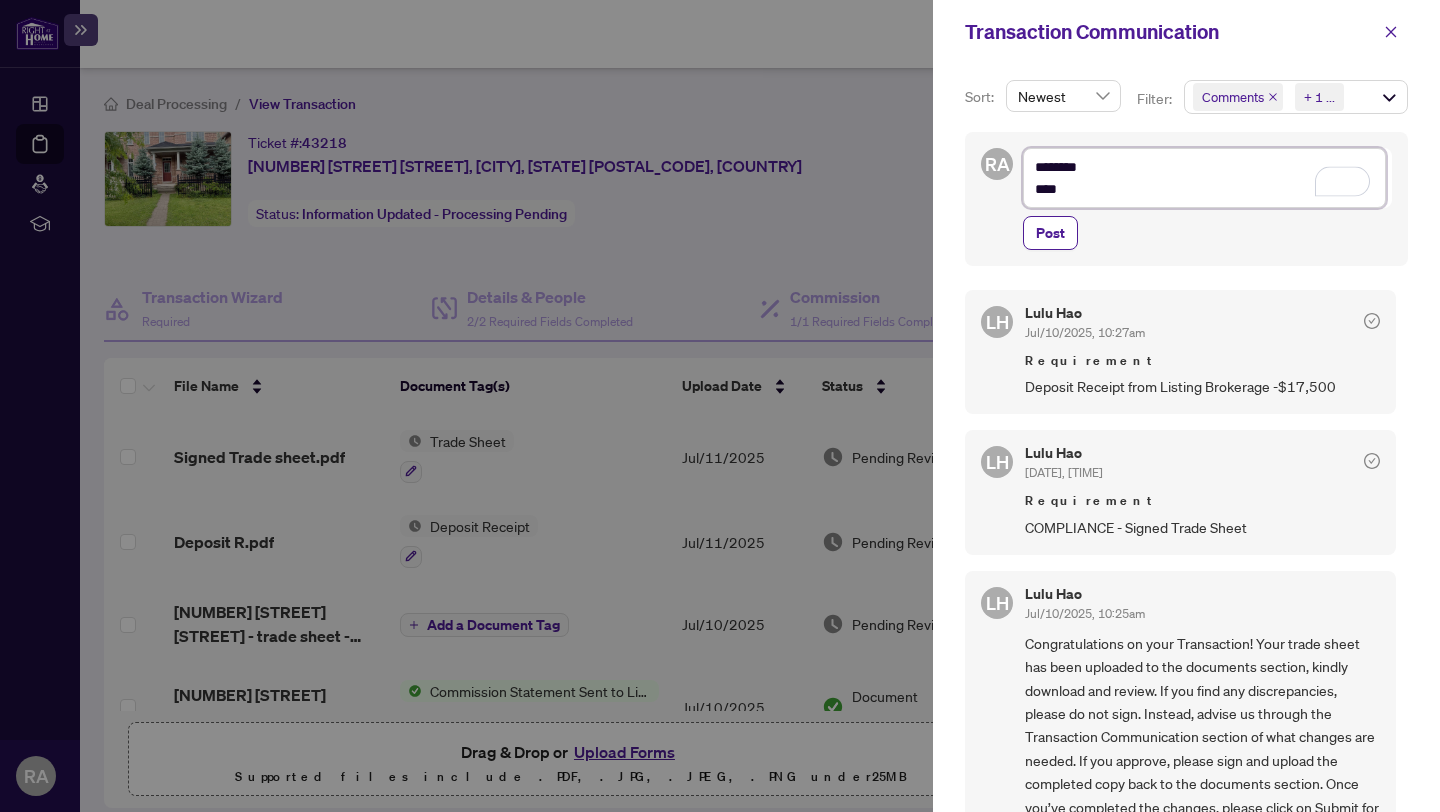 type on "********
***" 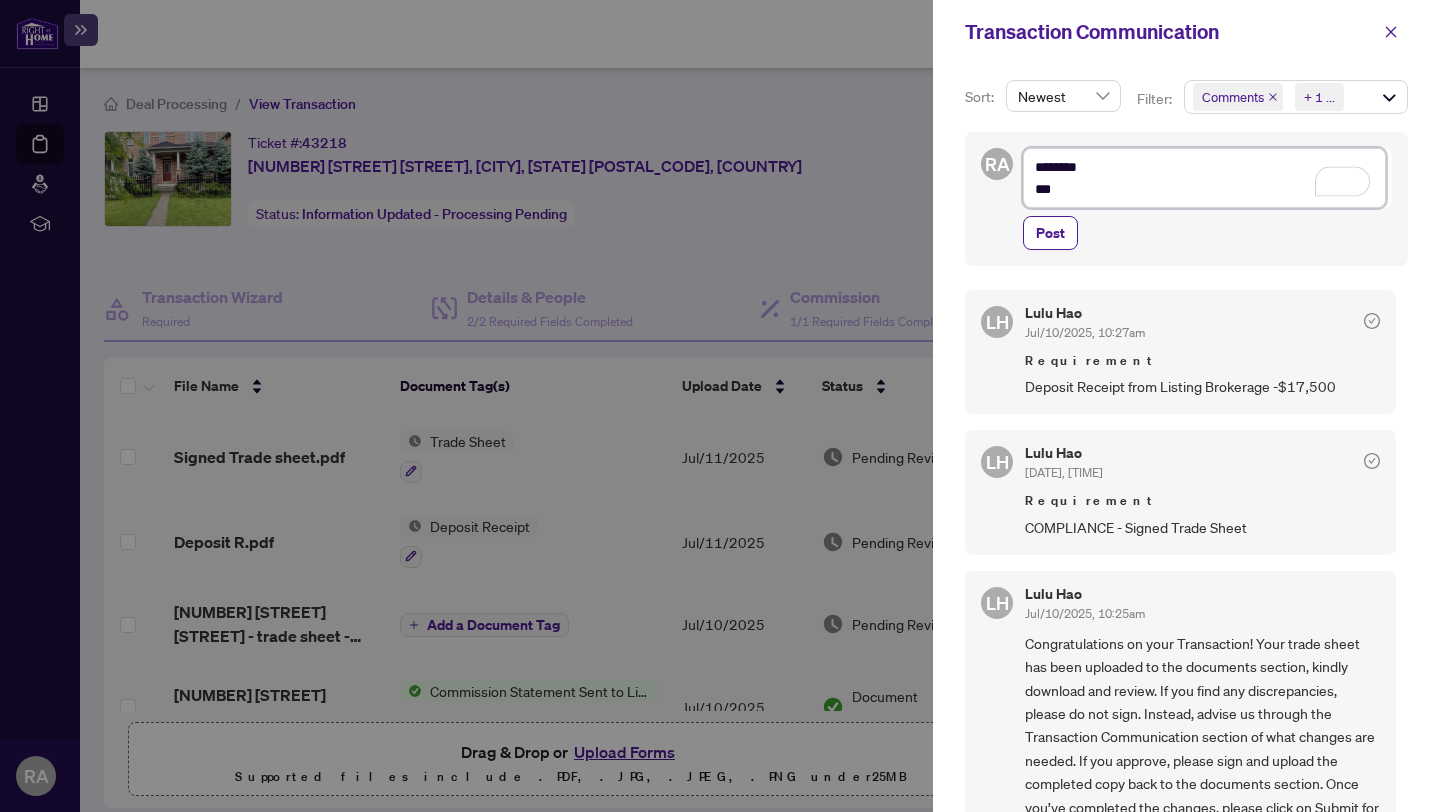 type on "********
**" 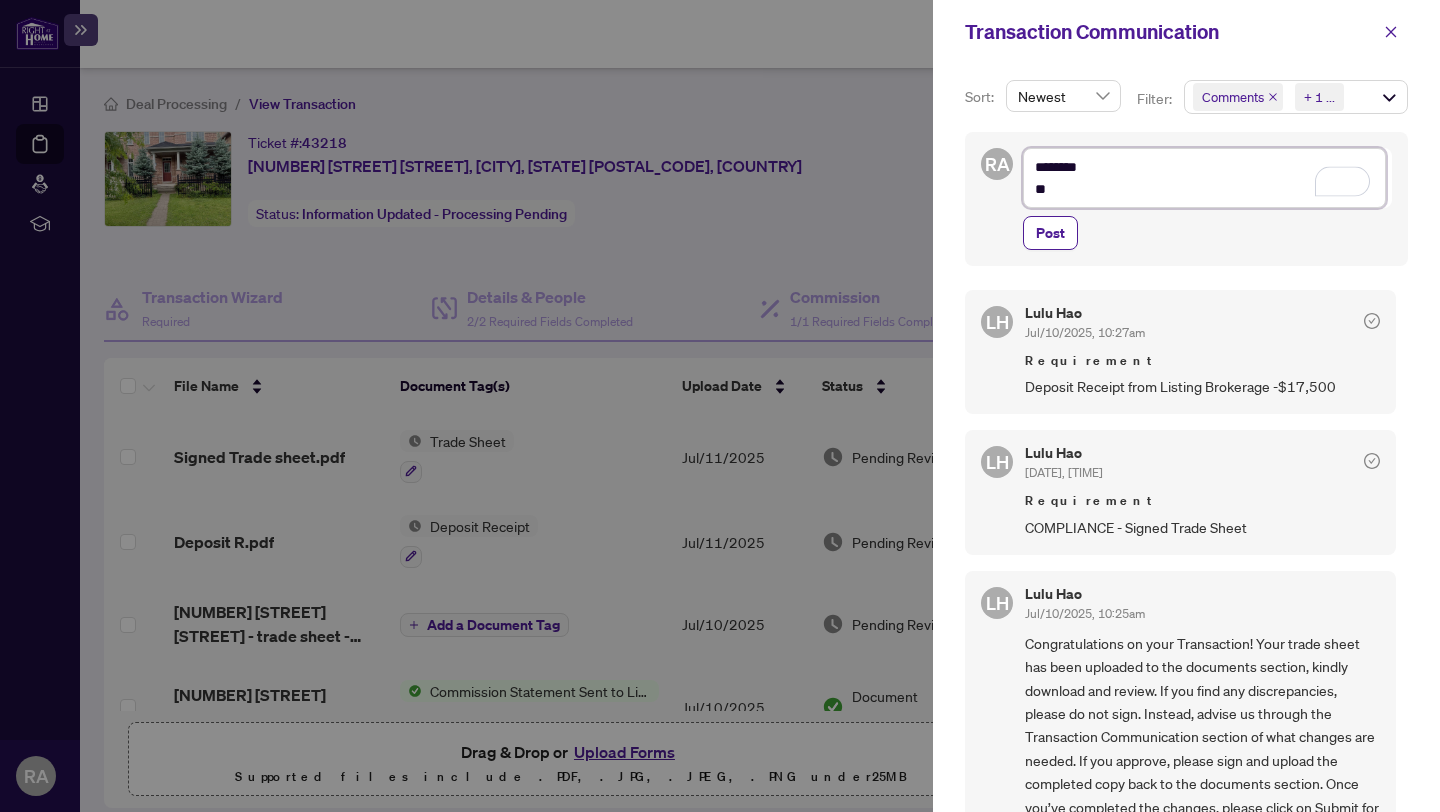 type on "********
*" 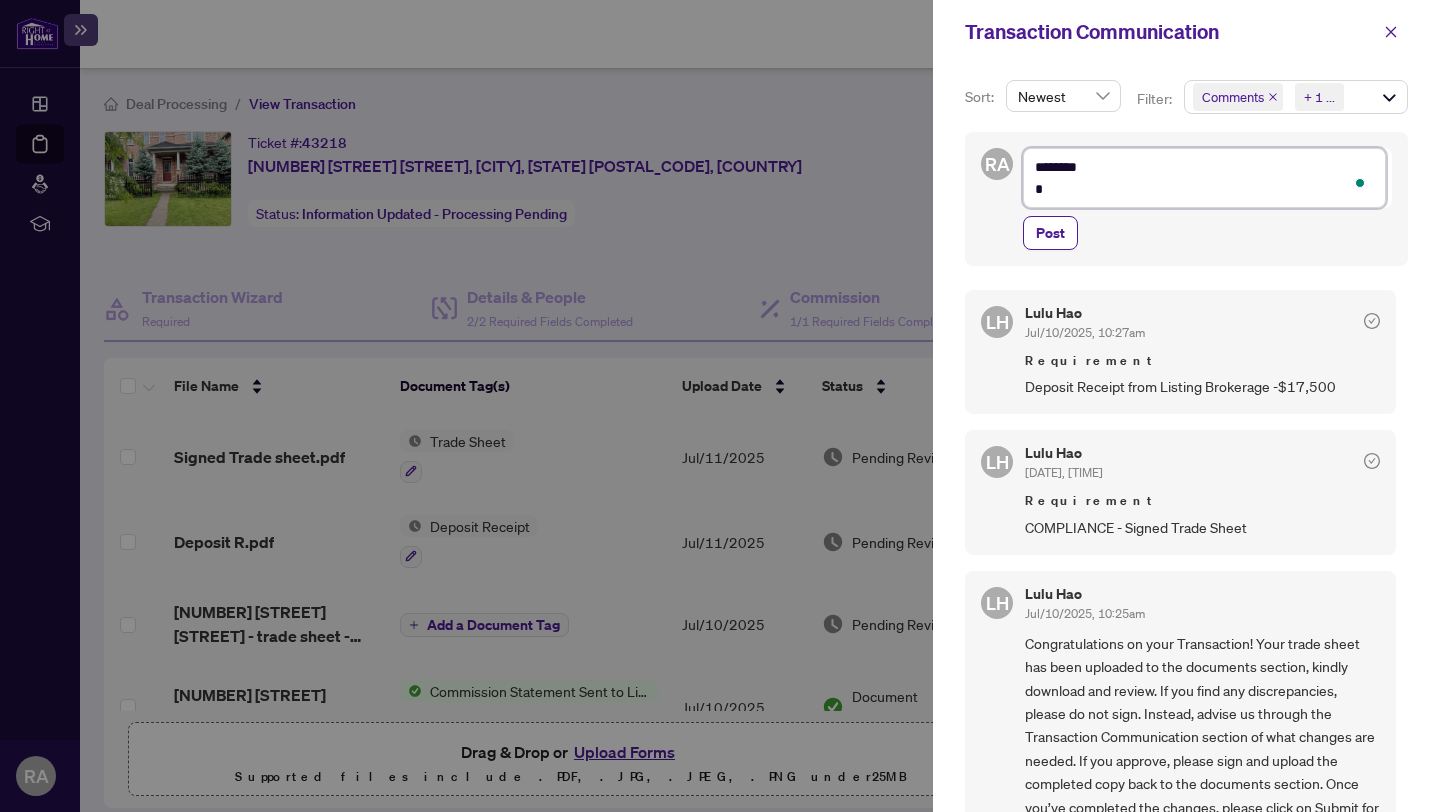 type on "********" 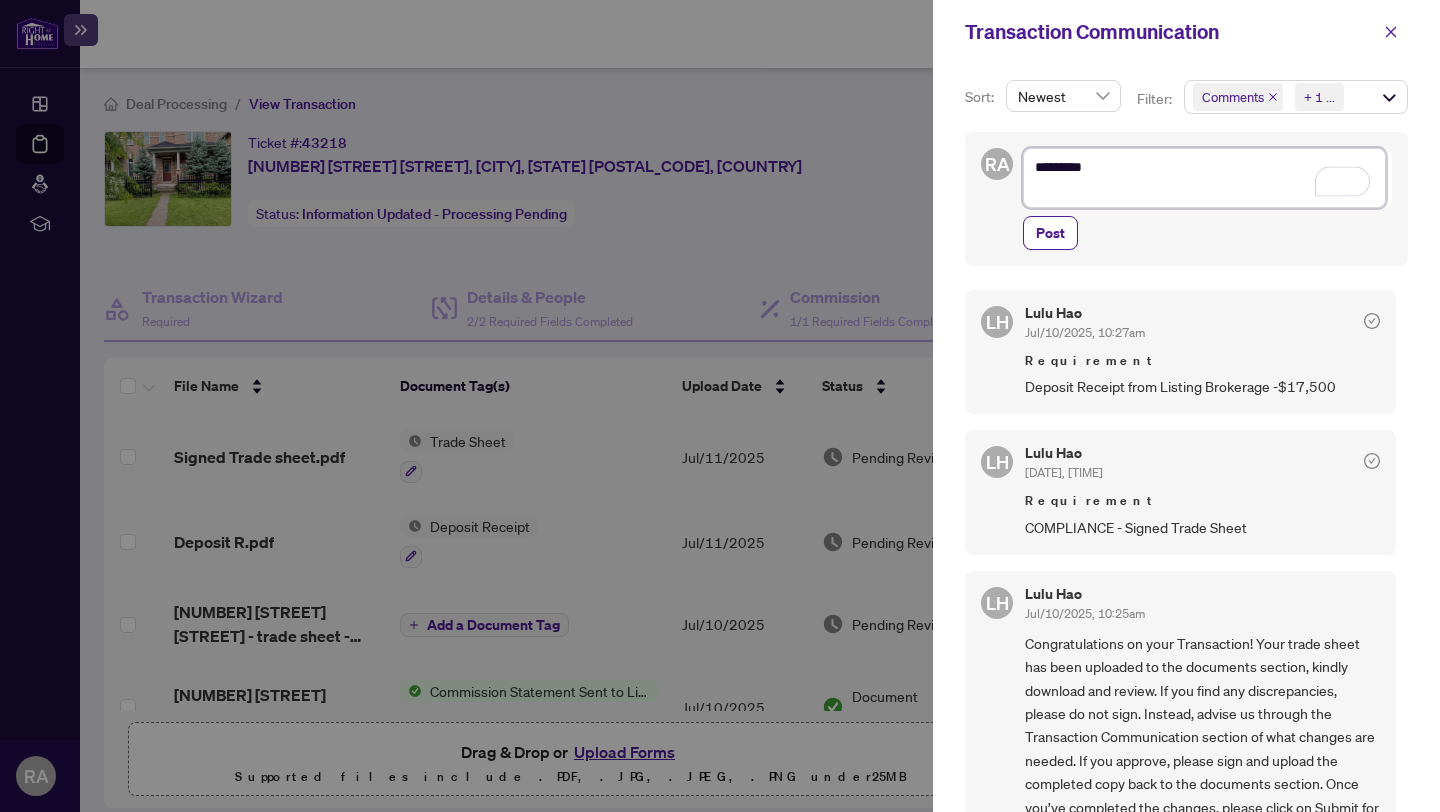 type on "********
*" 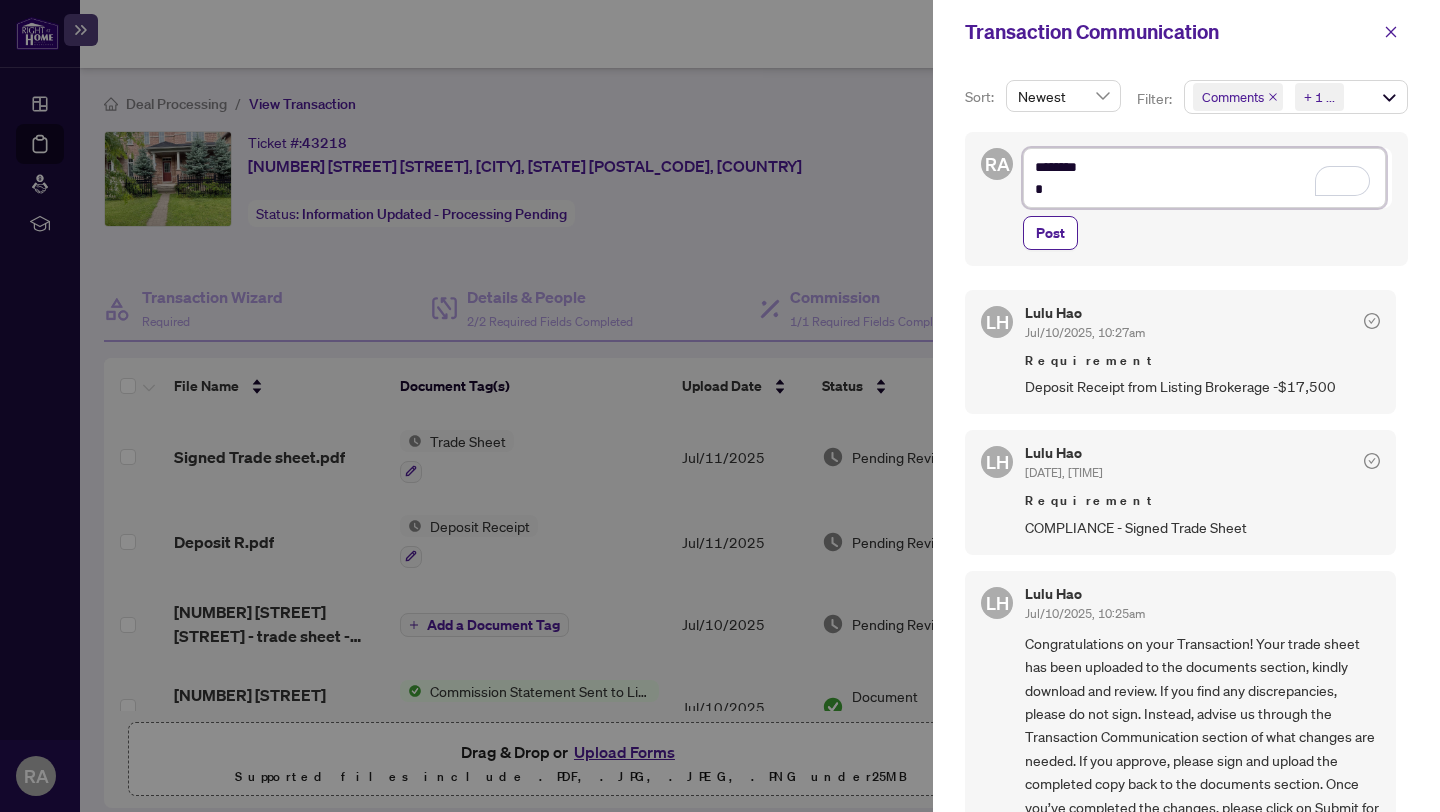 type on "********
**" 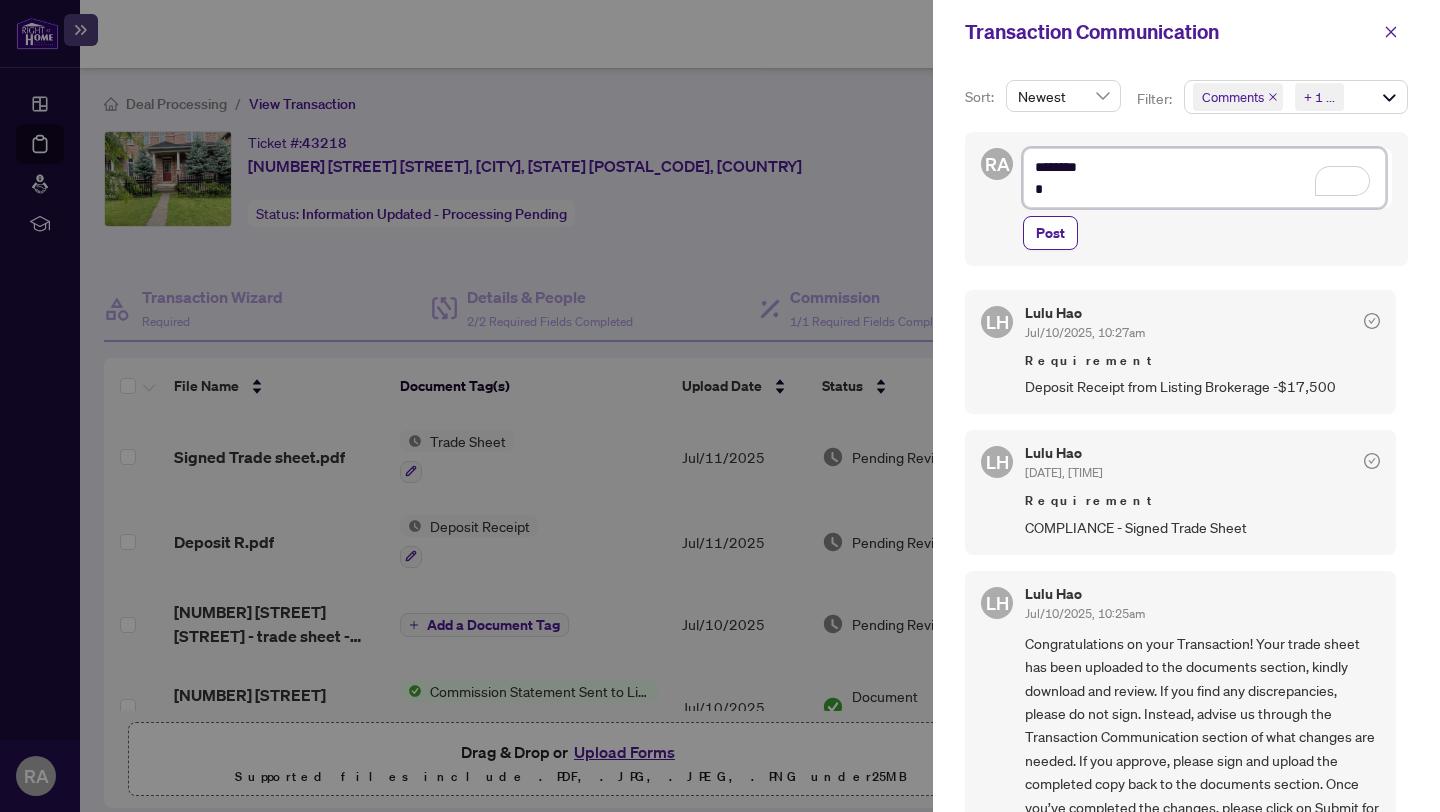 type on "********
**" 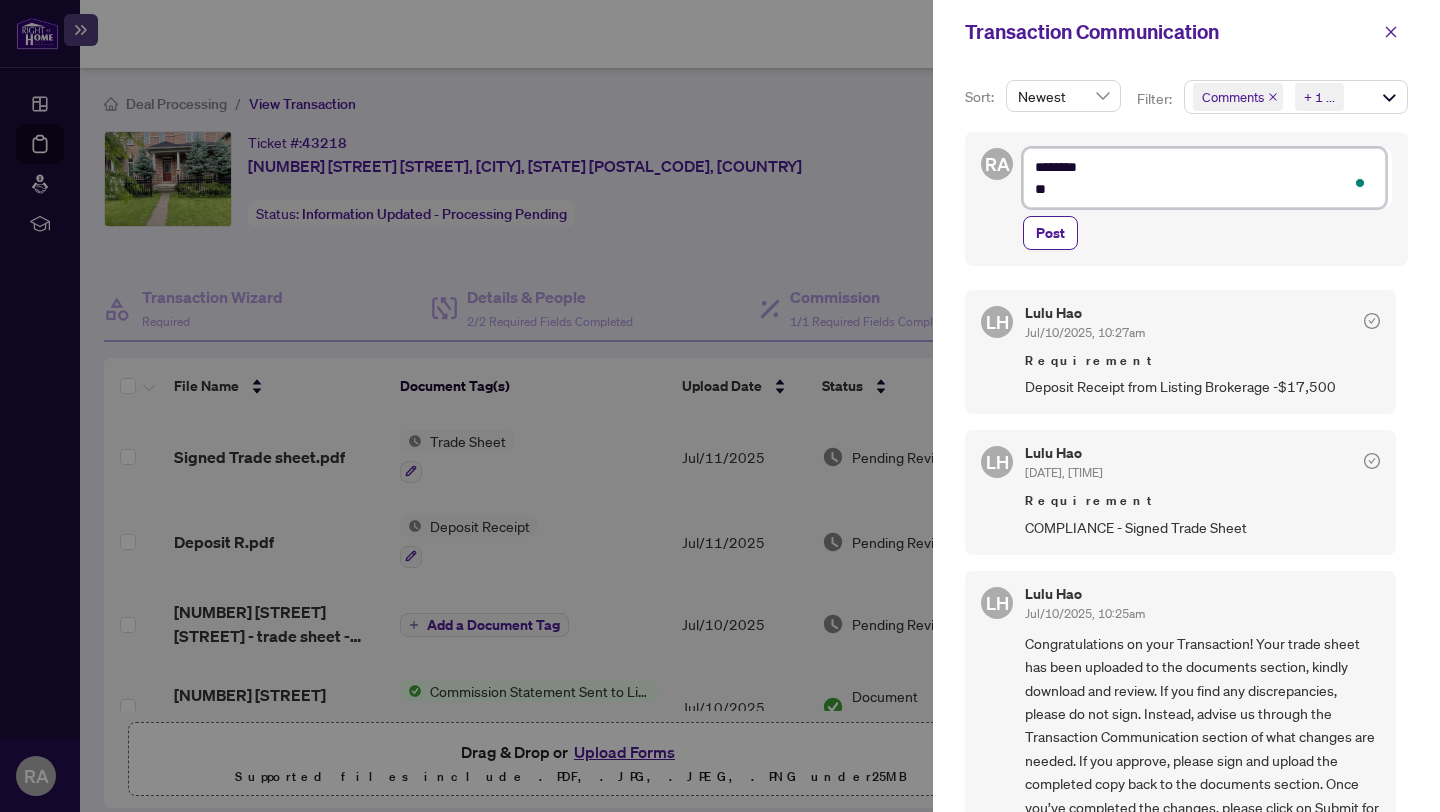 type on "********
***" 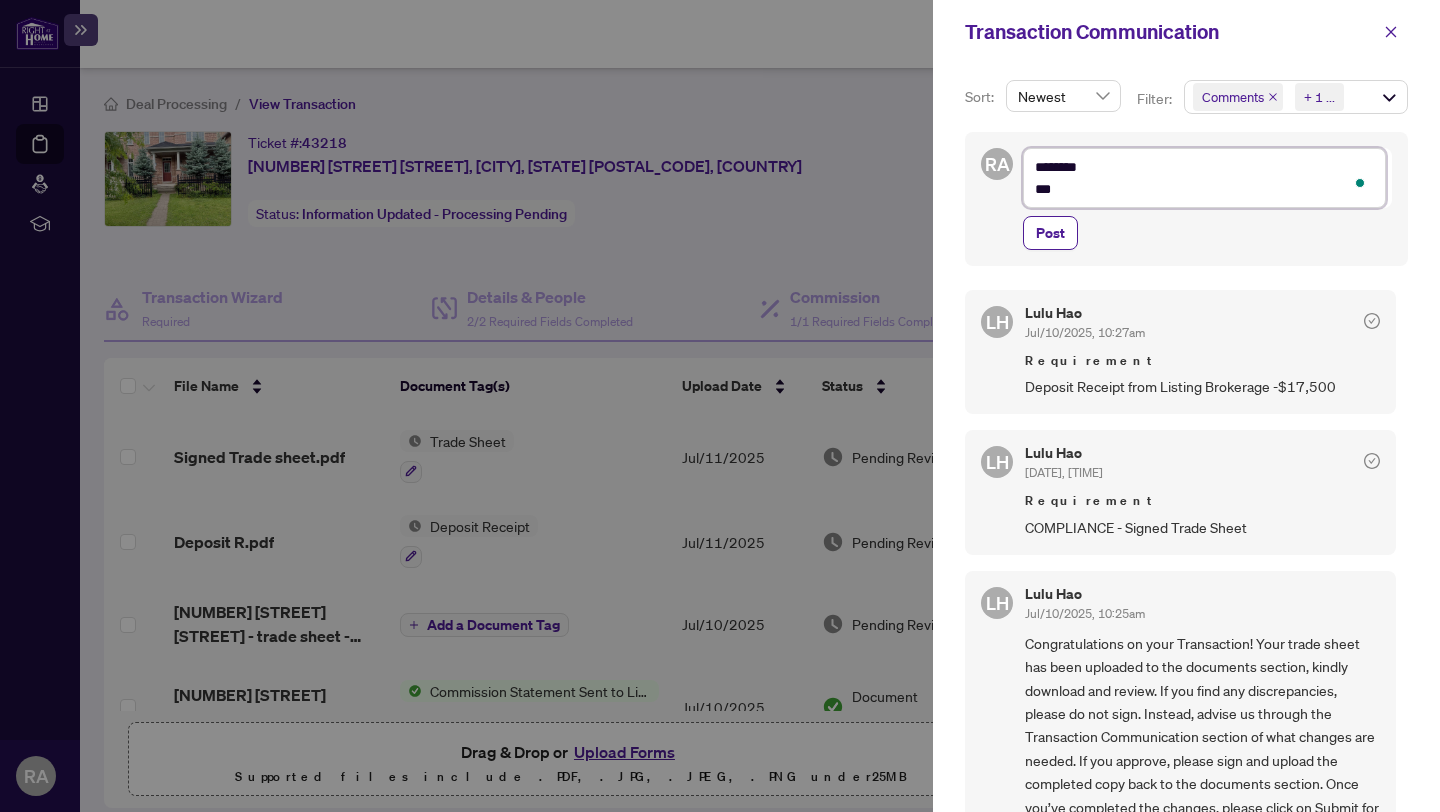 type on "********
***" 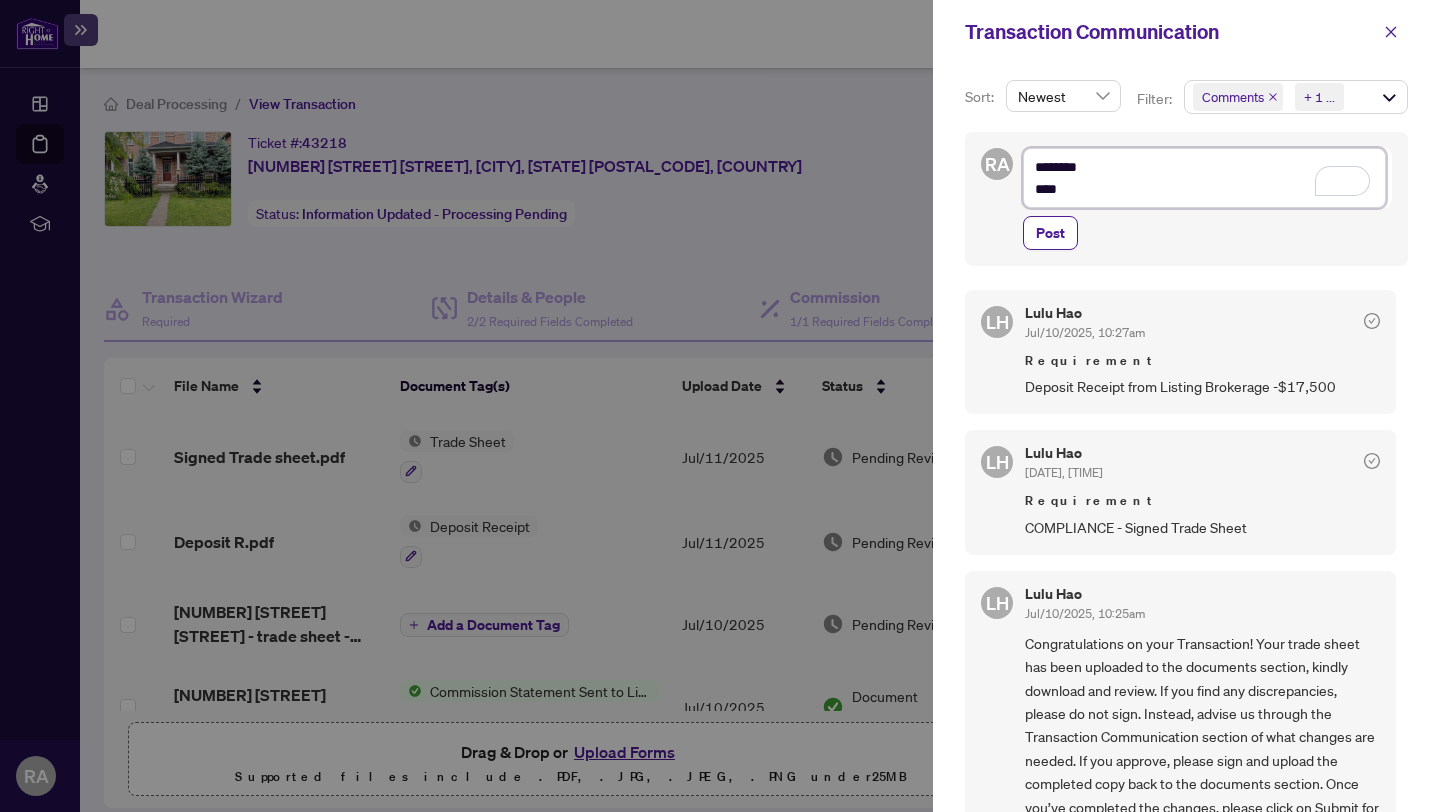 type on "********
******" 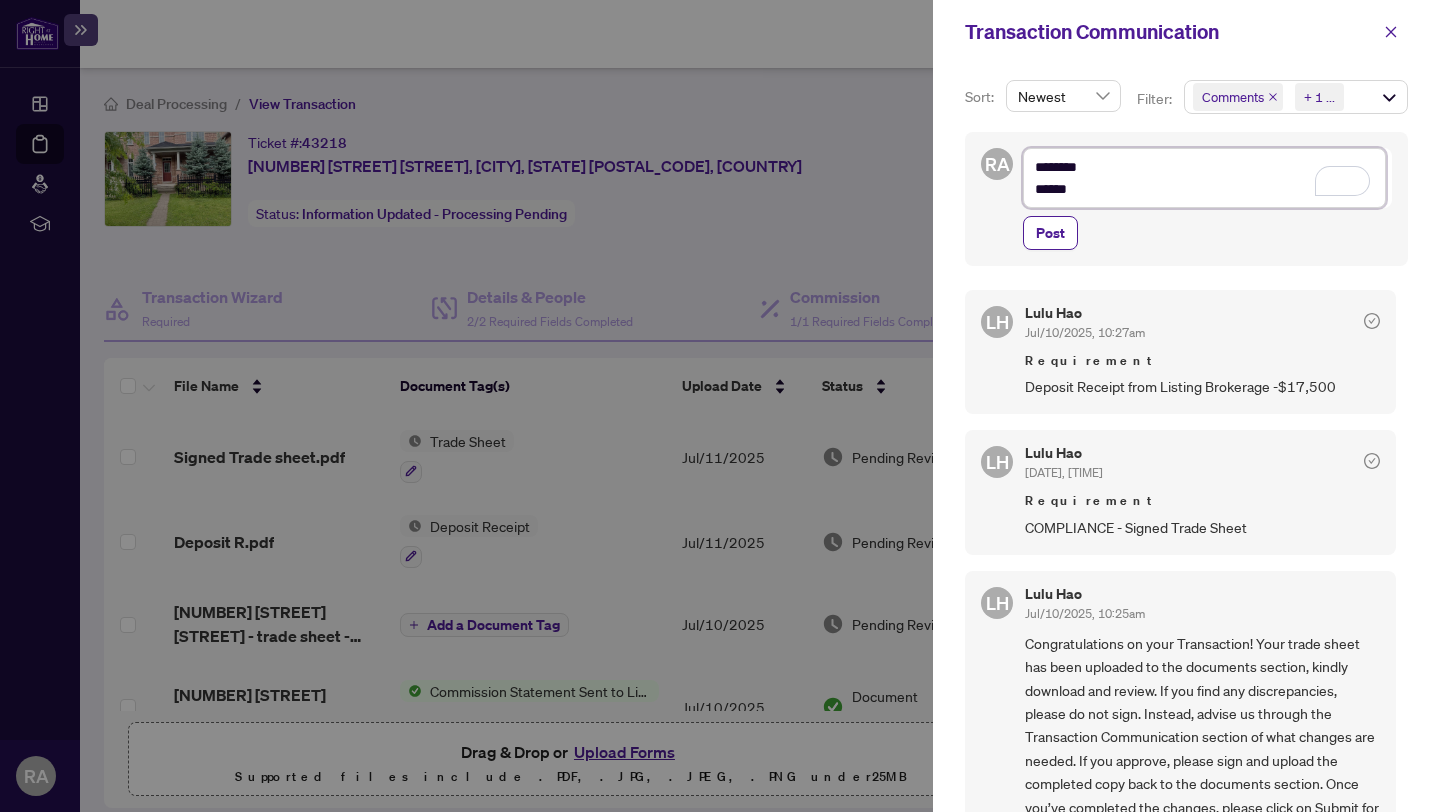 type on "********
*******" 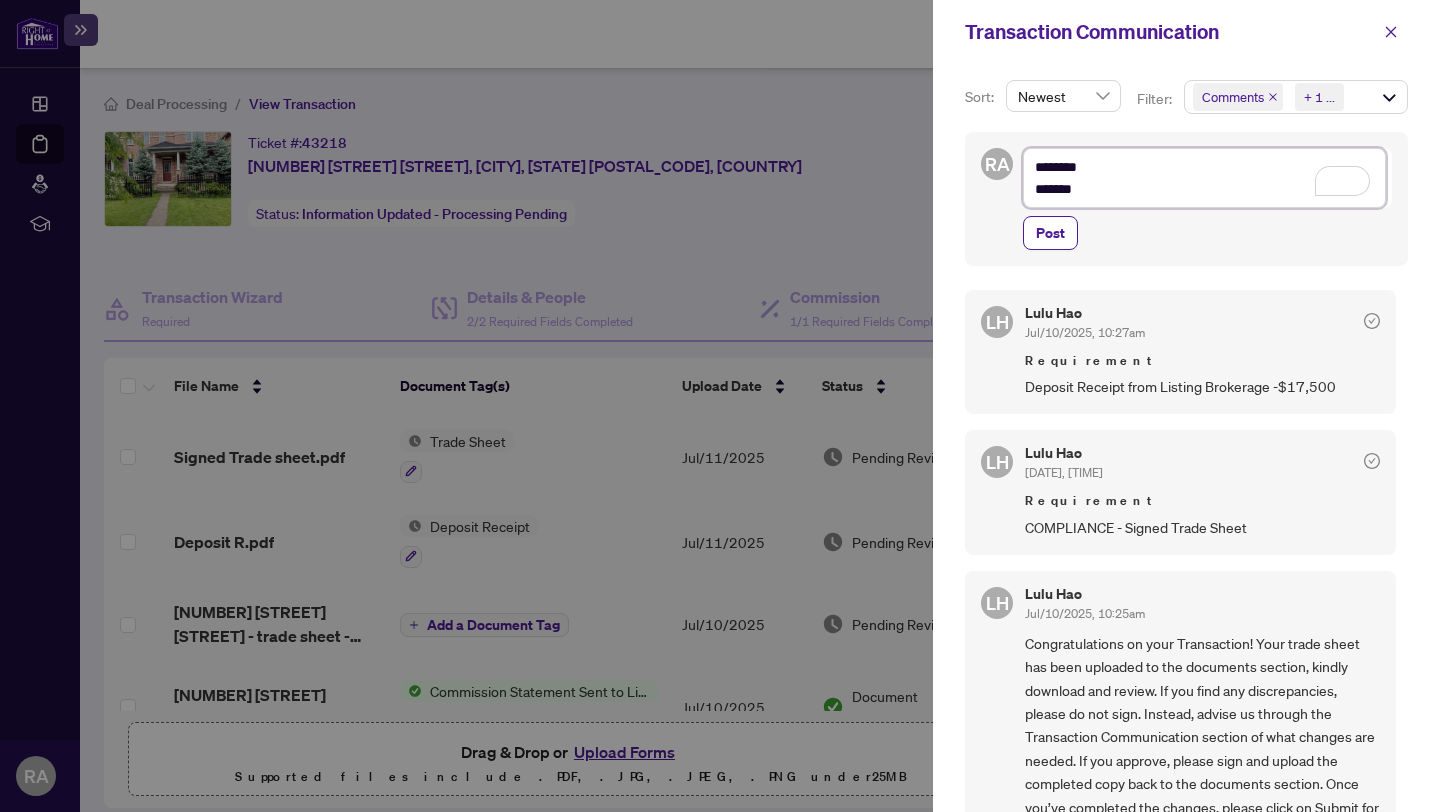 type on "********
********" 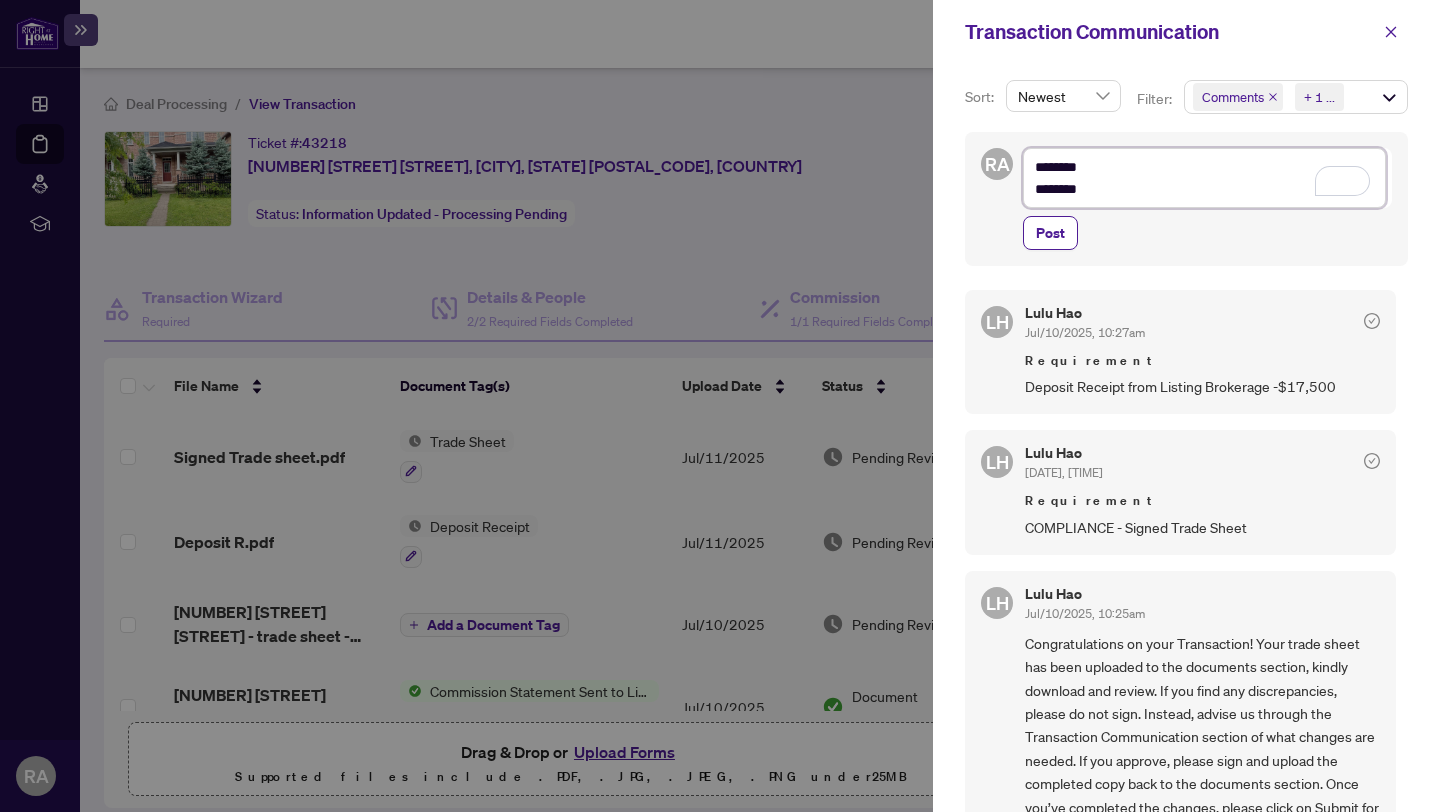type on "********
*********" 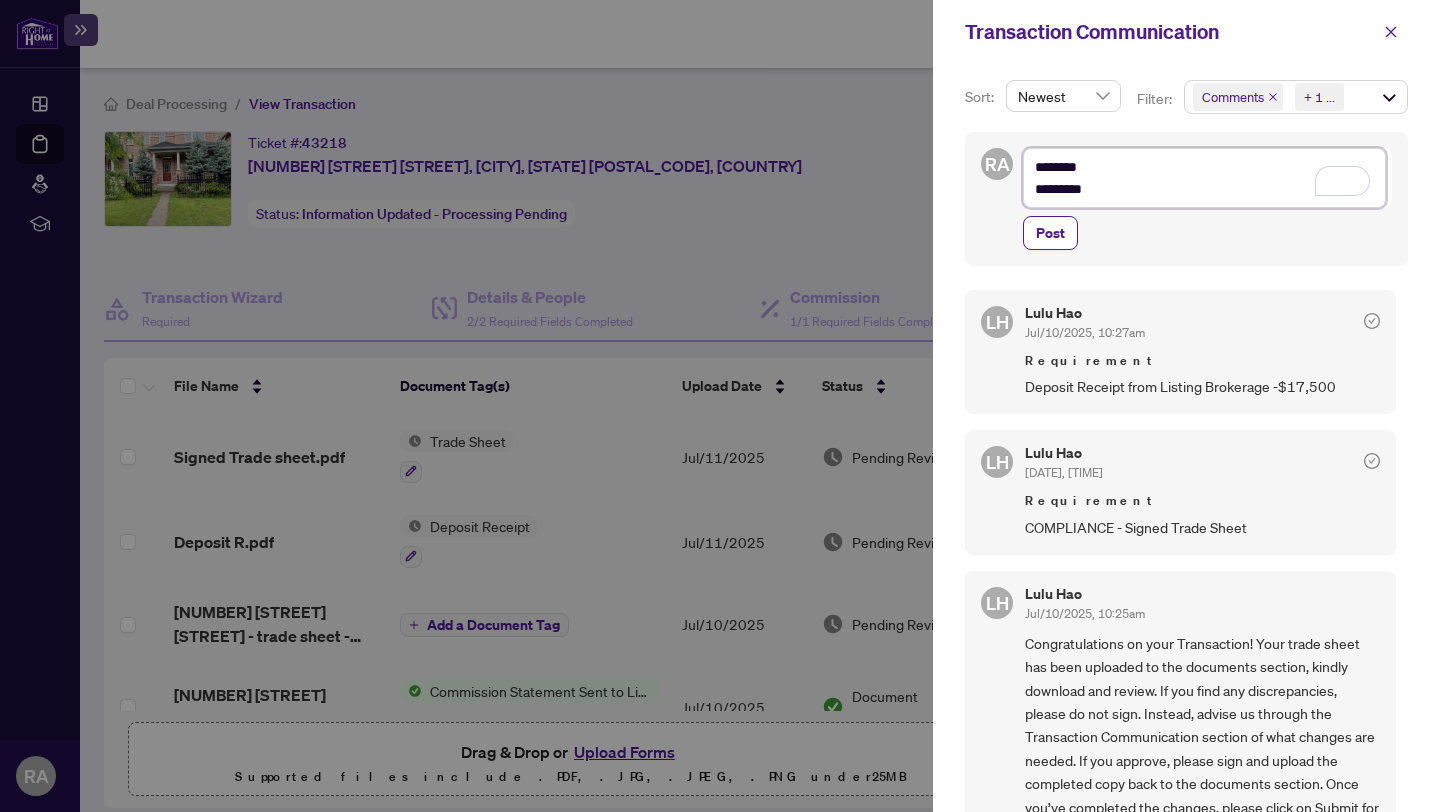 type on "**********" 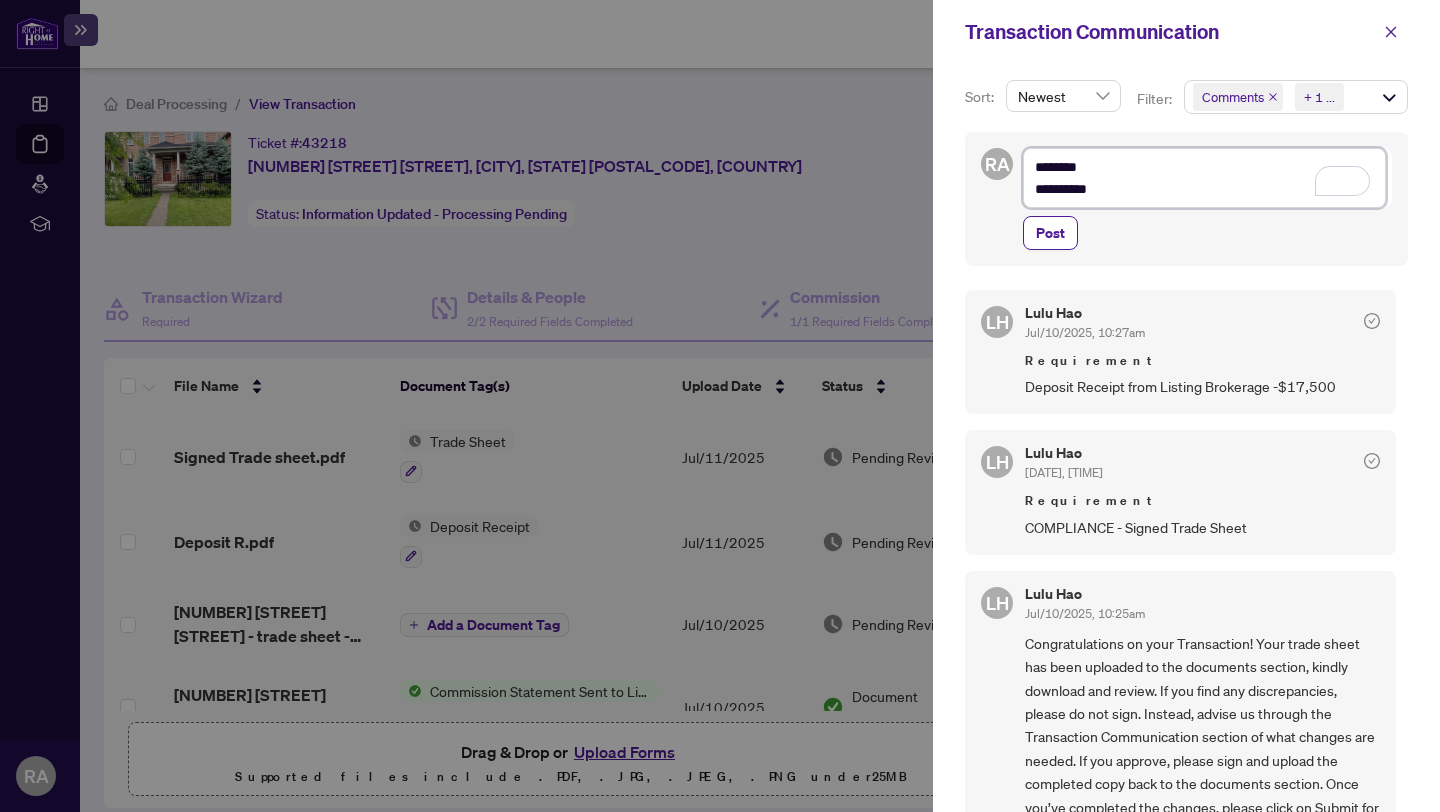 type on "**********" 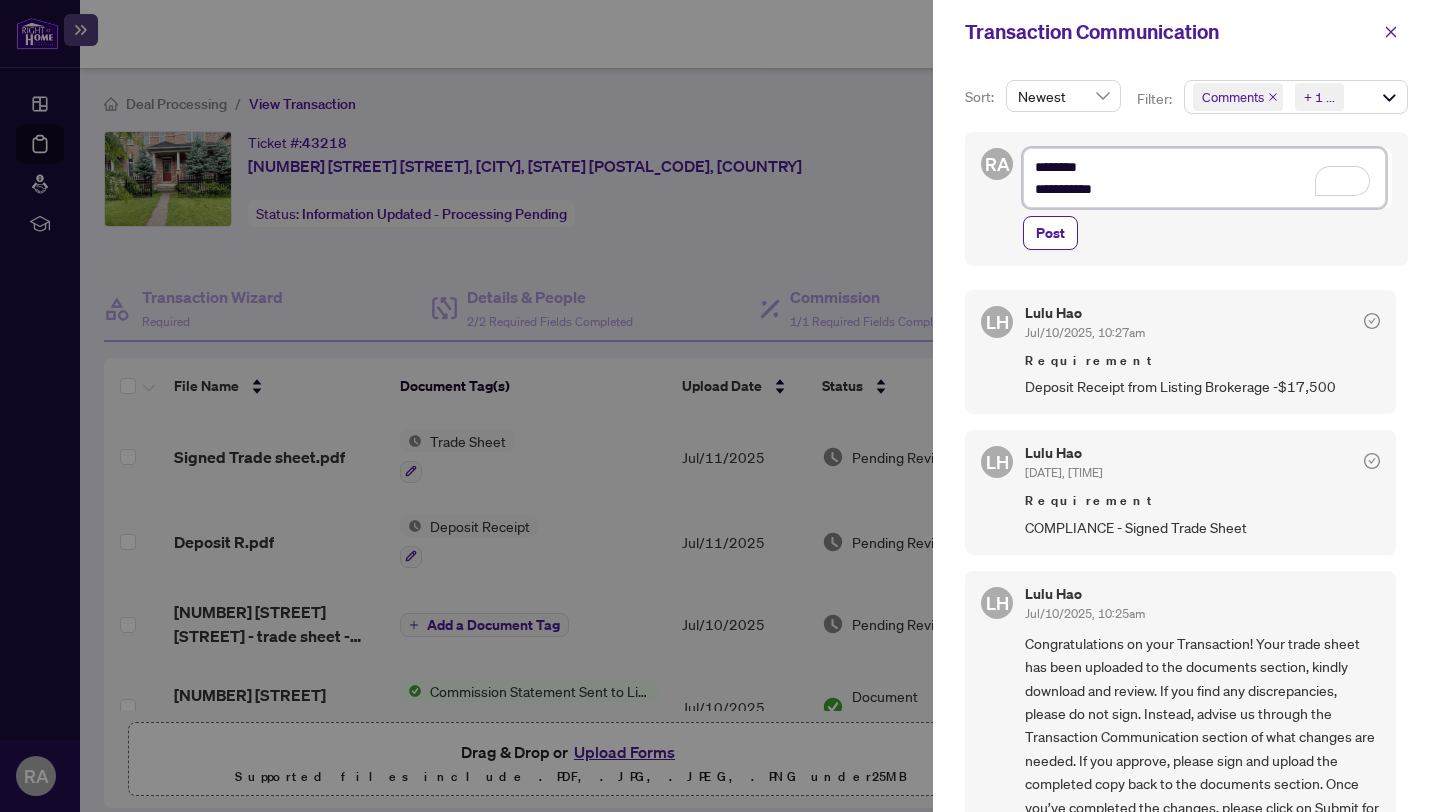 type on "**********" 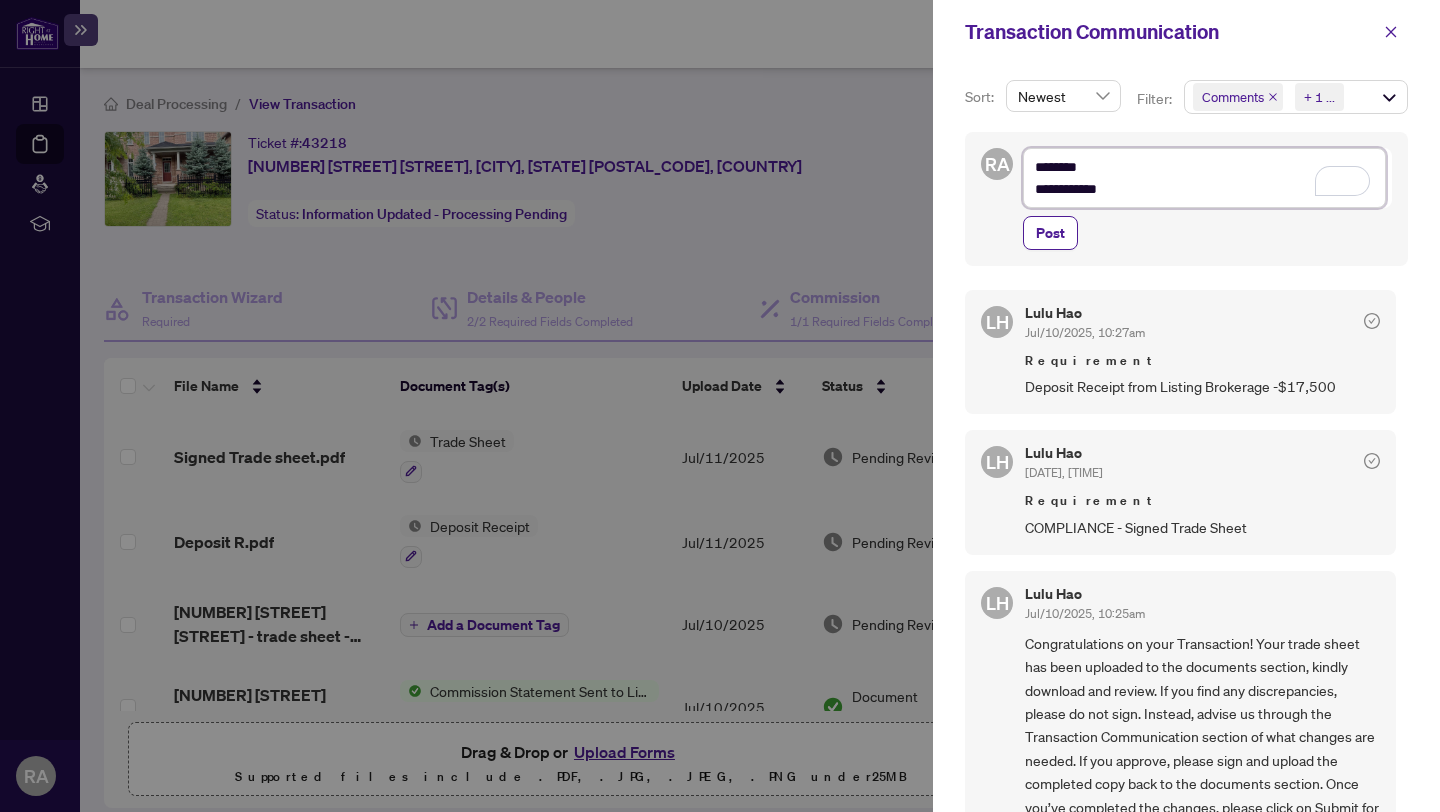 type on "**********" 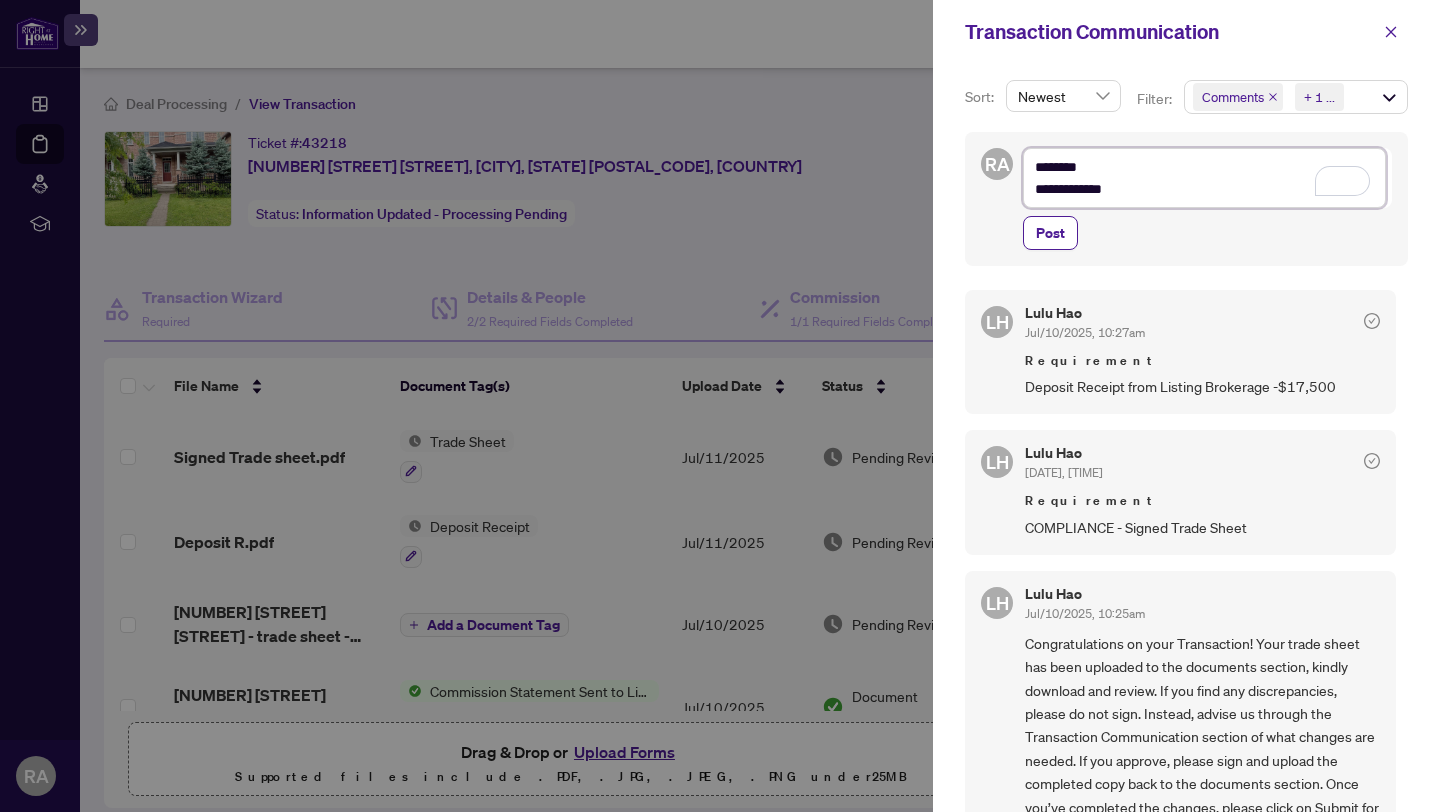 type on "**********" 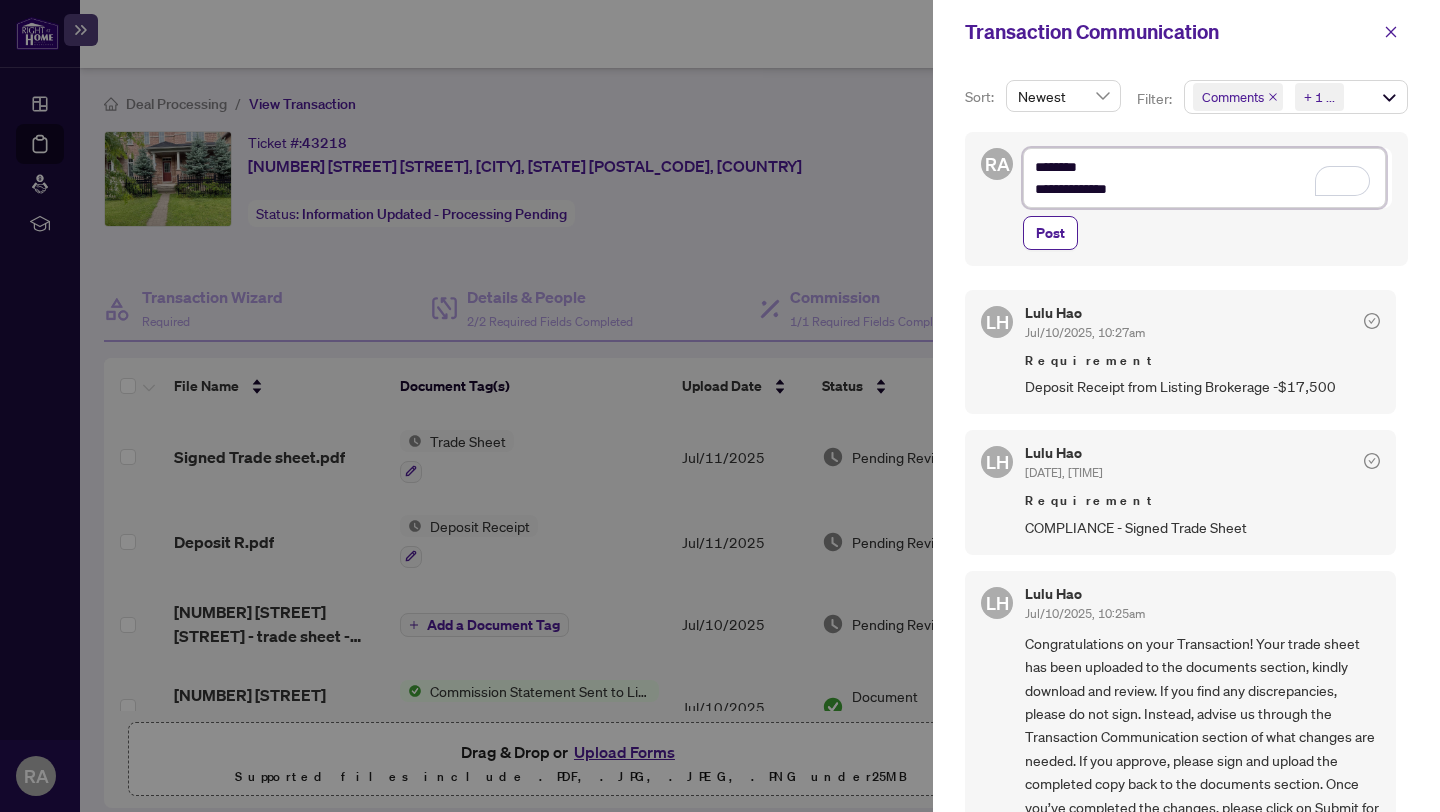 type on "**********" 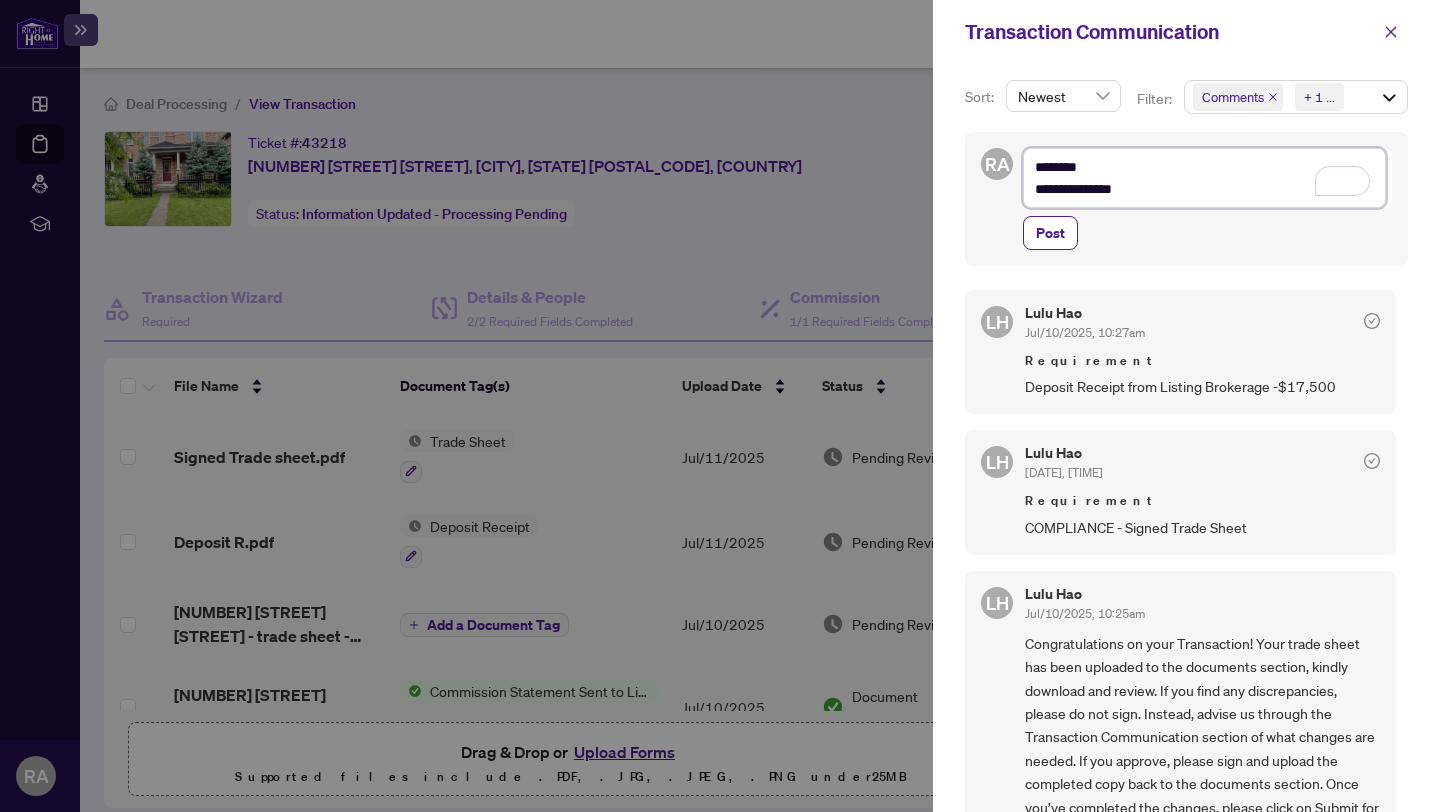 type on "**********" 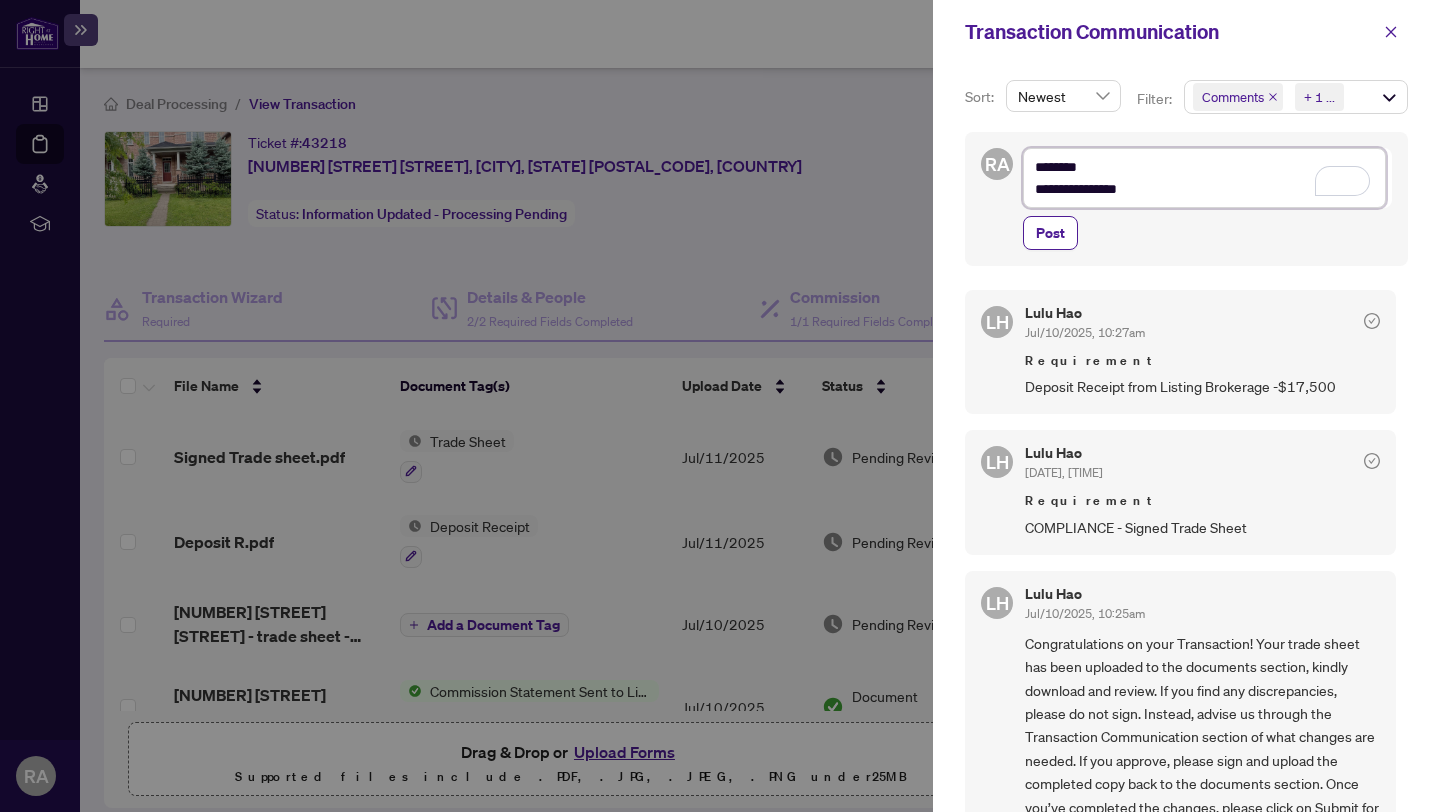 type on "**********" 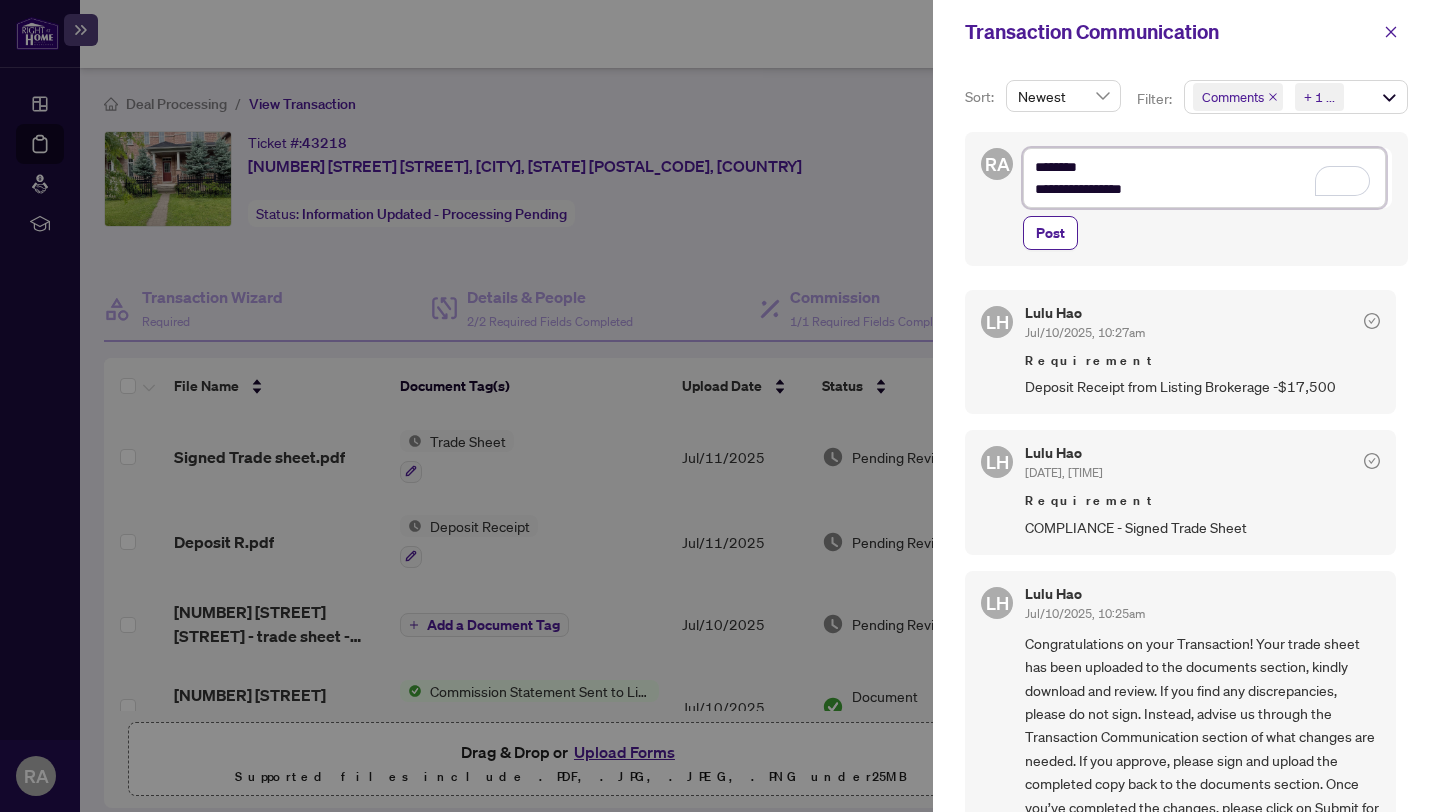 type on "**********" 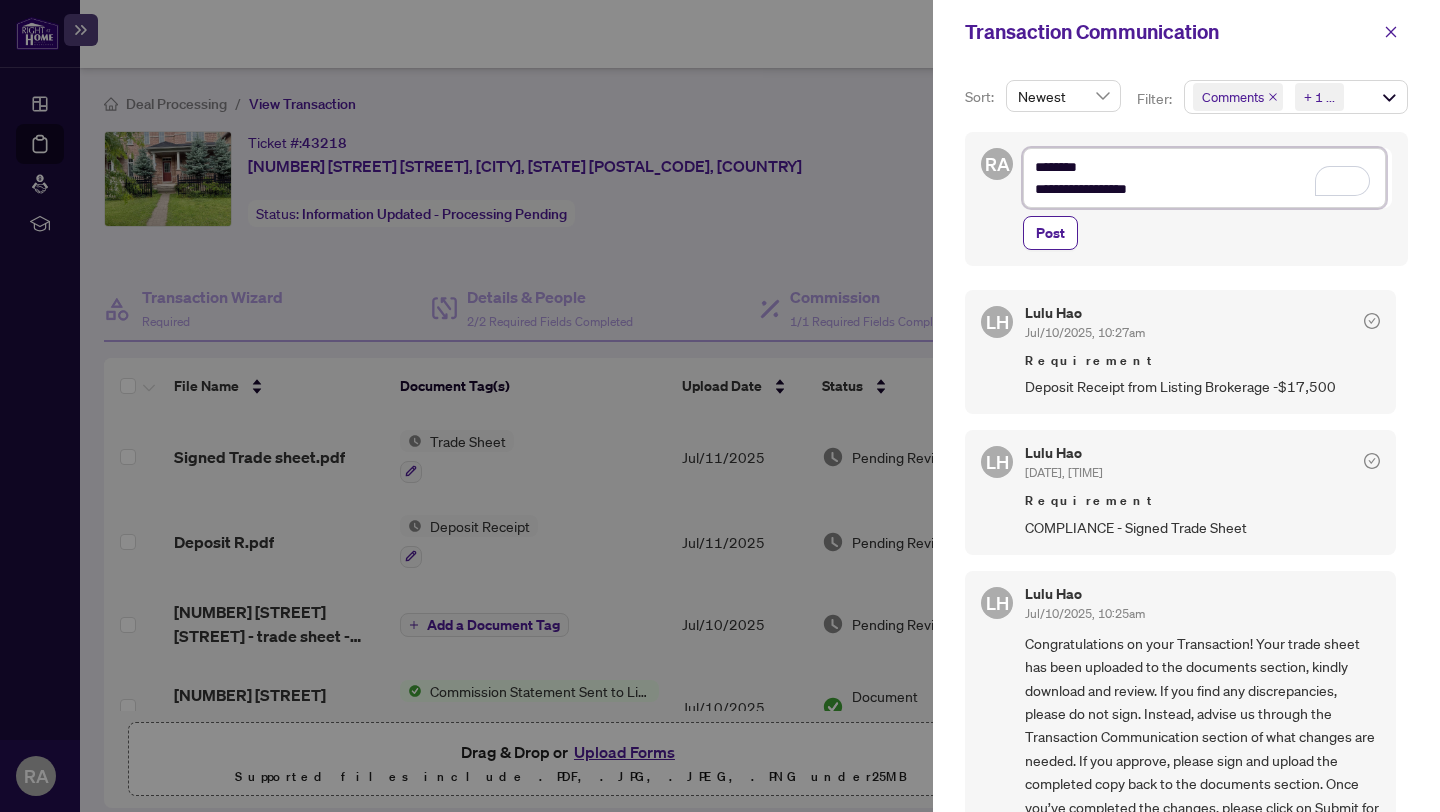 type on "**********" 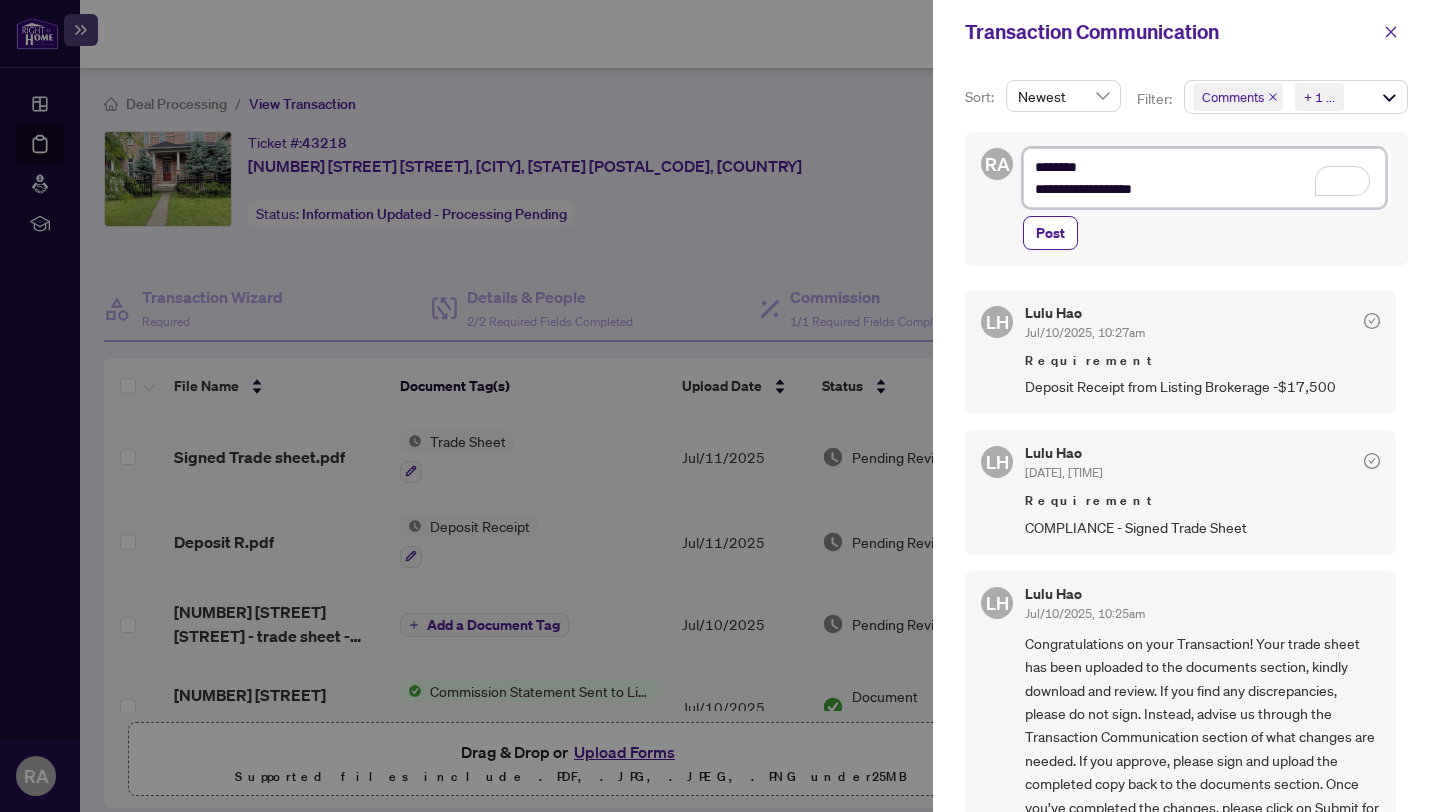 type on "**********" 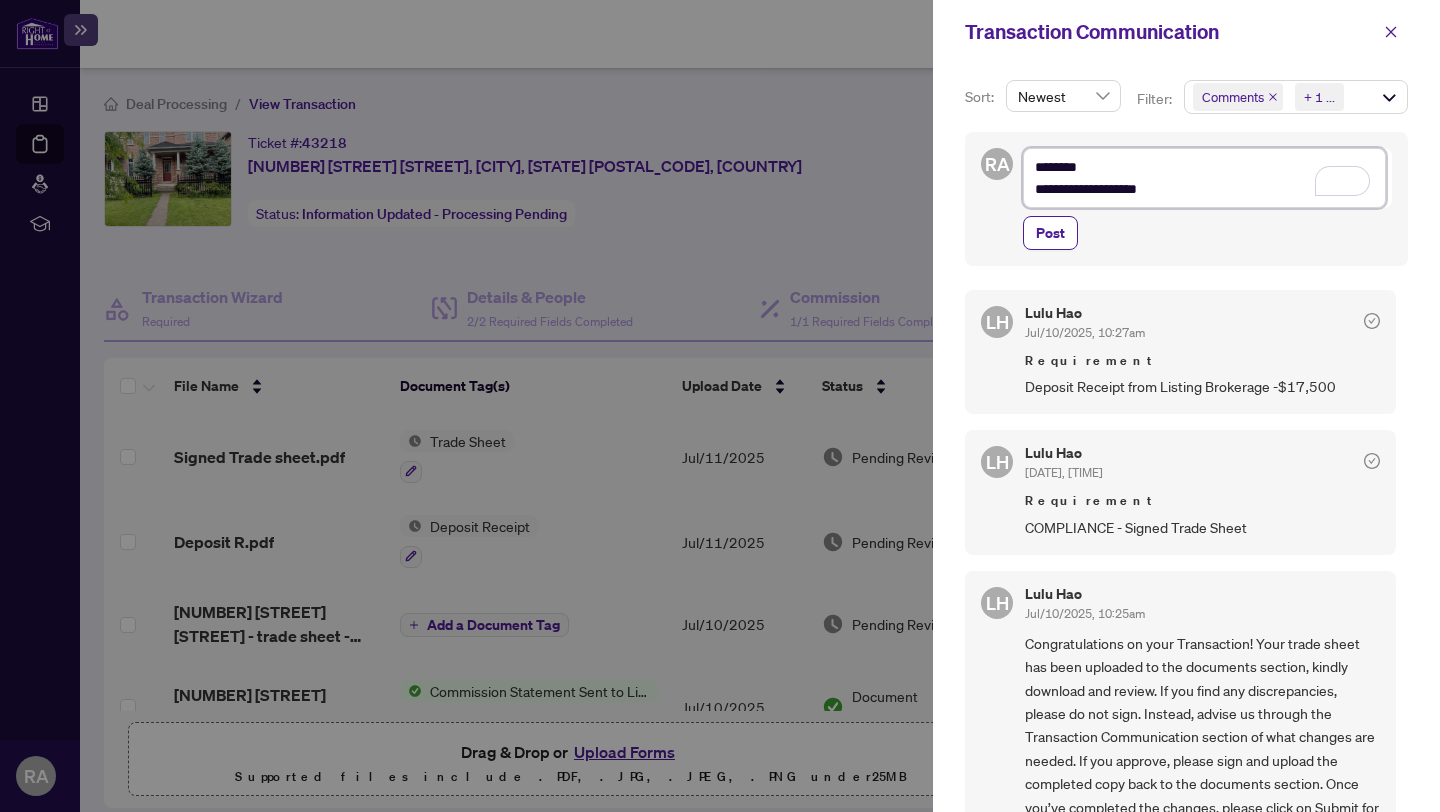 type on "**********" 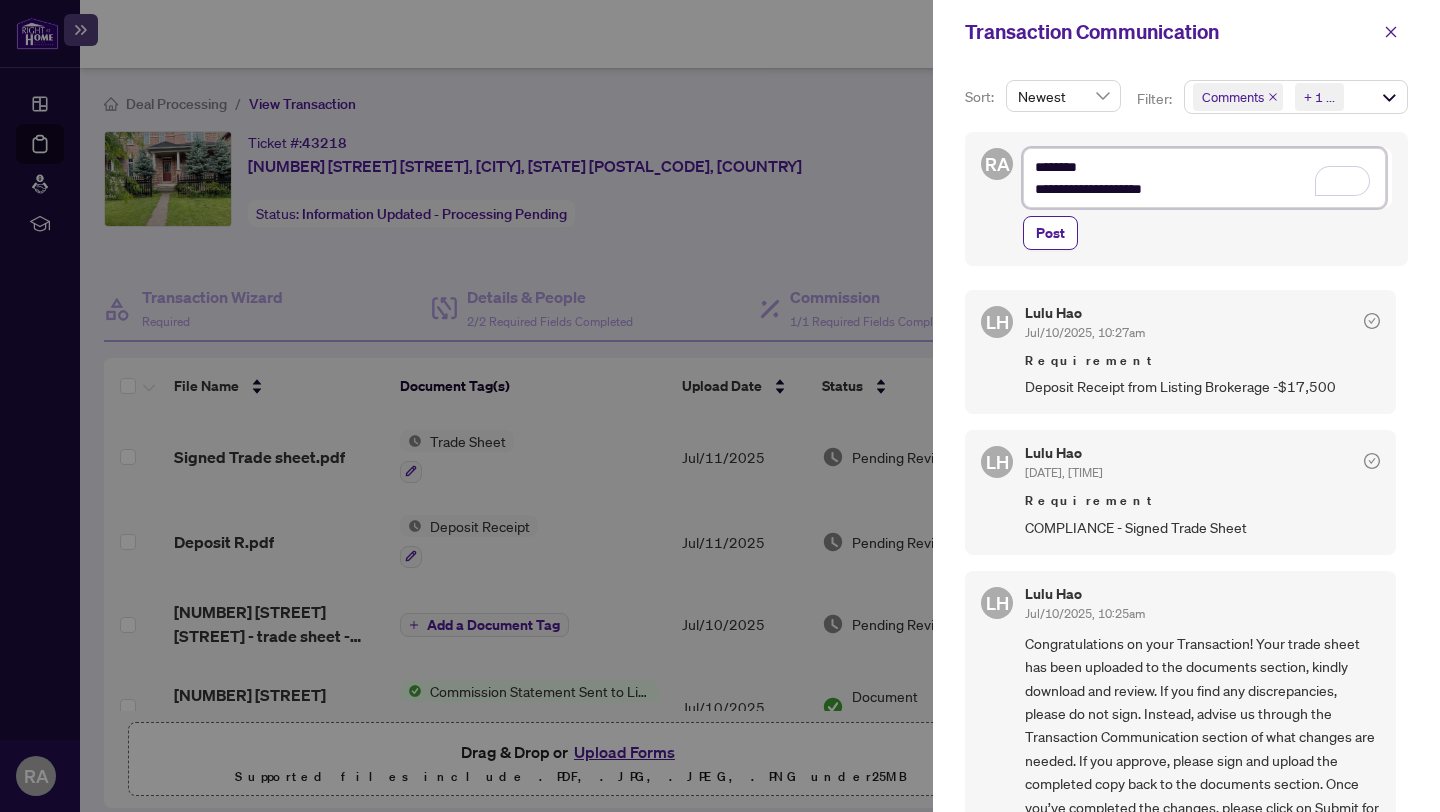 type on "**********" 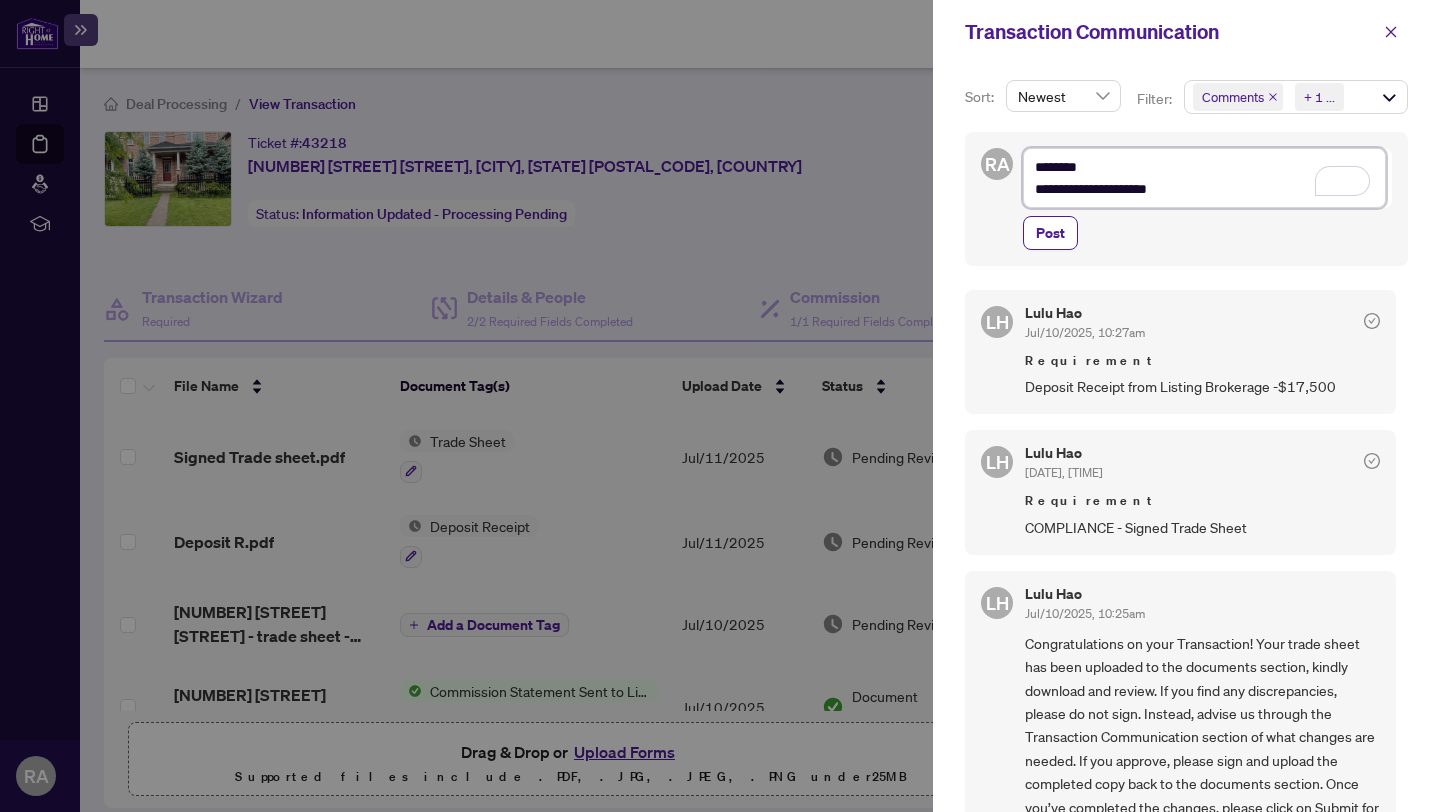 type on "**********" 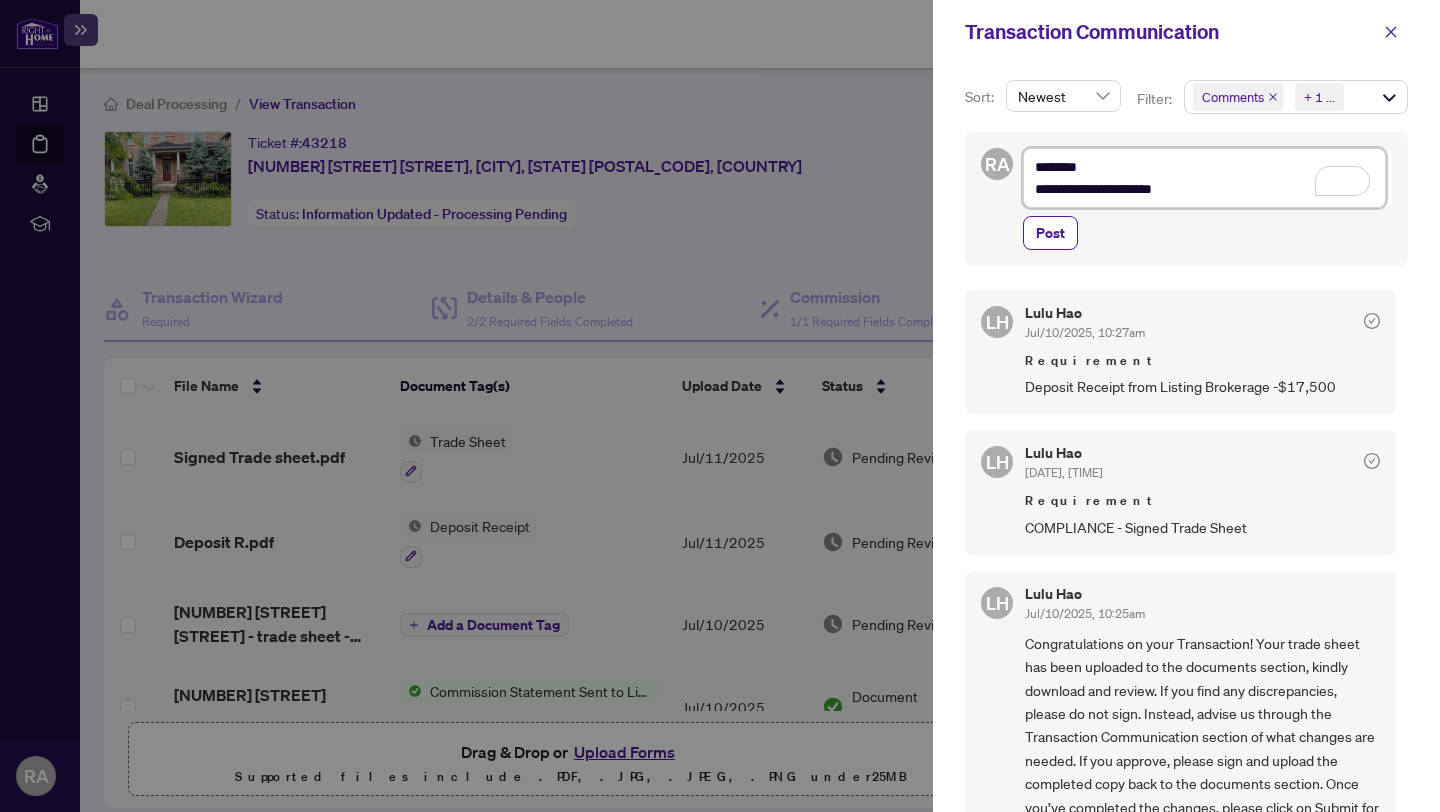 type on "**********" 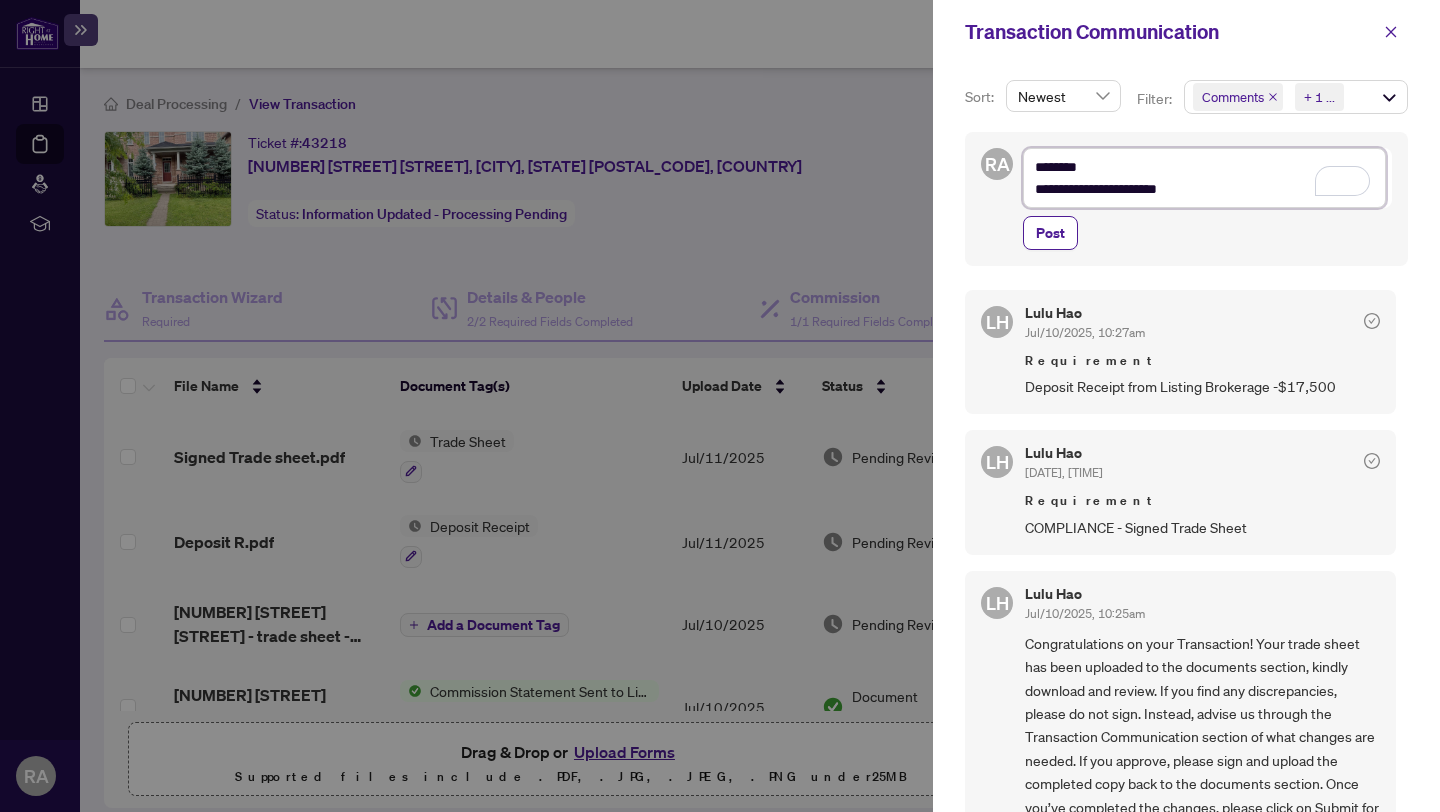 type on "**********" 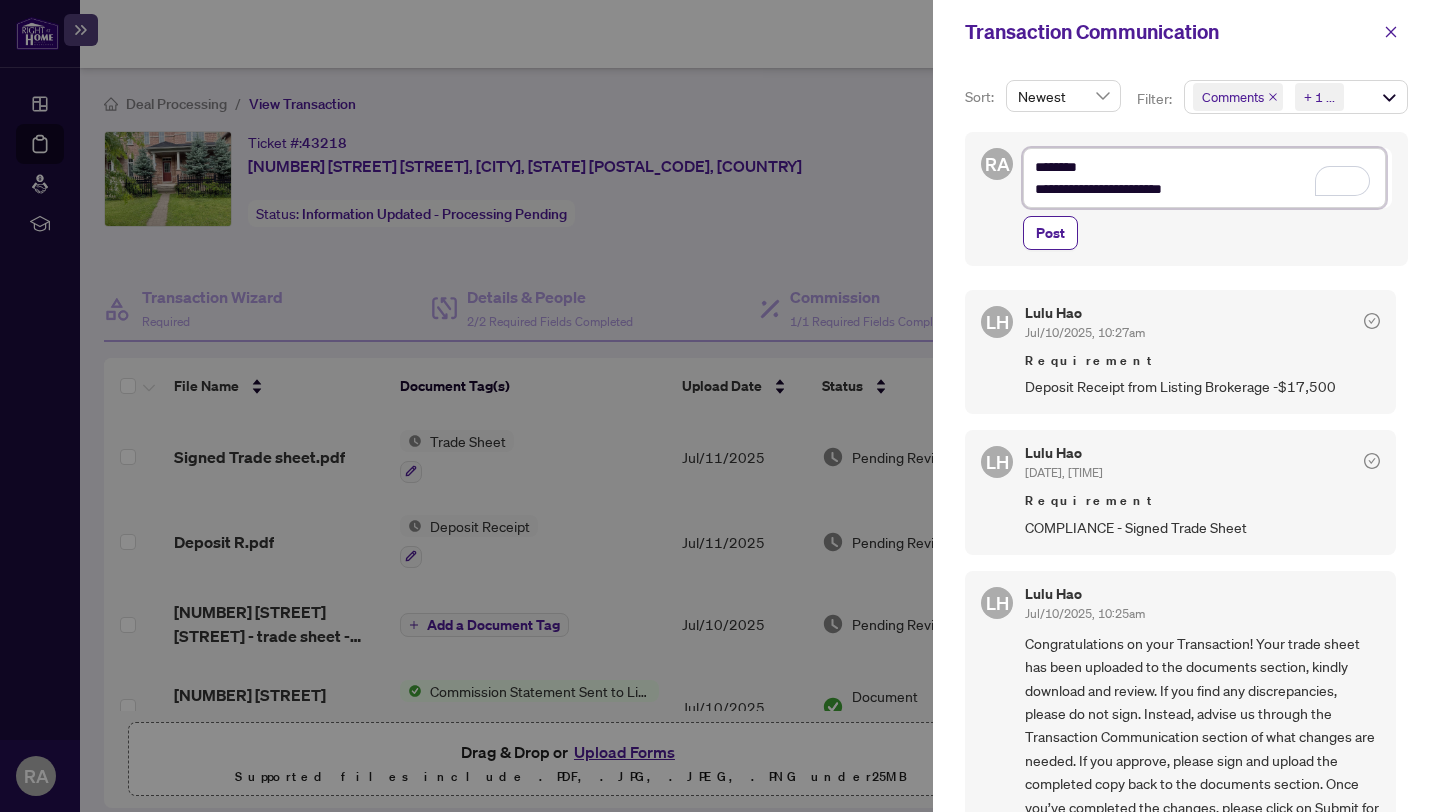 type on "**********" 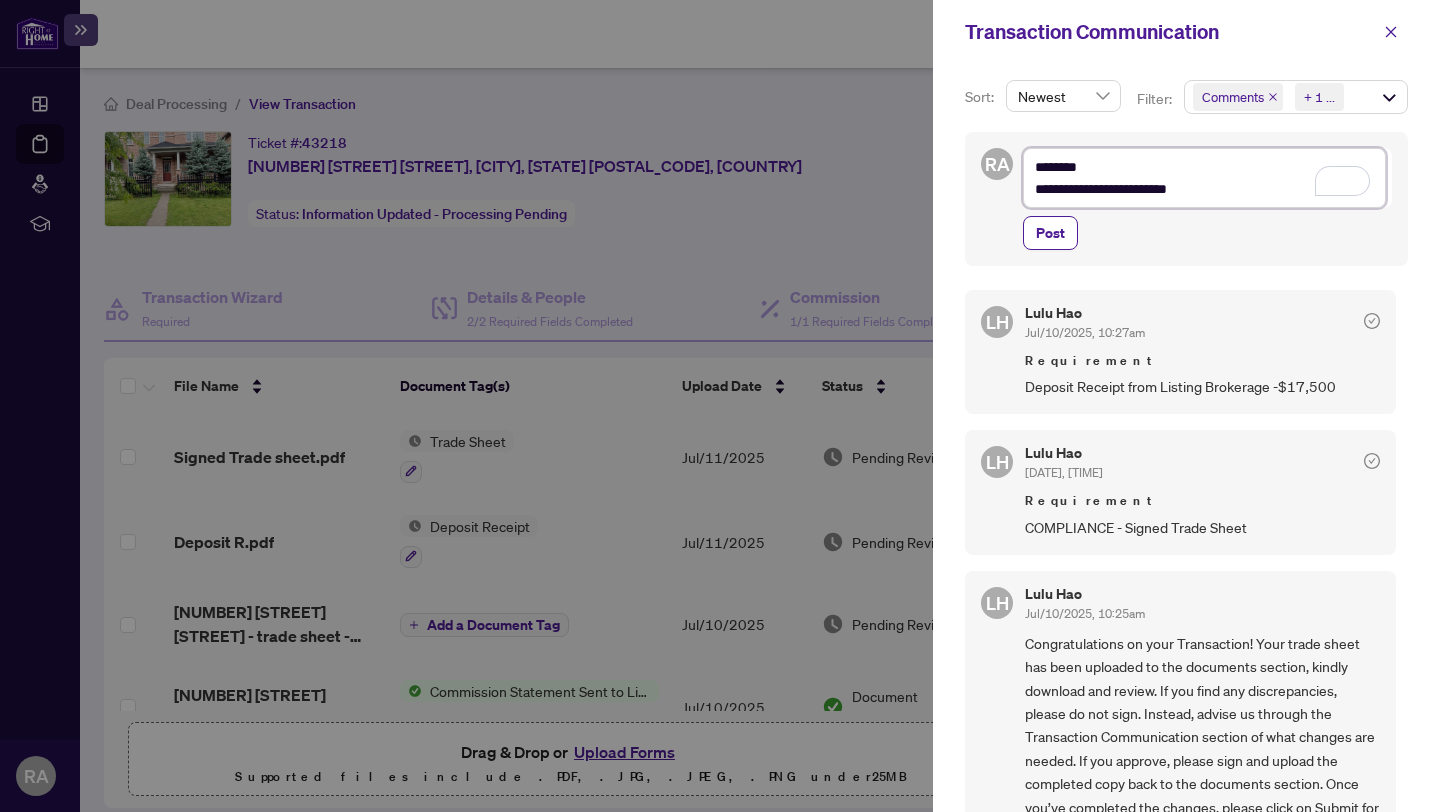 type on "**********" 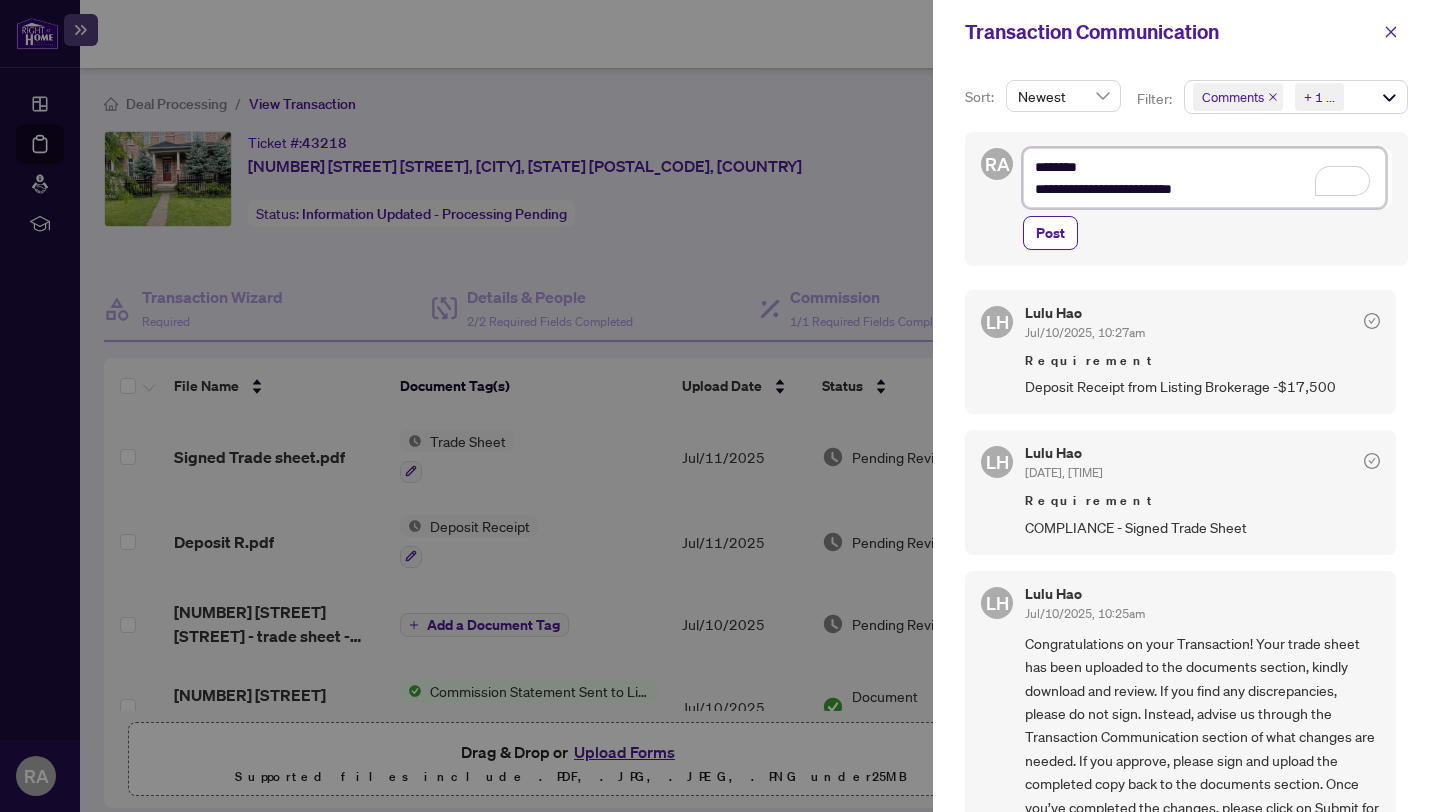 type on "**********" 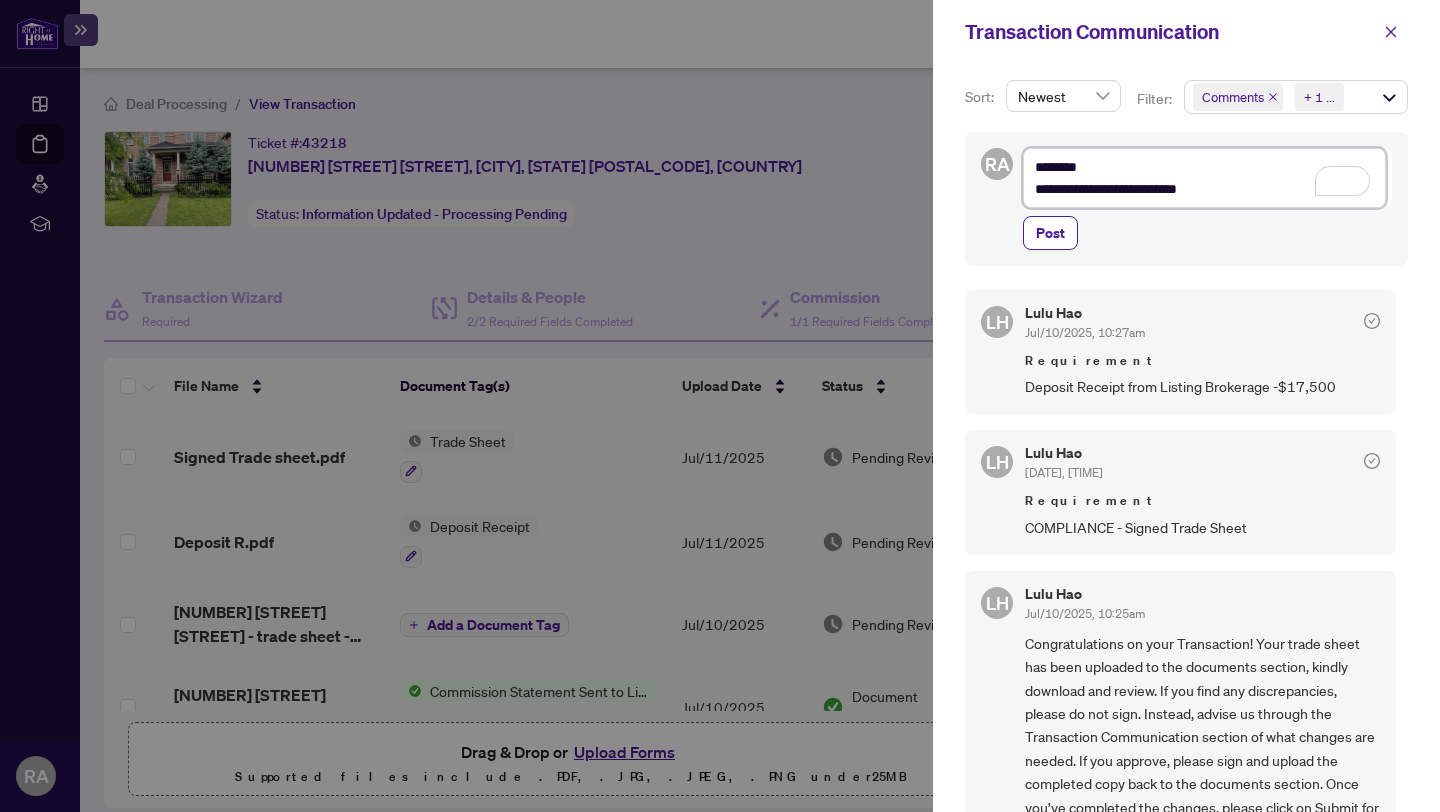 type on "**********" 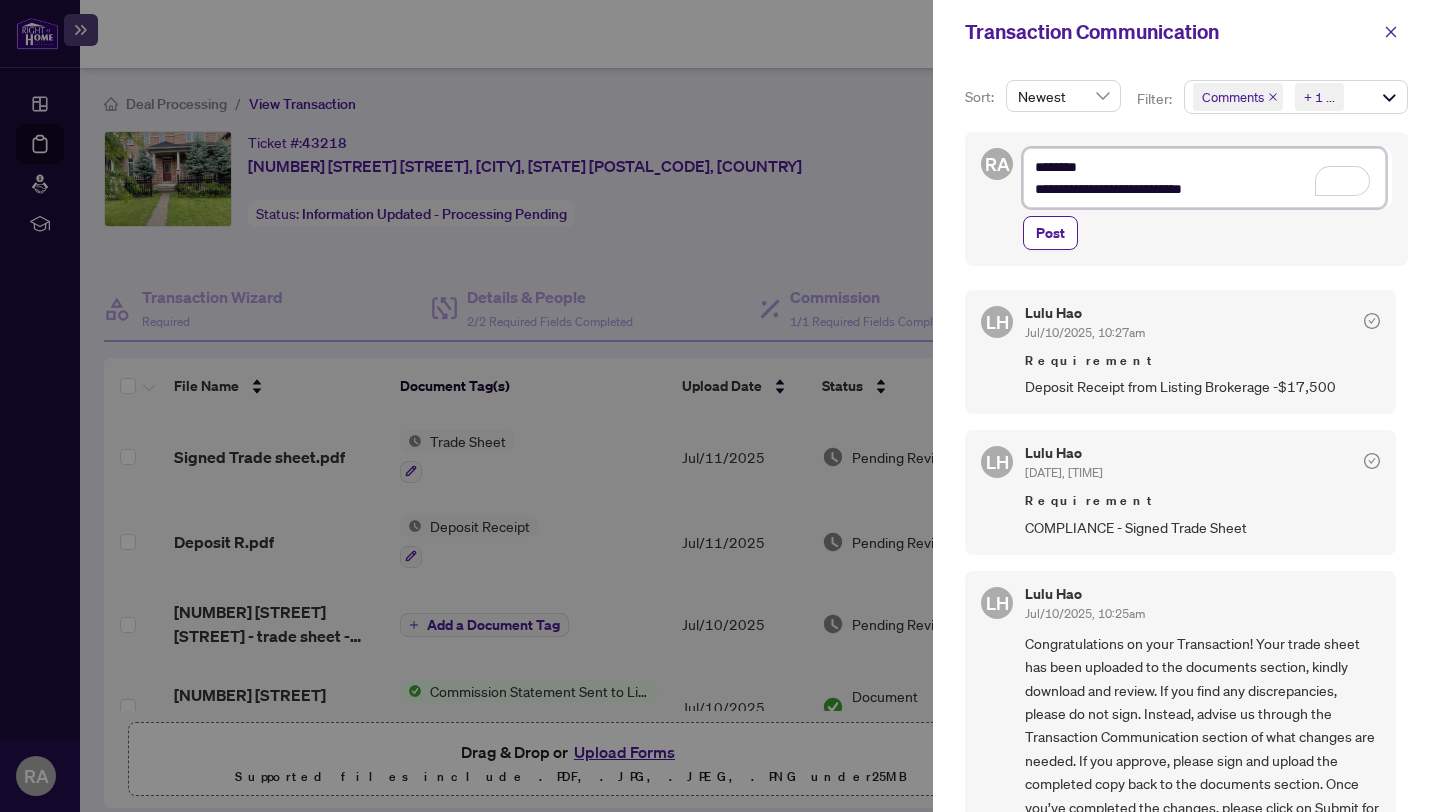 type on "**********" 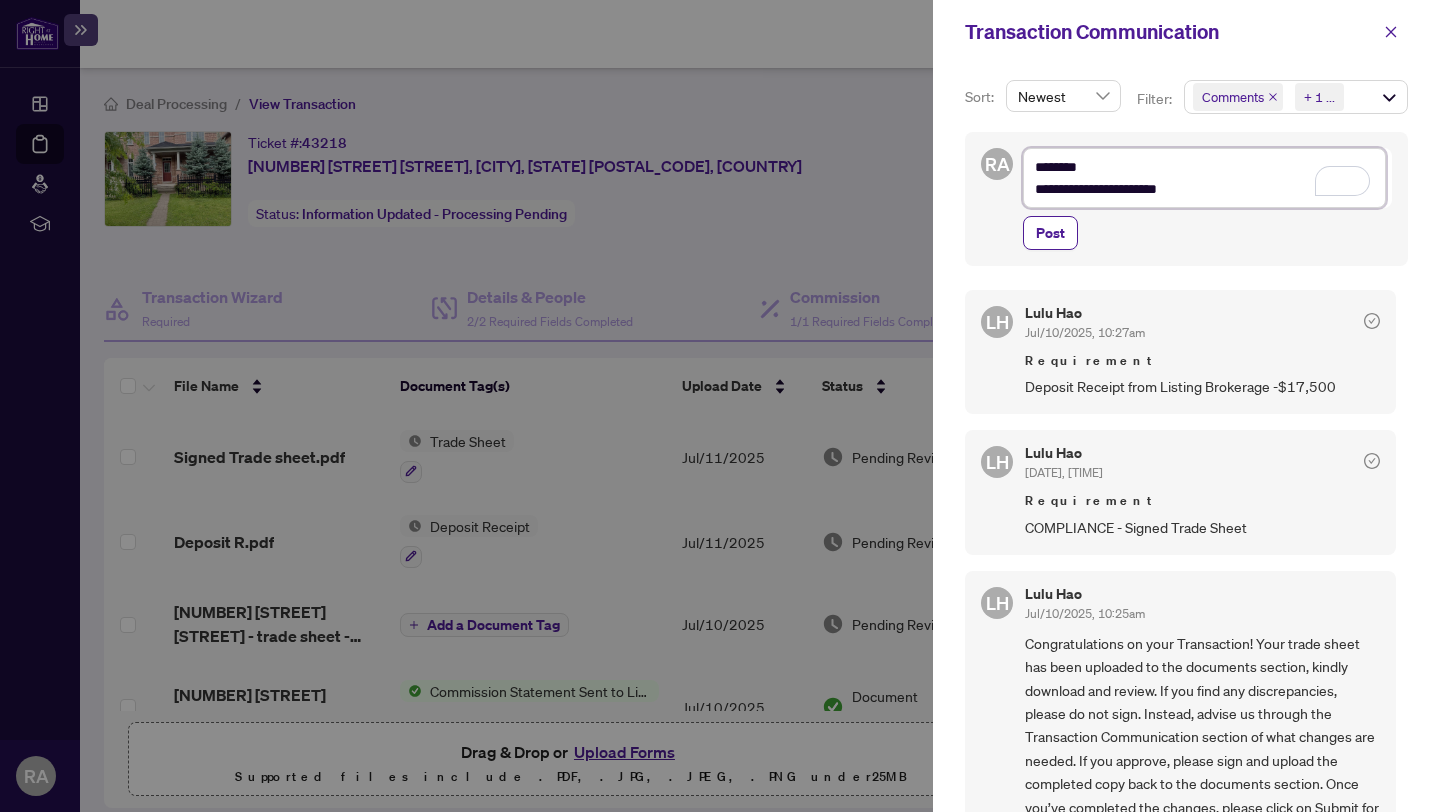 type on "**********" 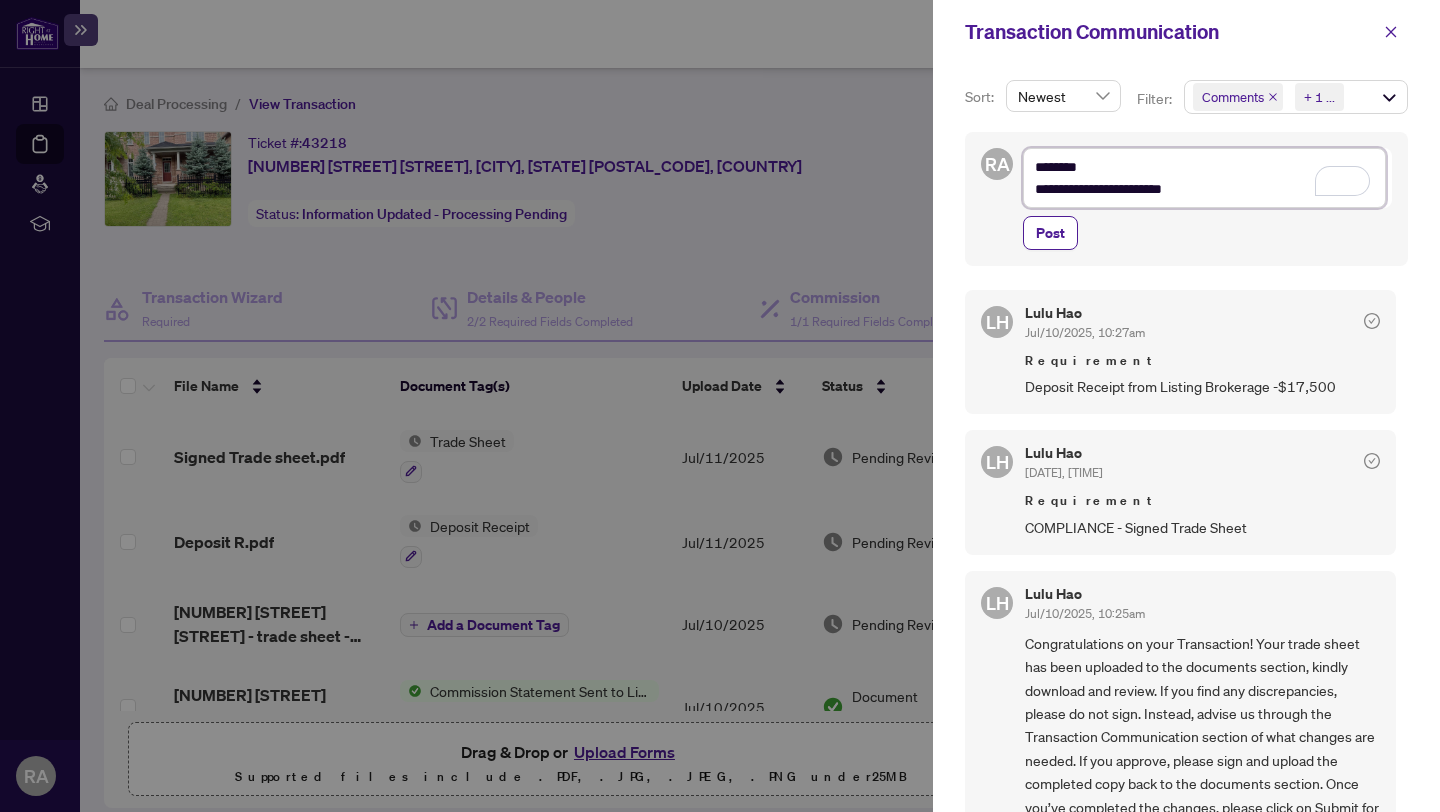 type on "**********" 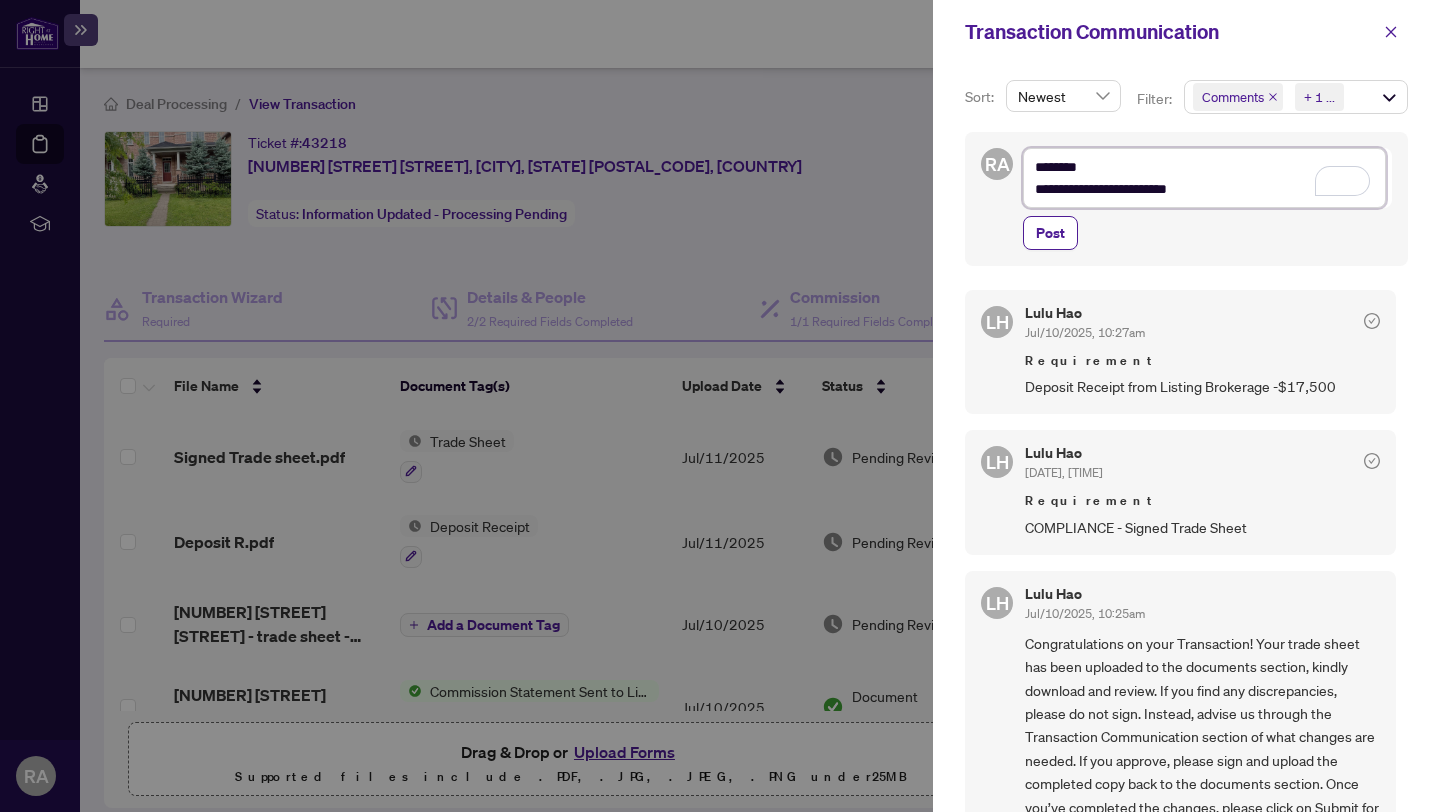 type on "**********" 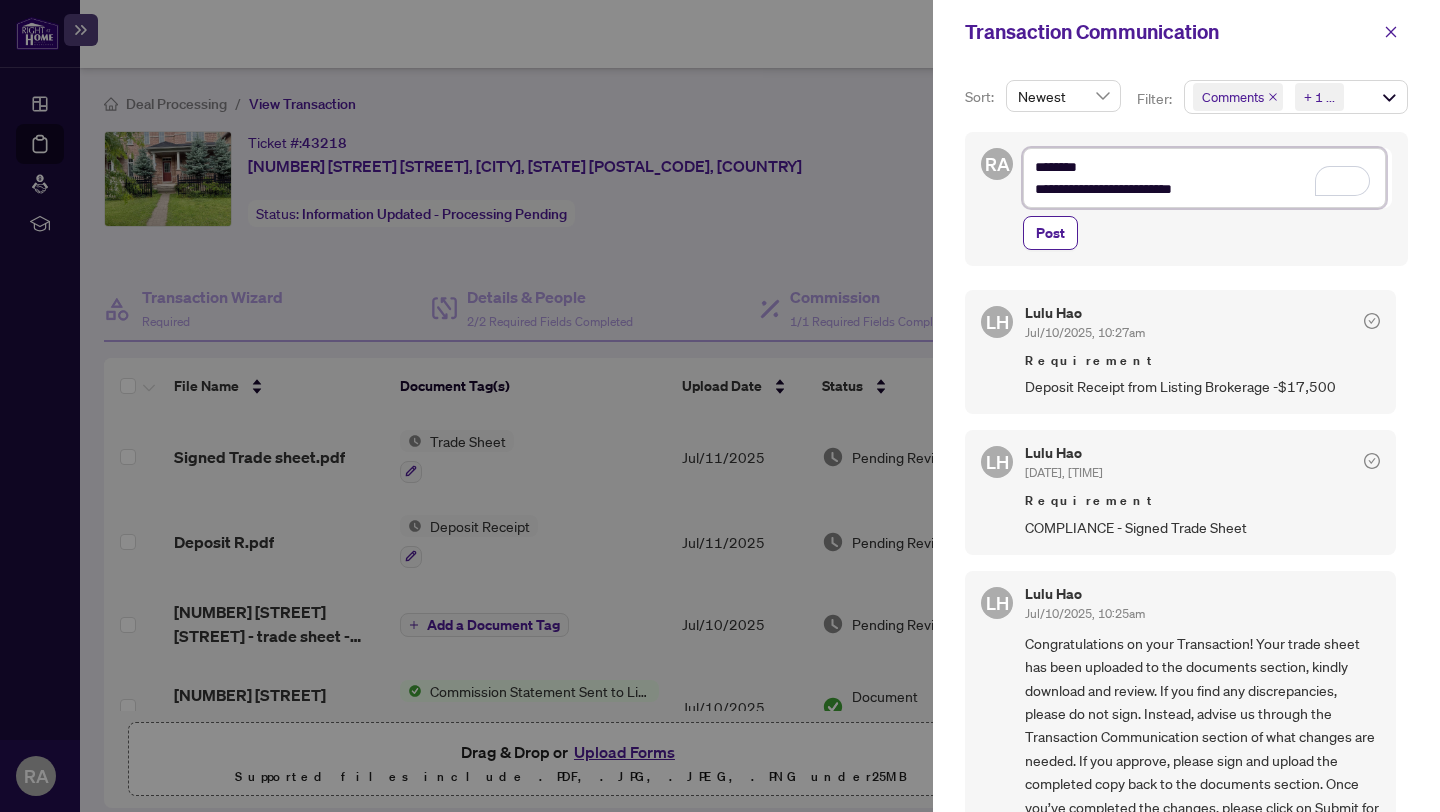 type on "**********" 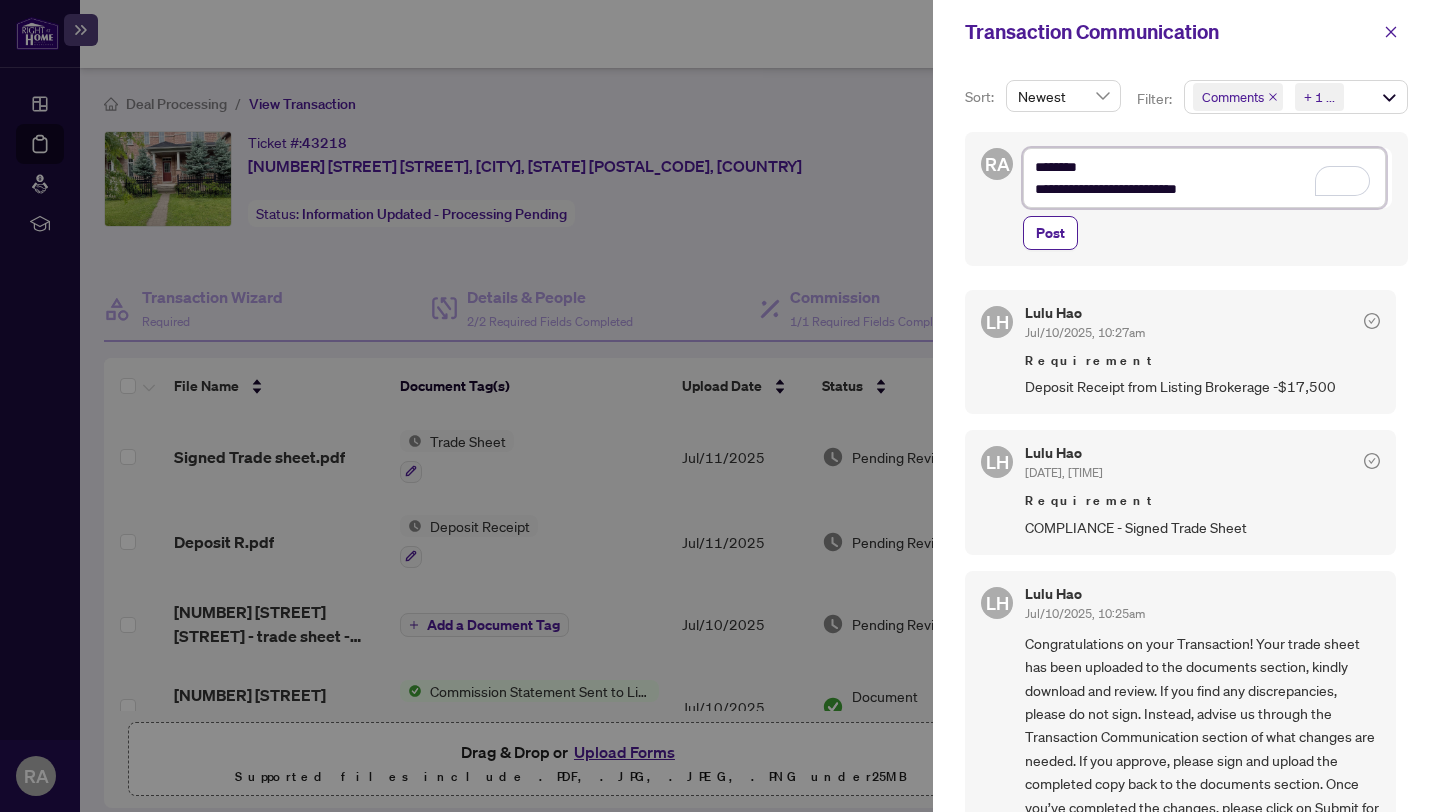 type on "**********" 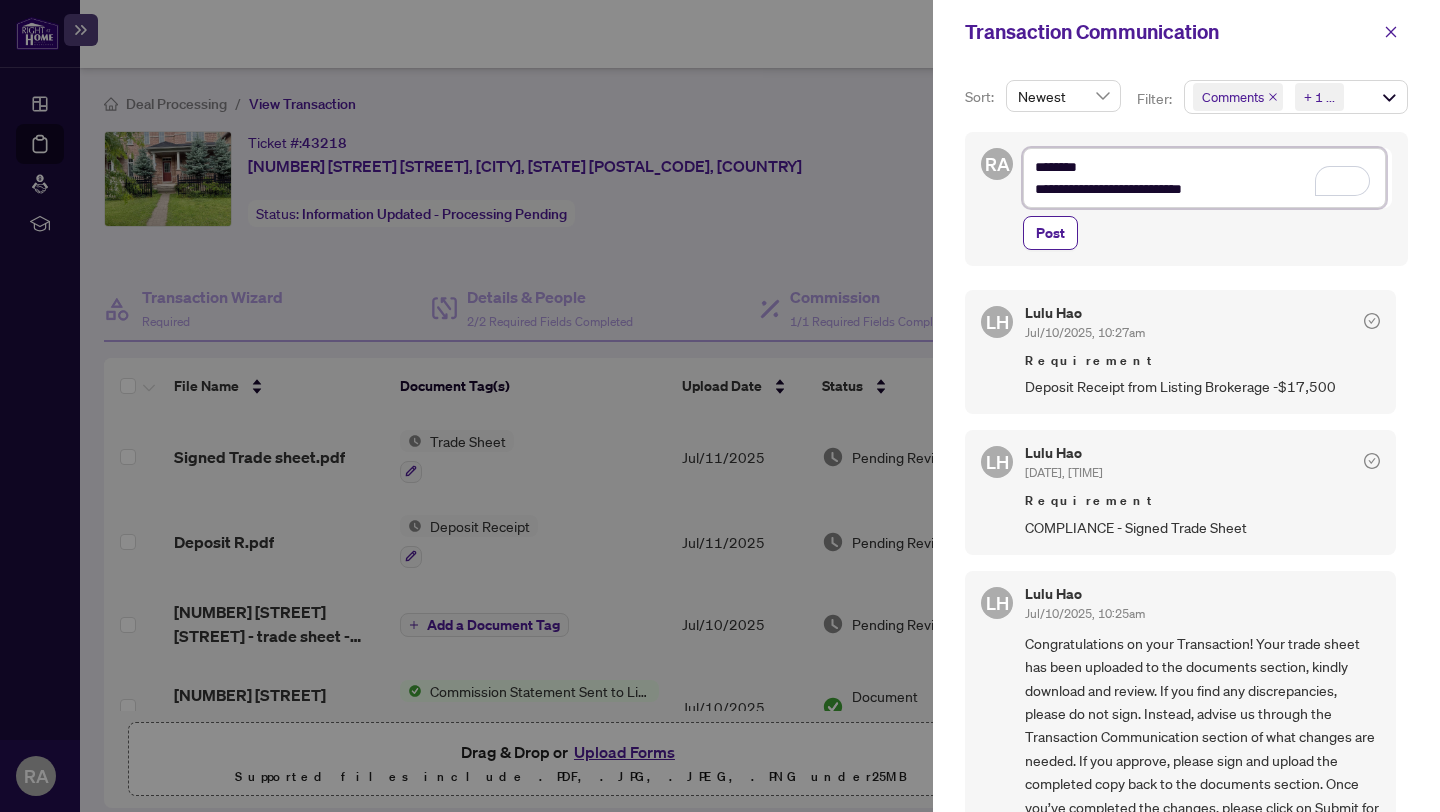 type on "**********" 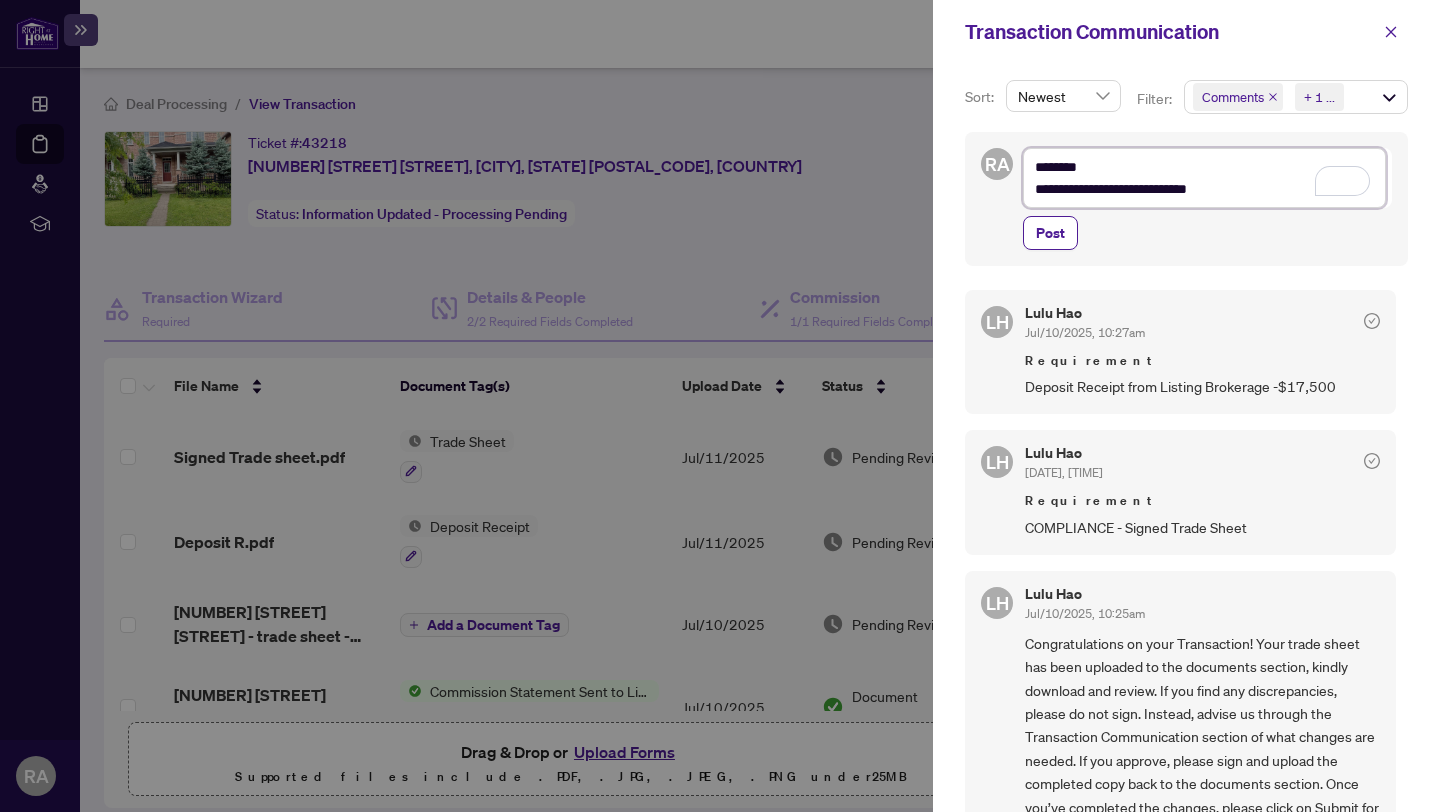 type on "**********" 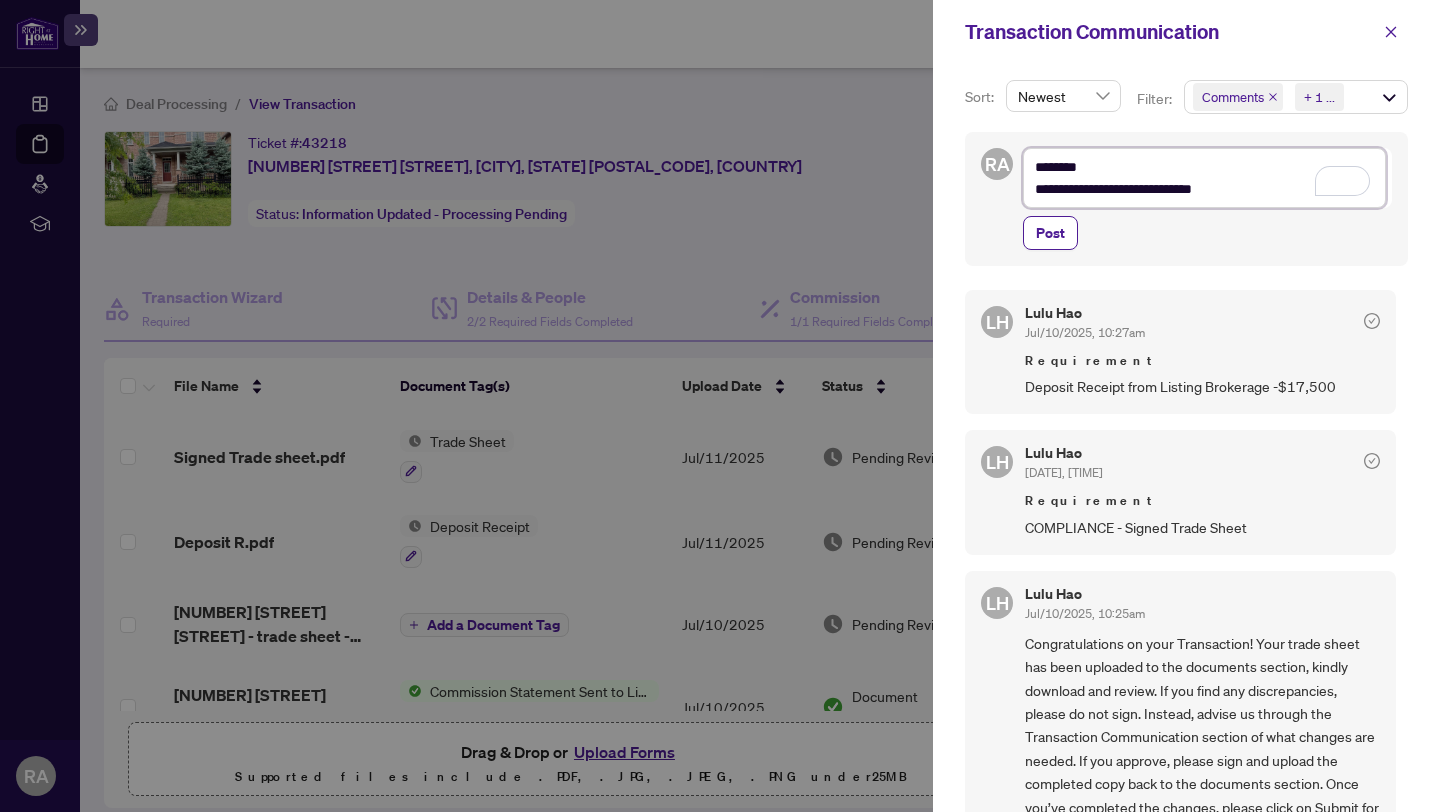 type on "**********" 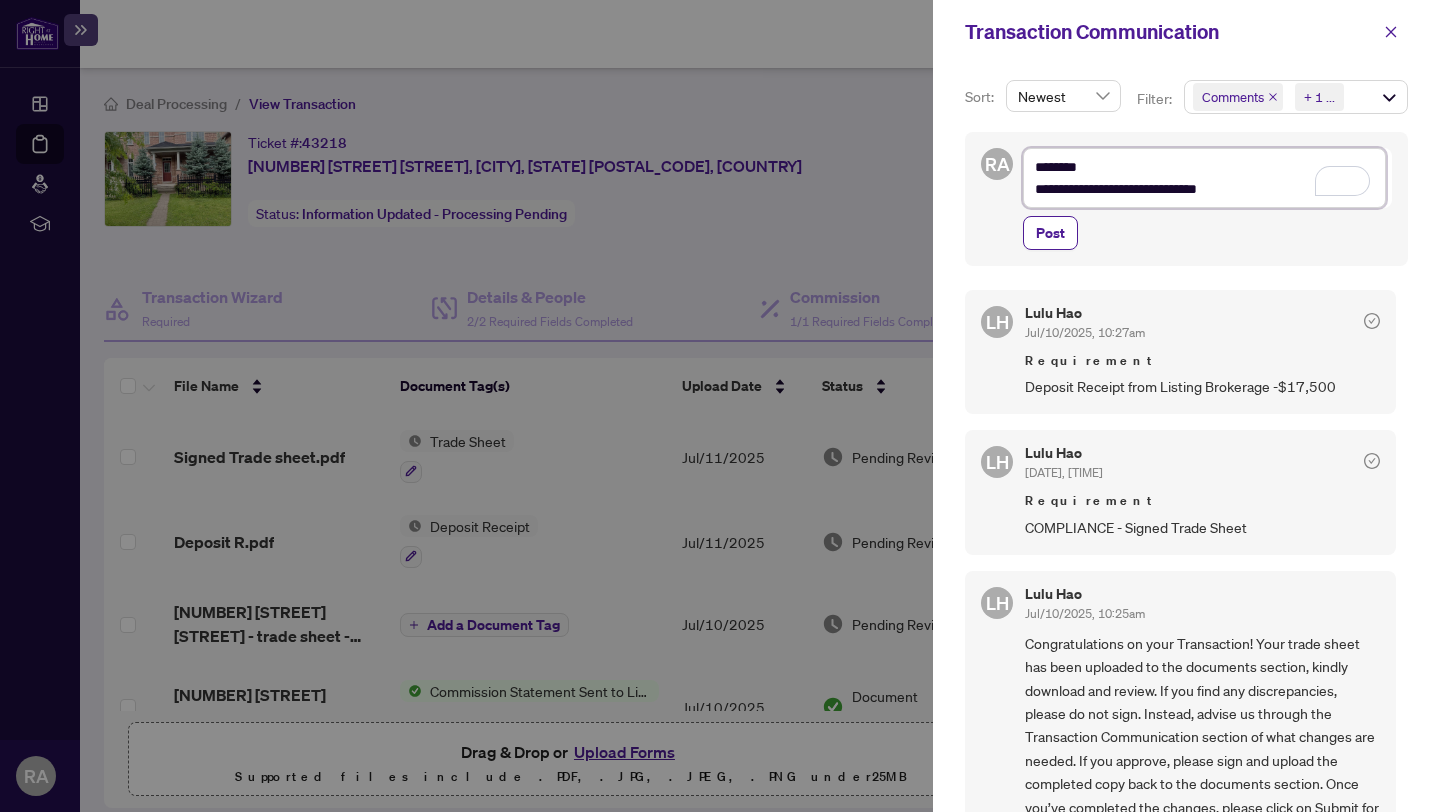 type on "**********" 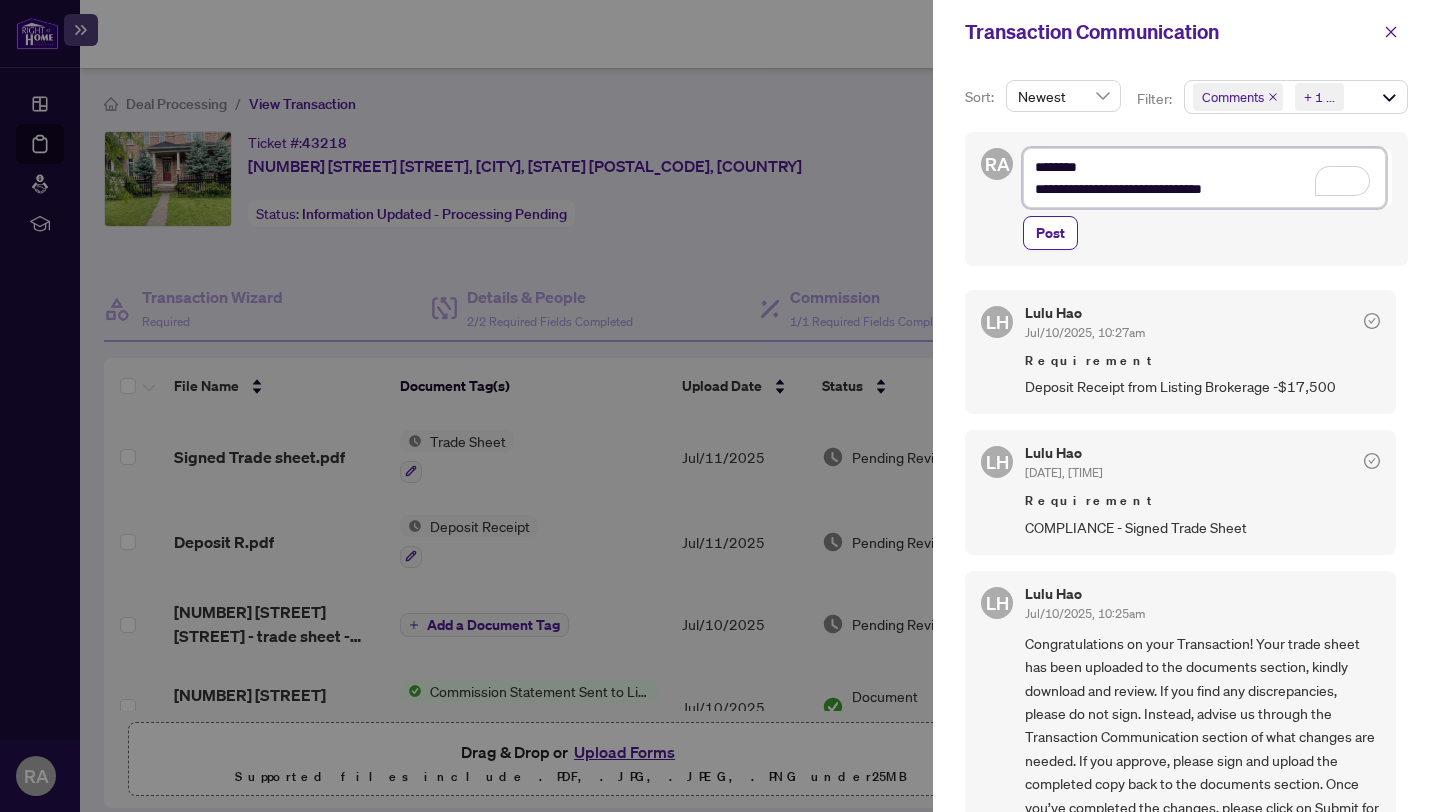 type on "**********" 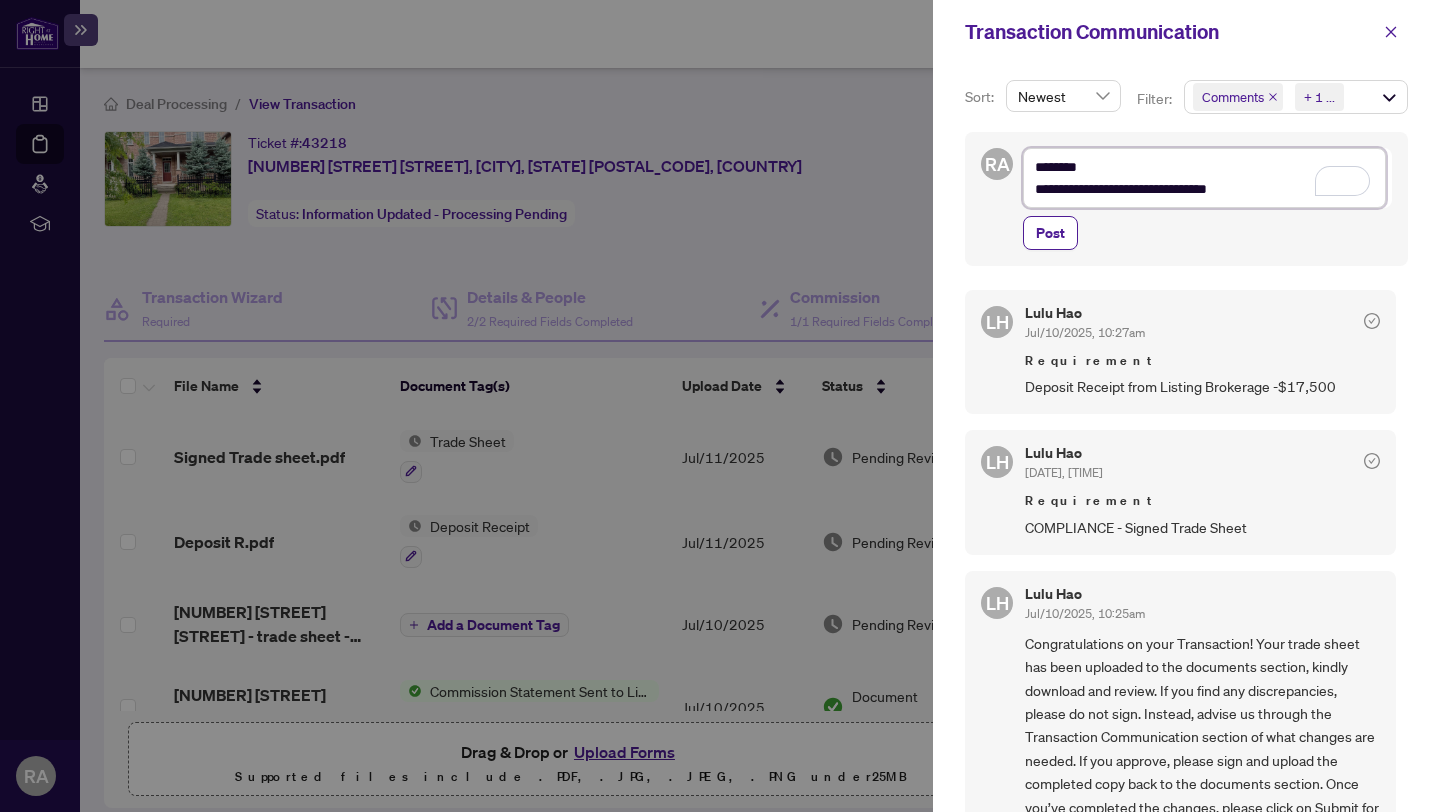 type on "**********" 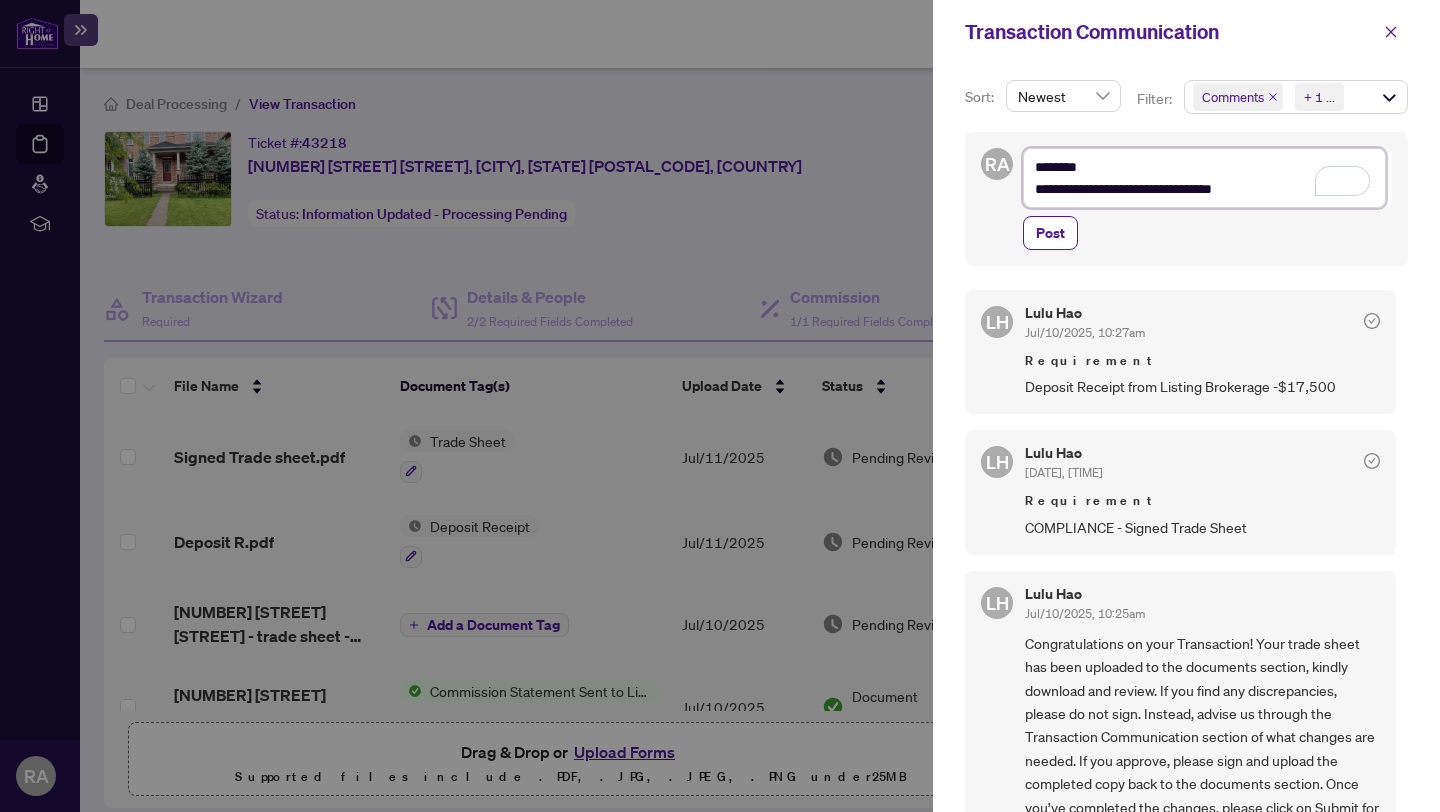 type on "**********" 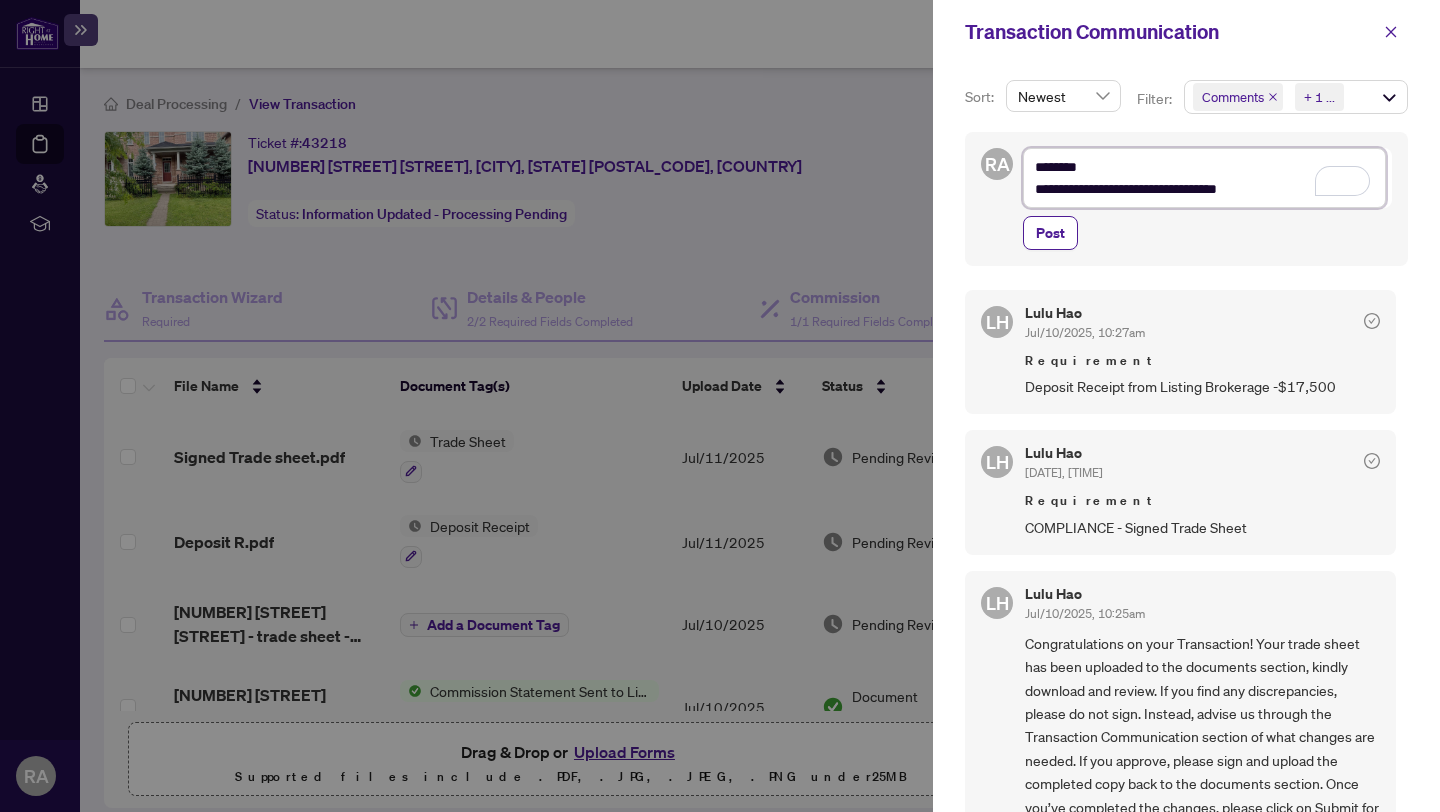 type on "**********" 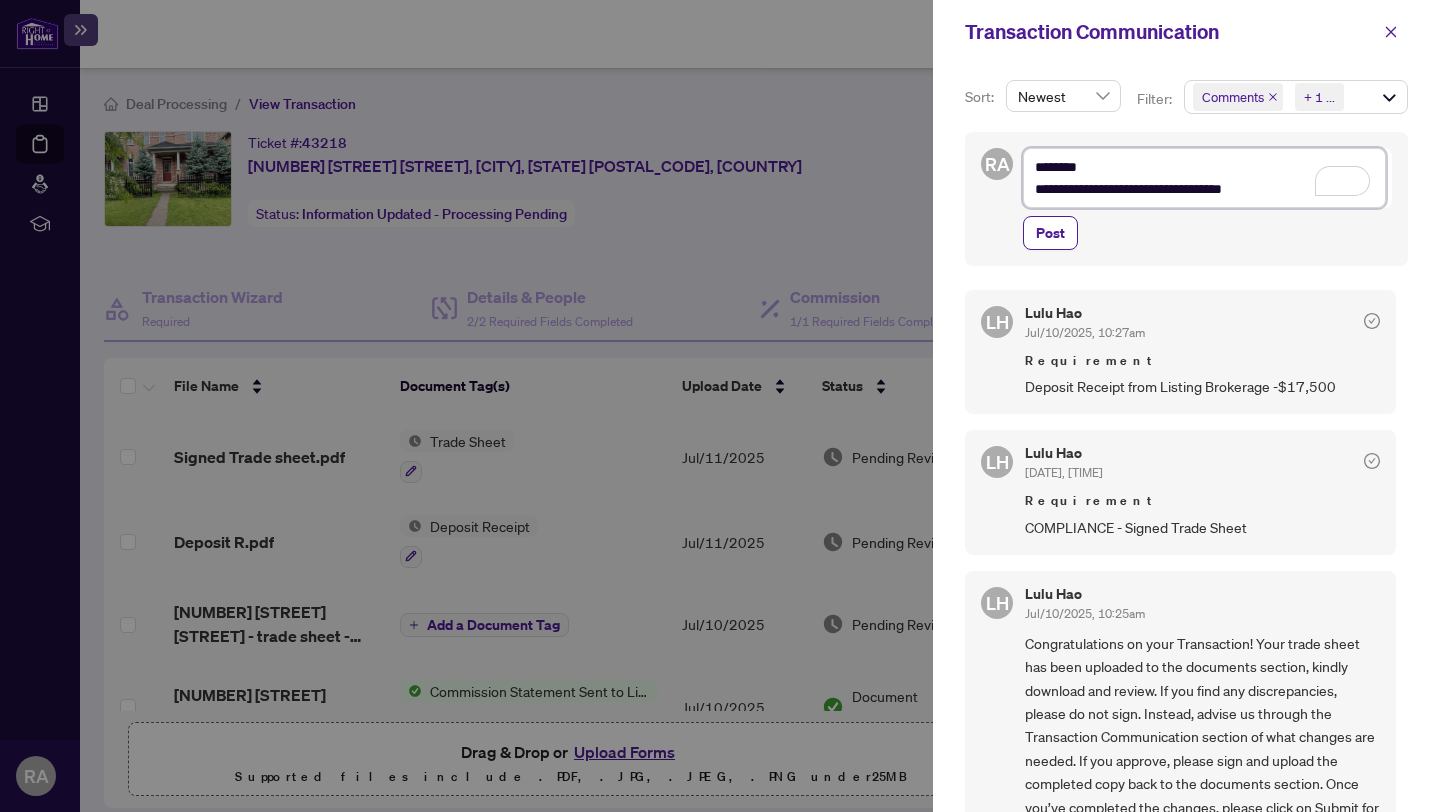 type on "**********" 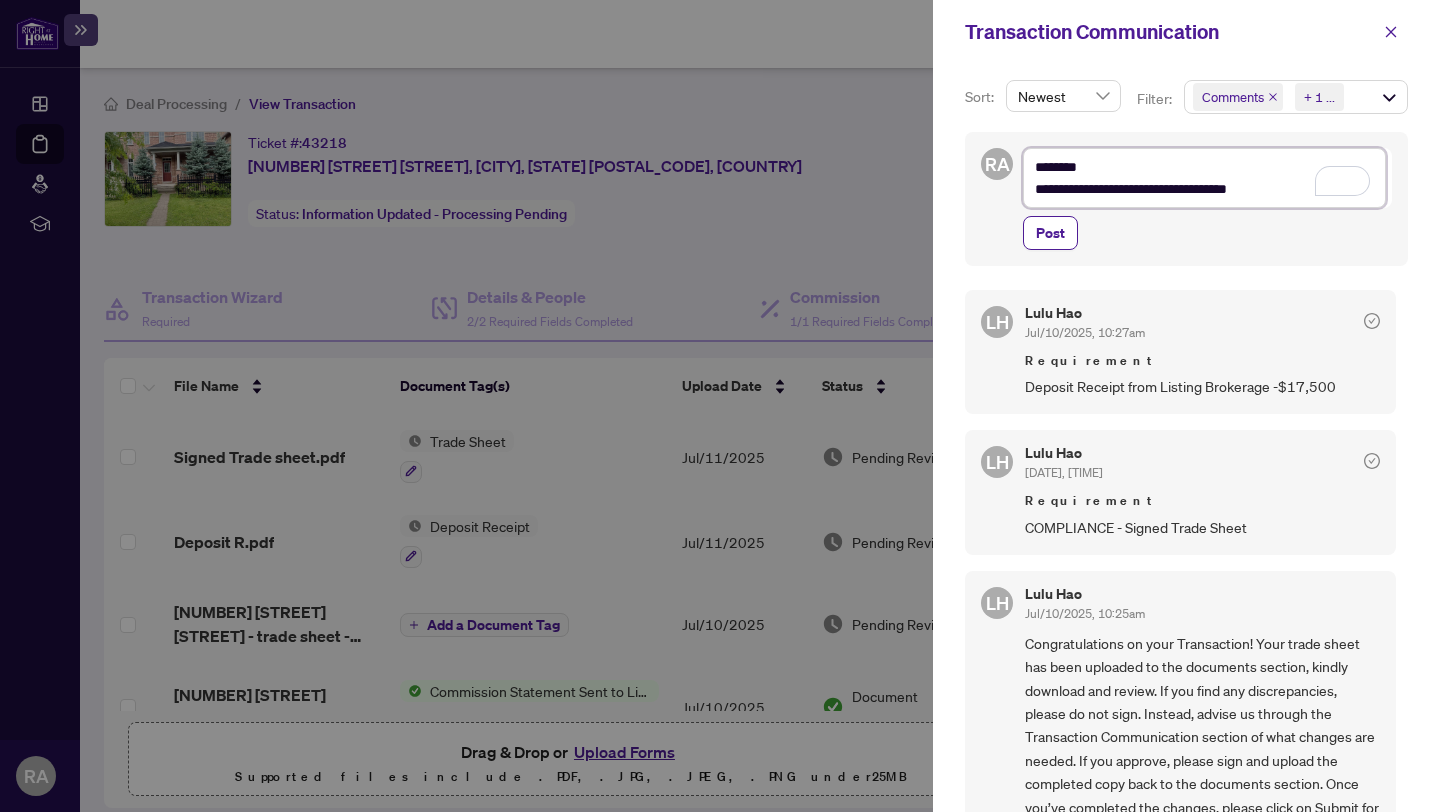 type on "**********" 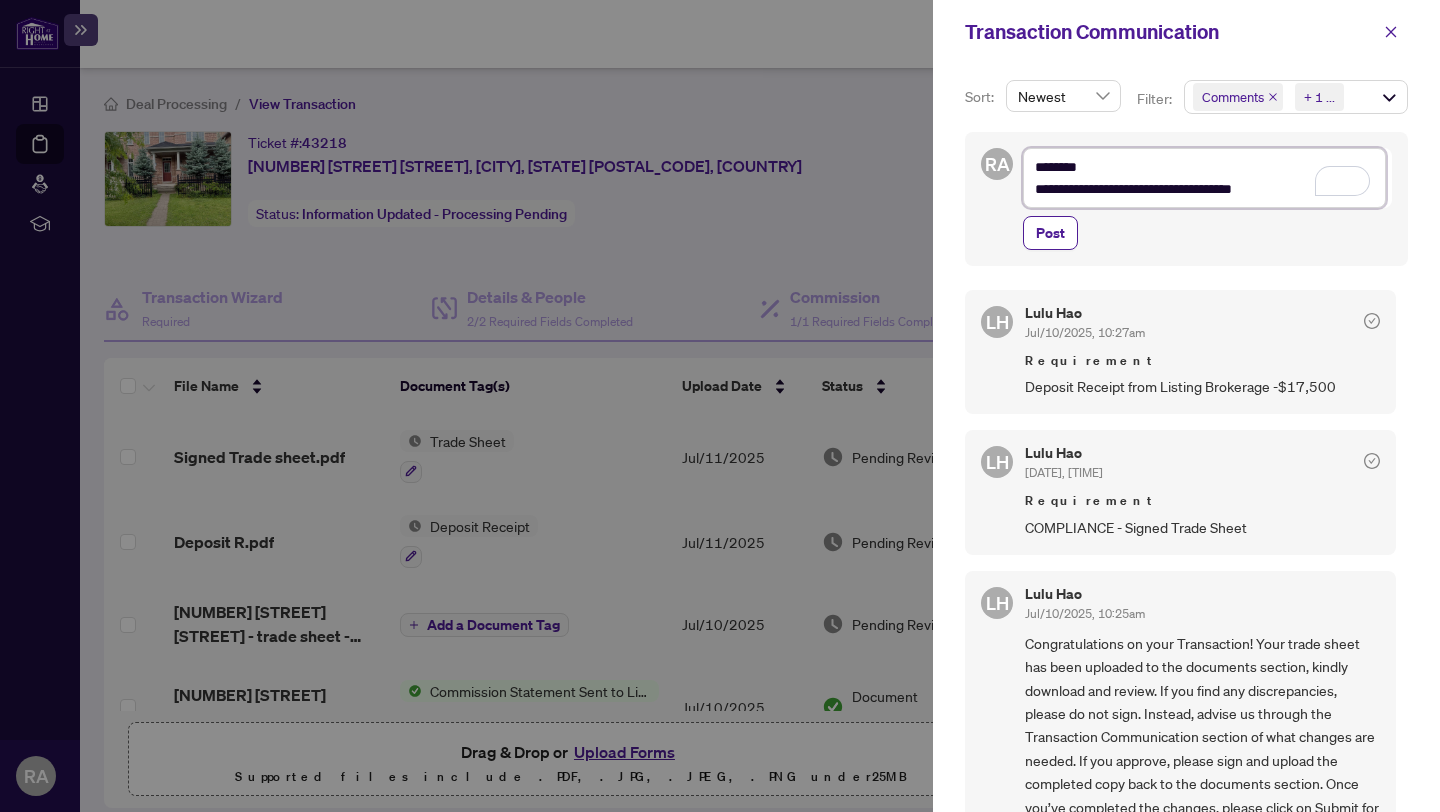 type on "**********" 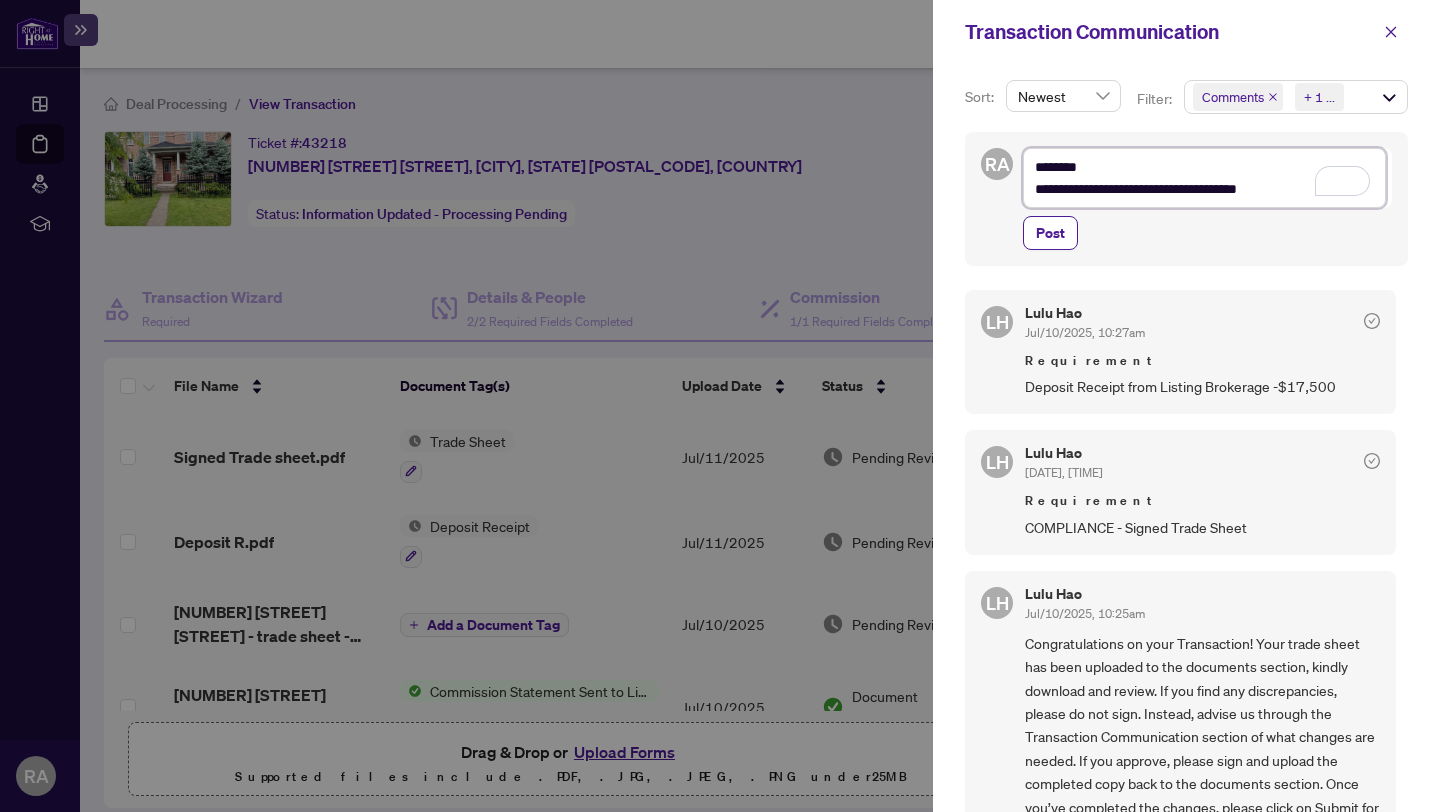 type on "**********" 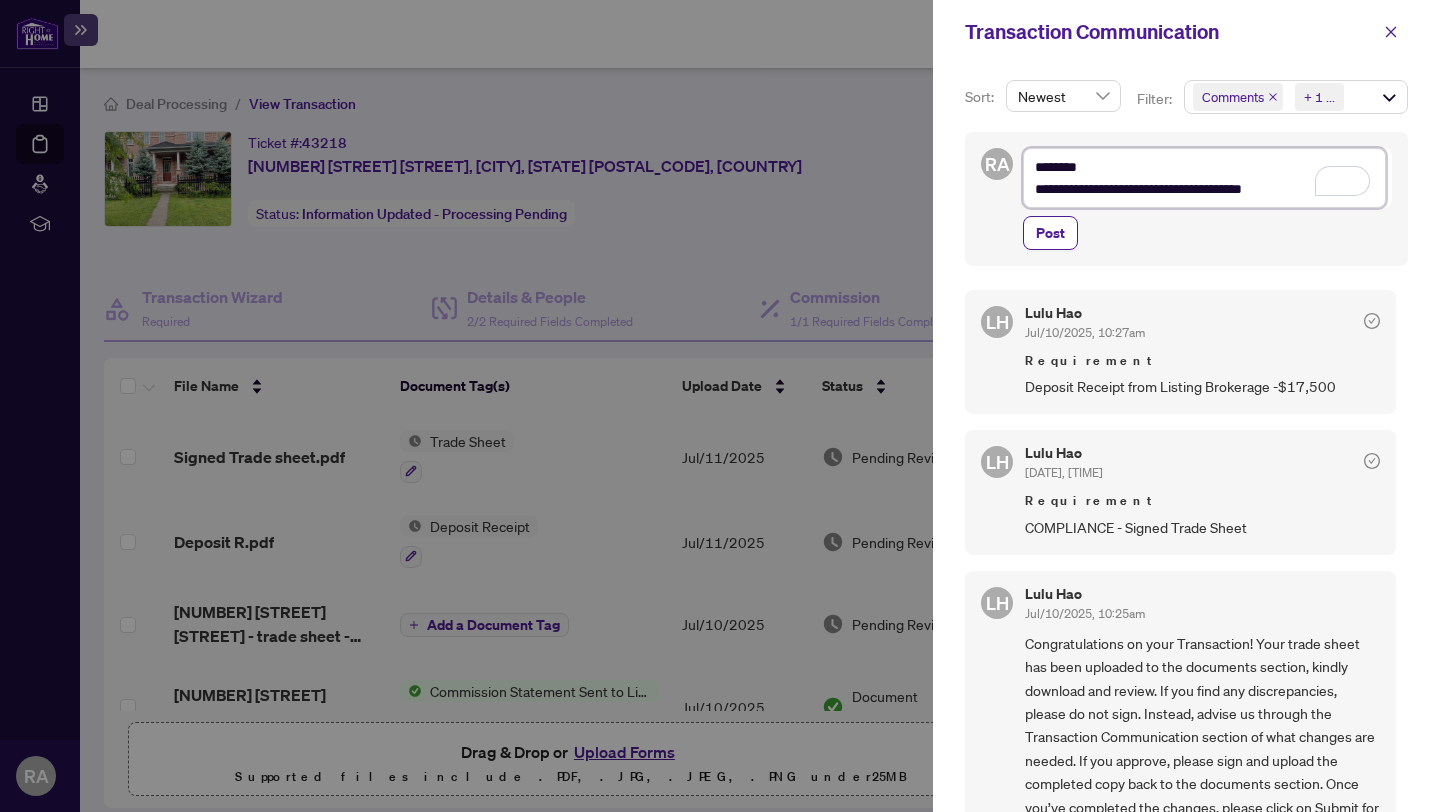 type on "**********" 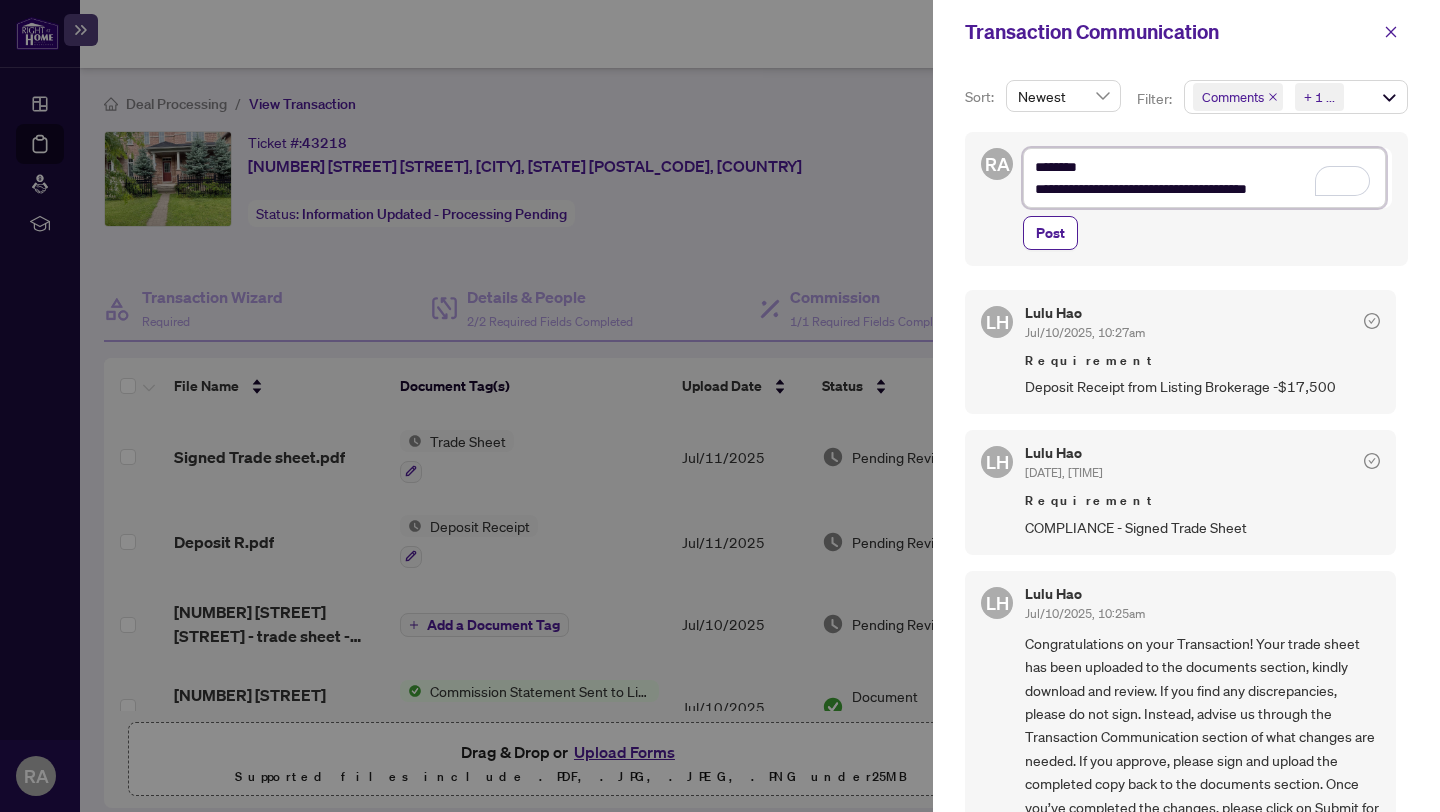 type on "**********" 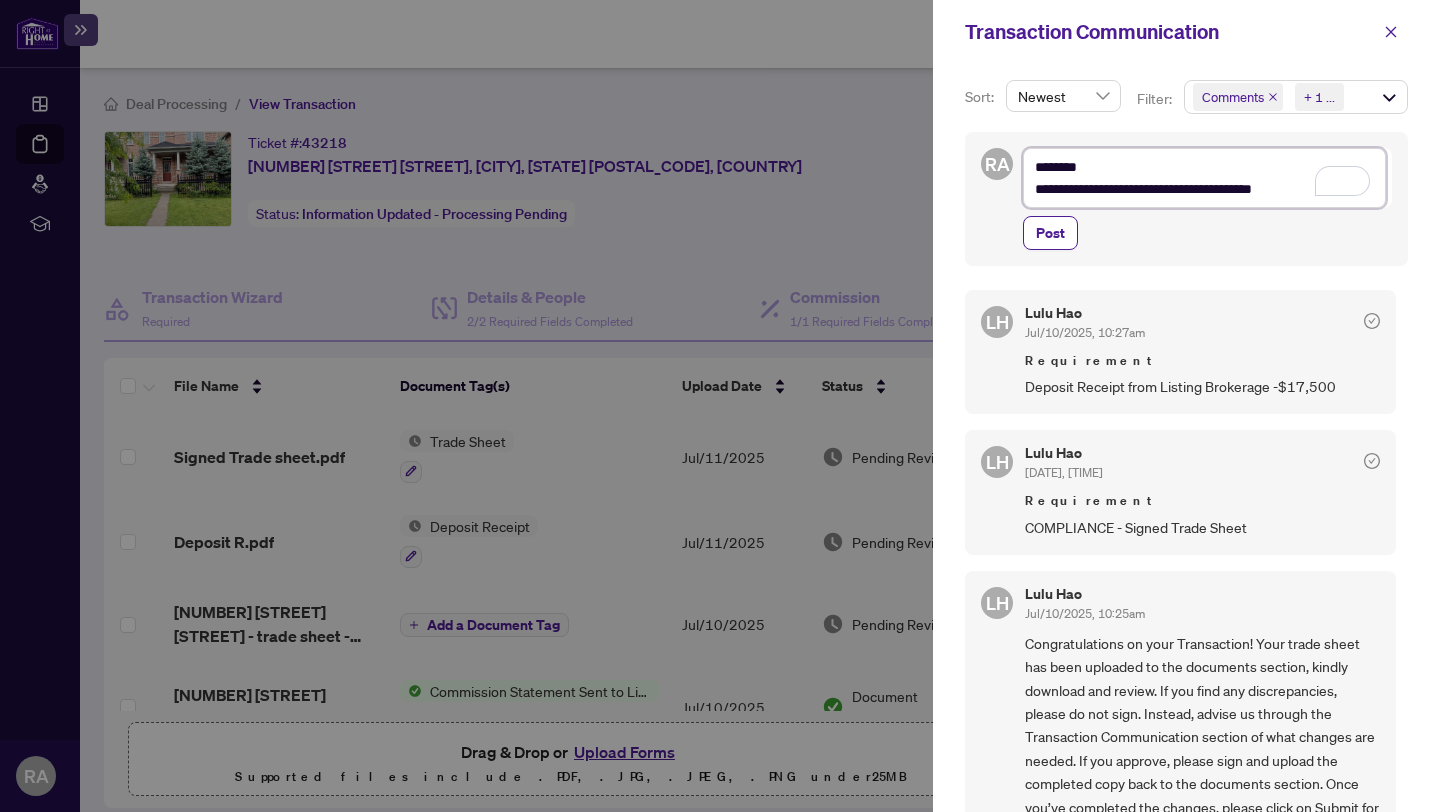 type on "**********" 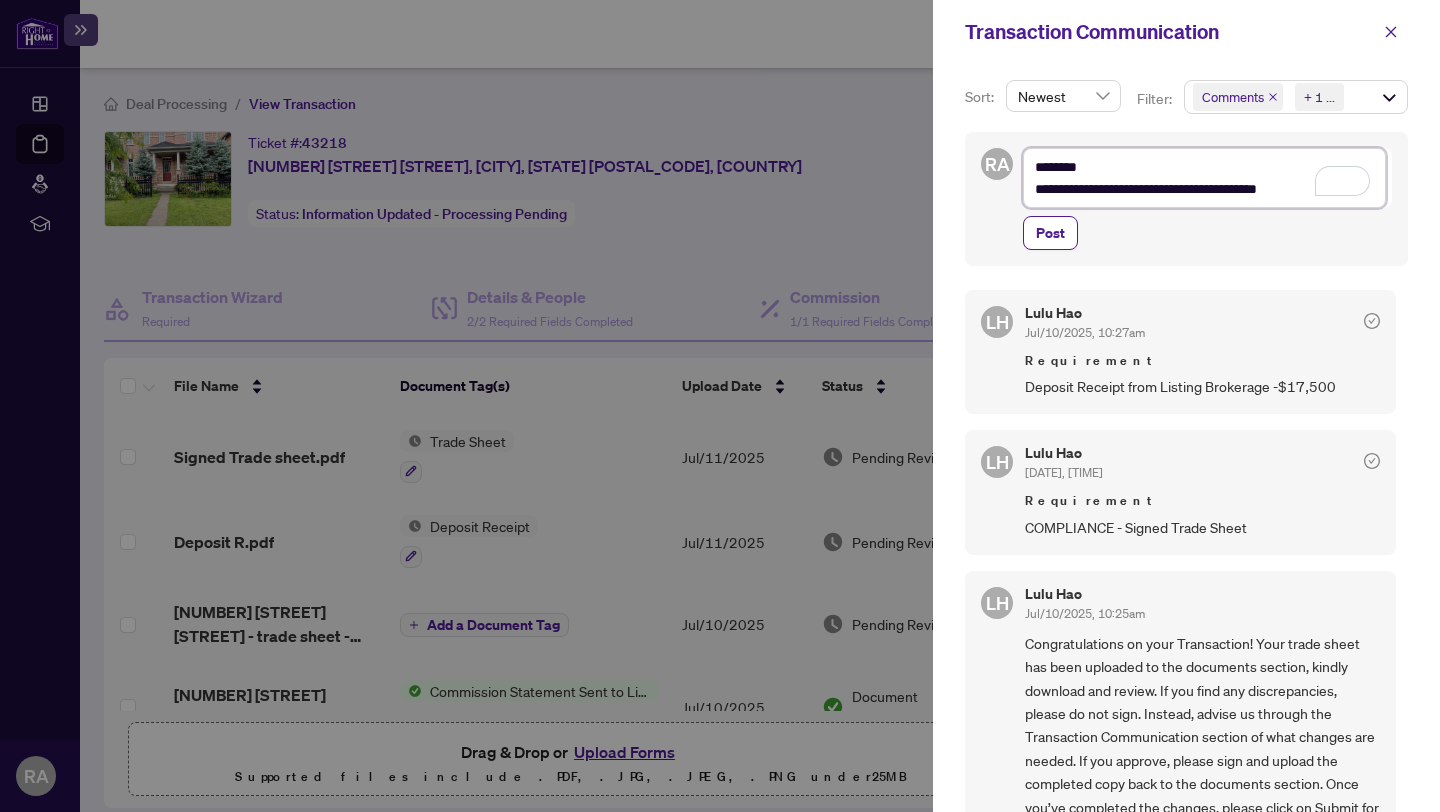 type on "**********" 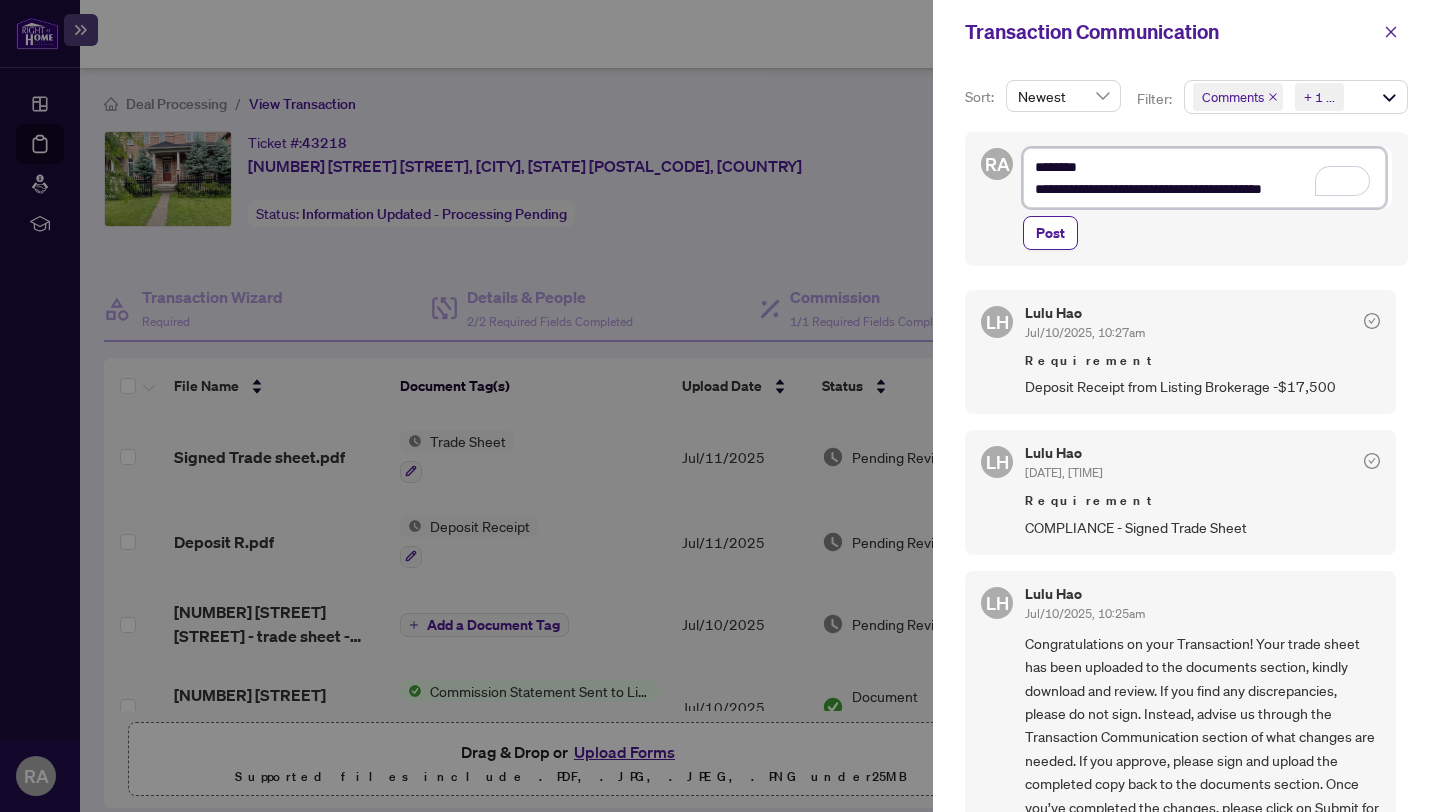 type on "**********" 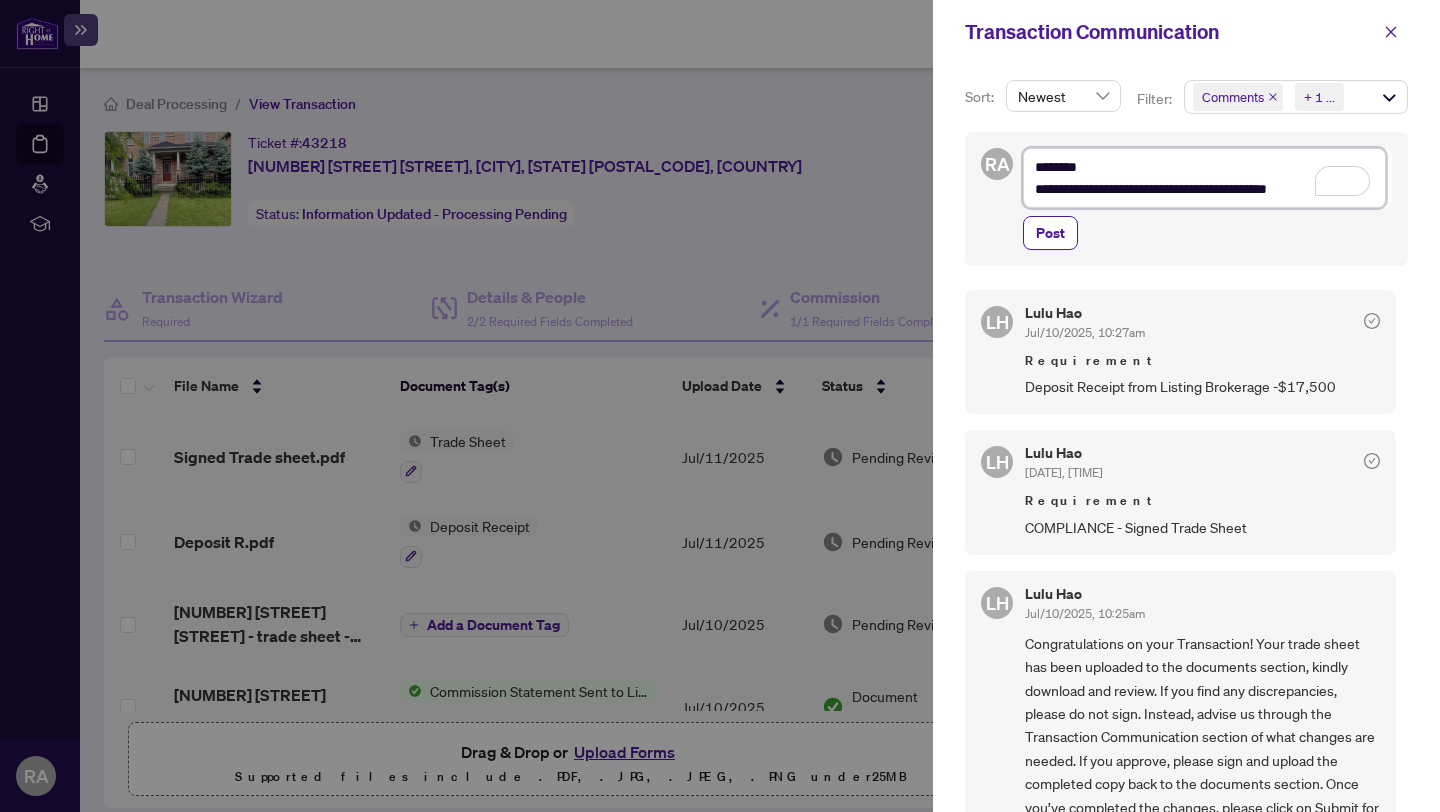 type on "**********" 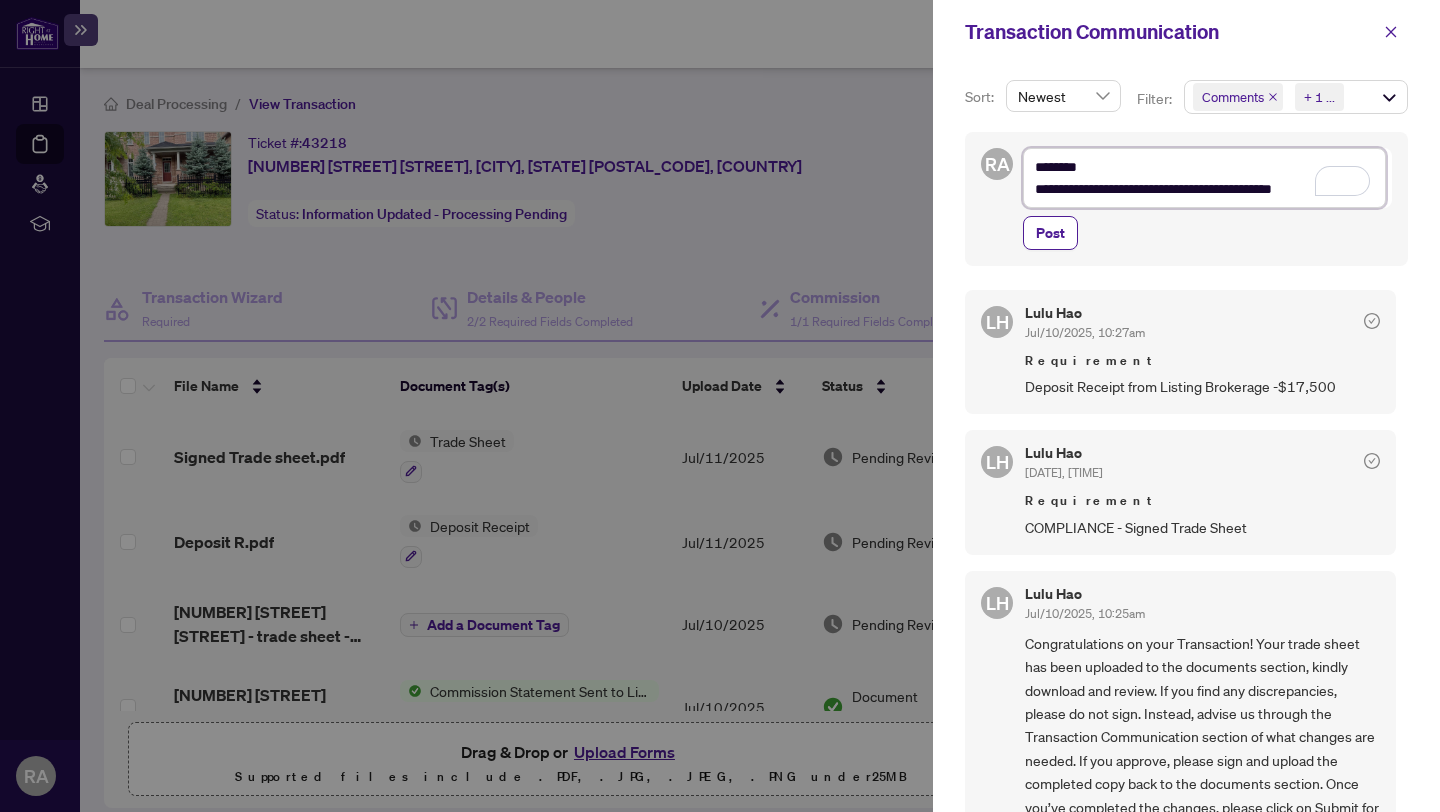 type on "**********" 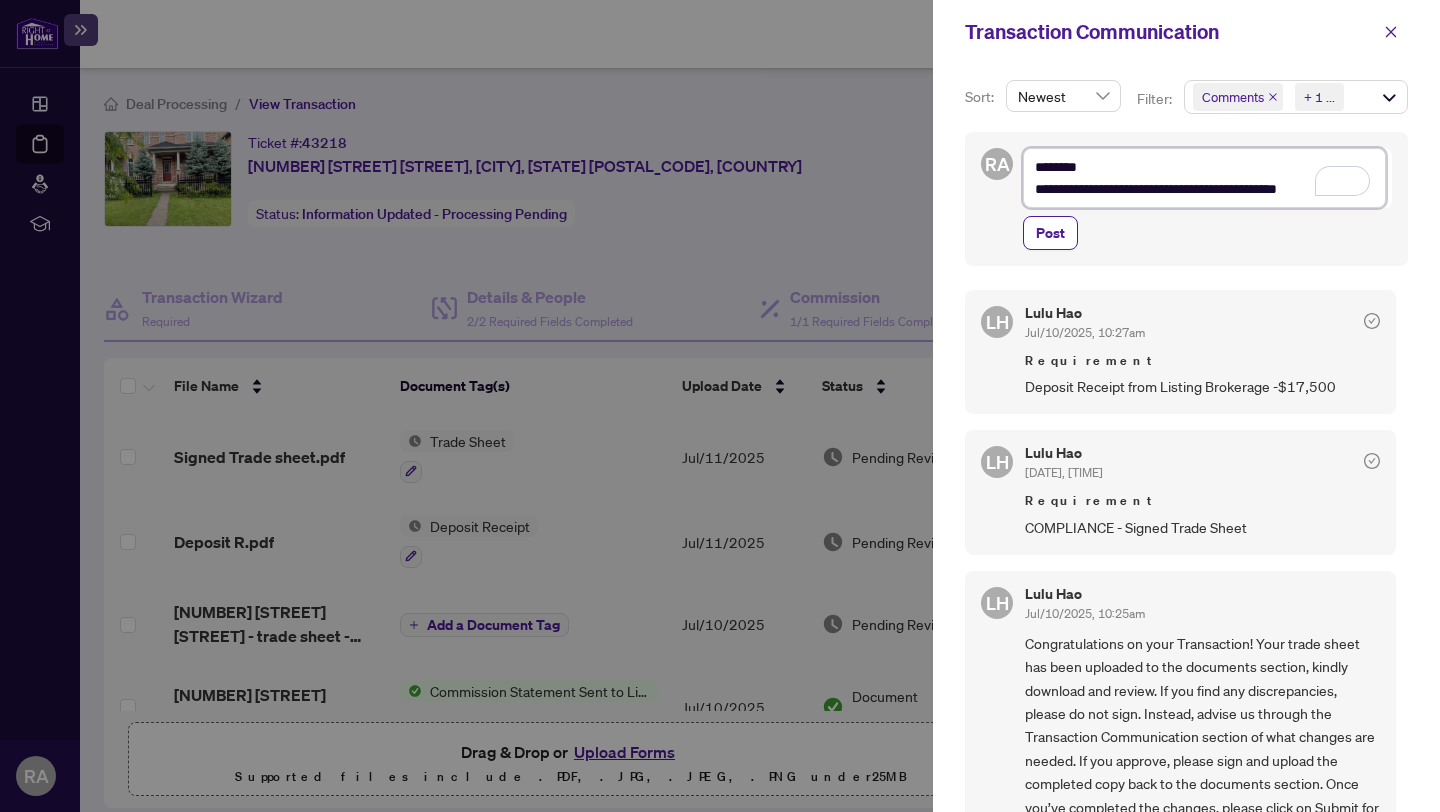 type on "**********" 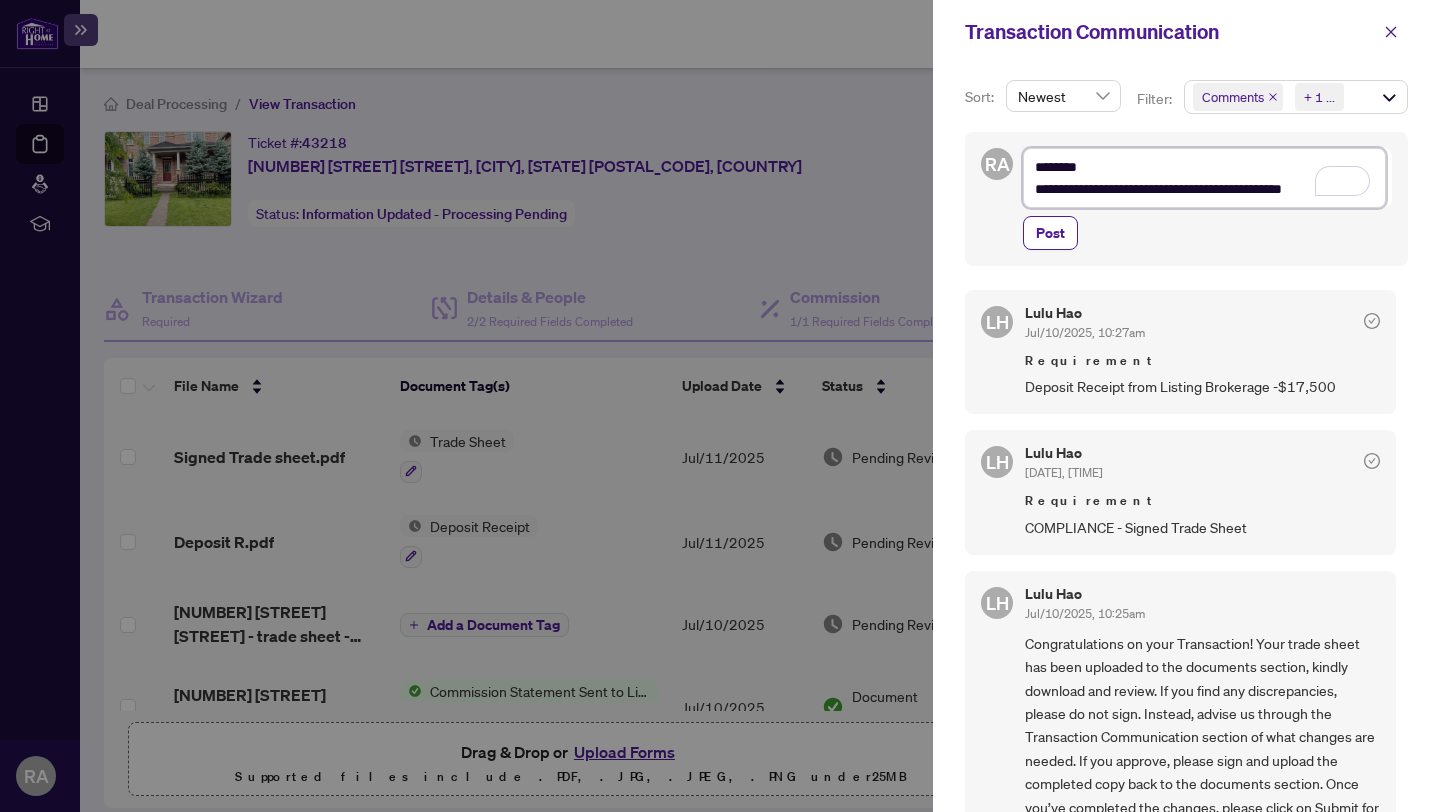 type on "**********" 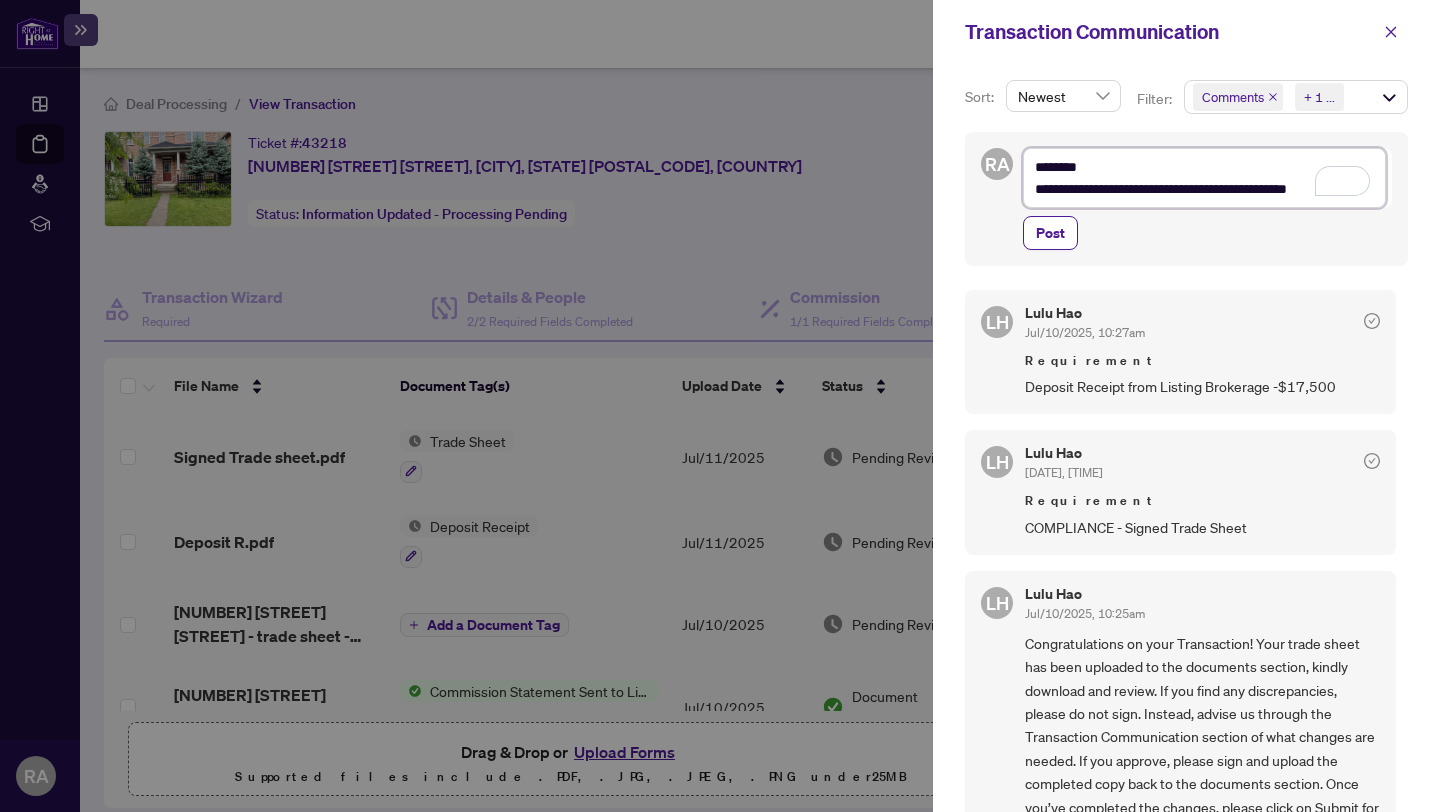 type on "**********" 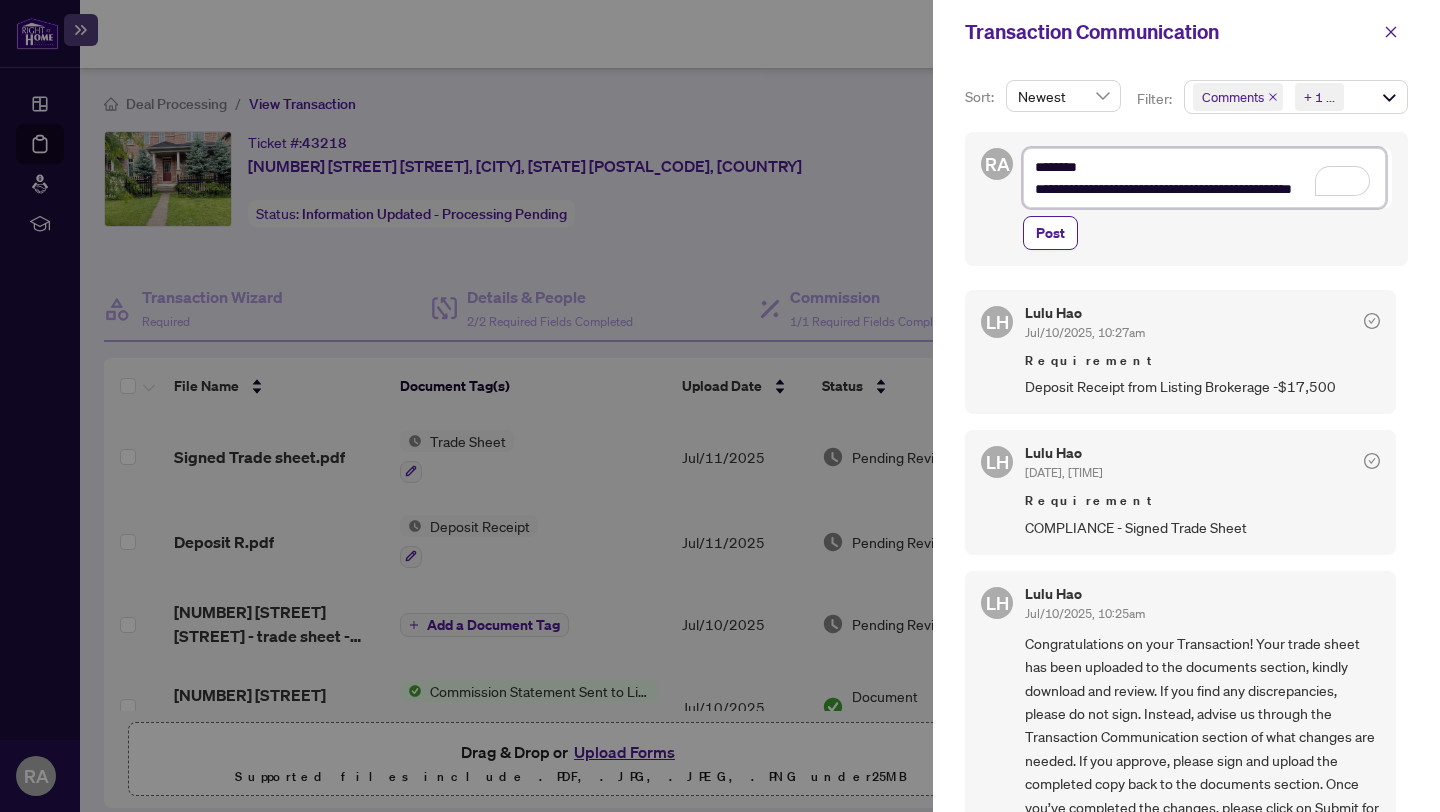 type on "**********" 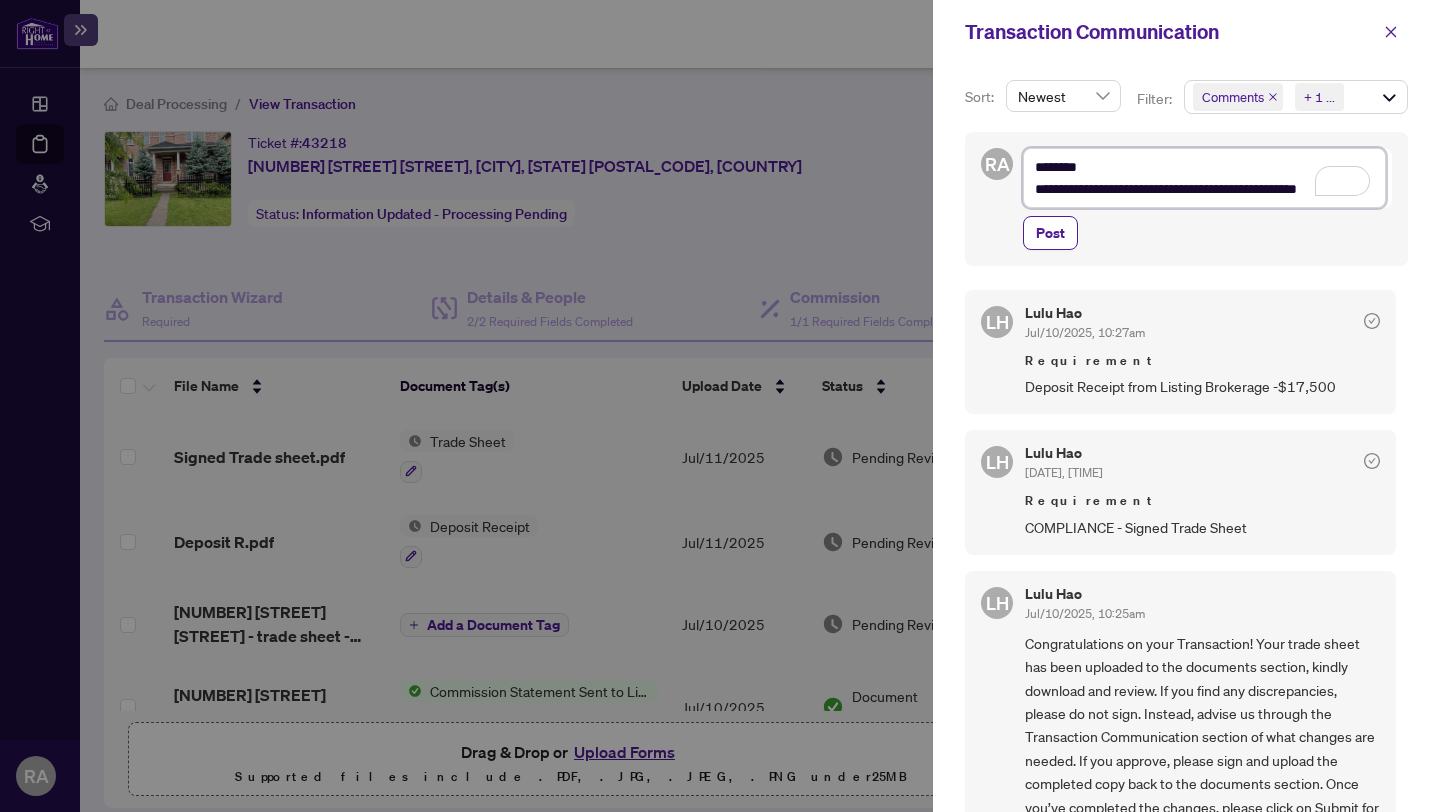 type on "**********" 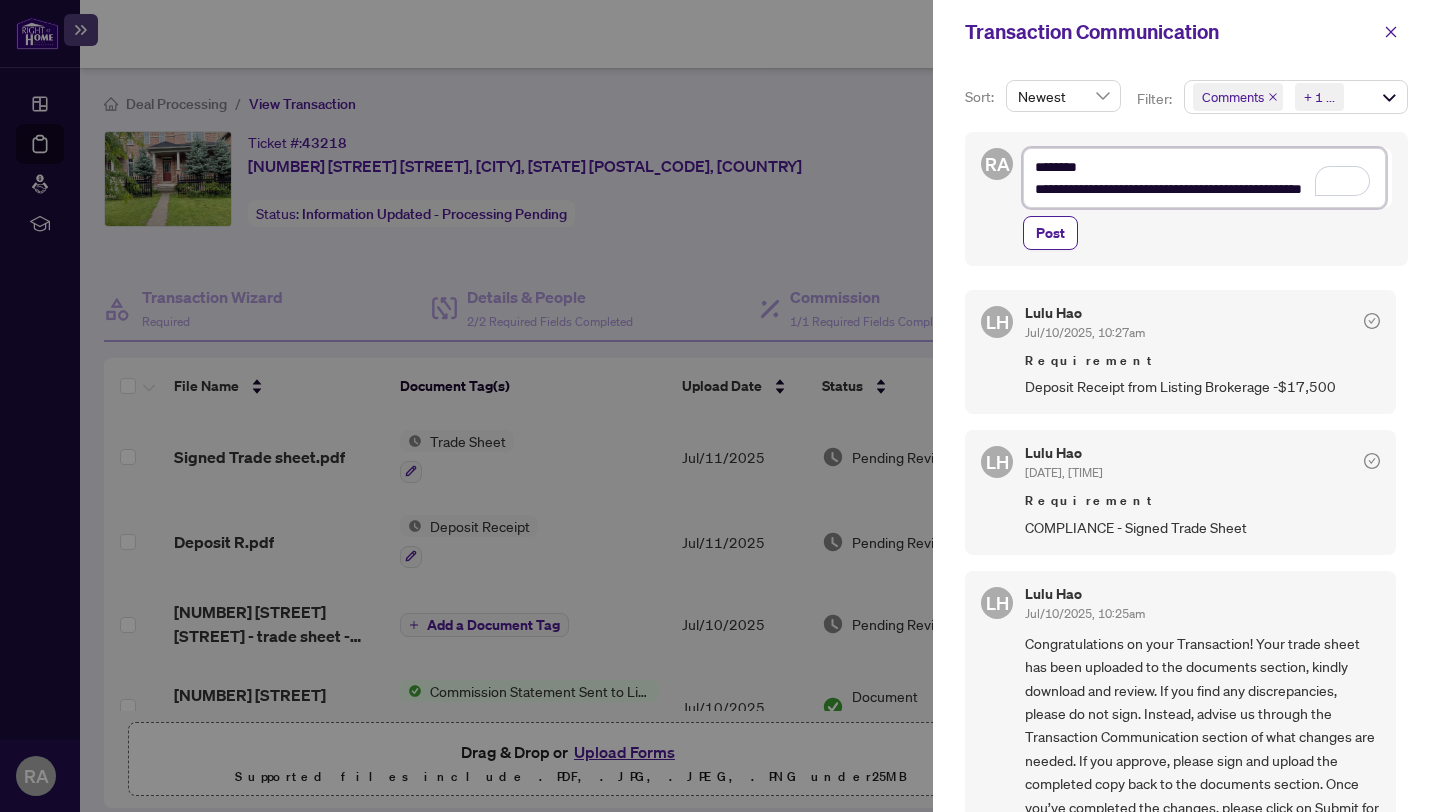type on "**********" 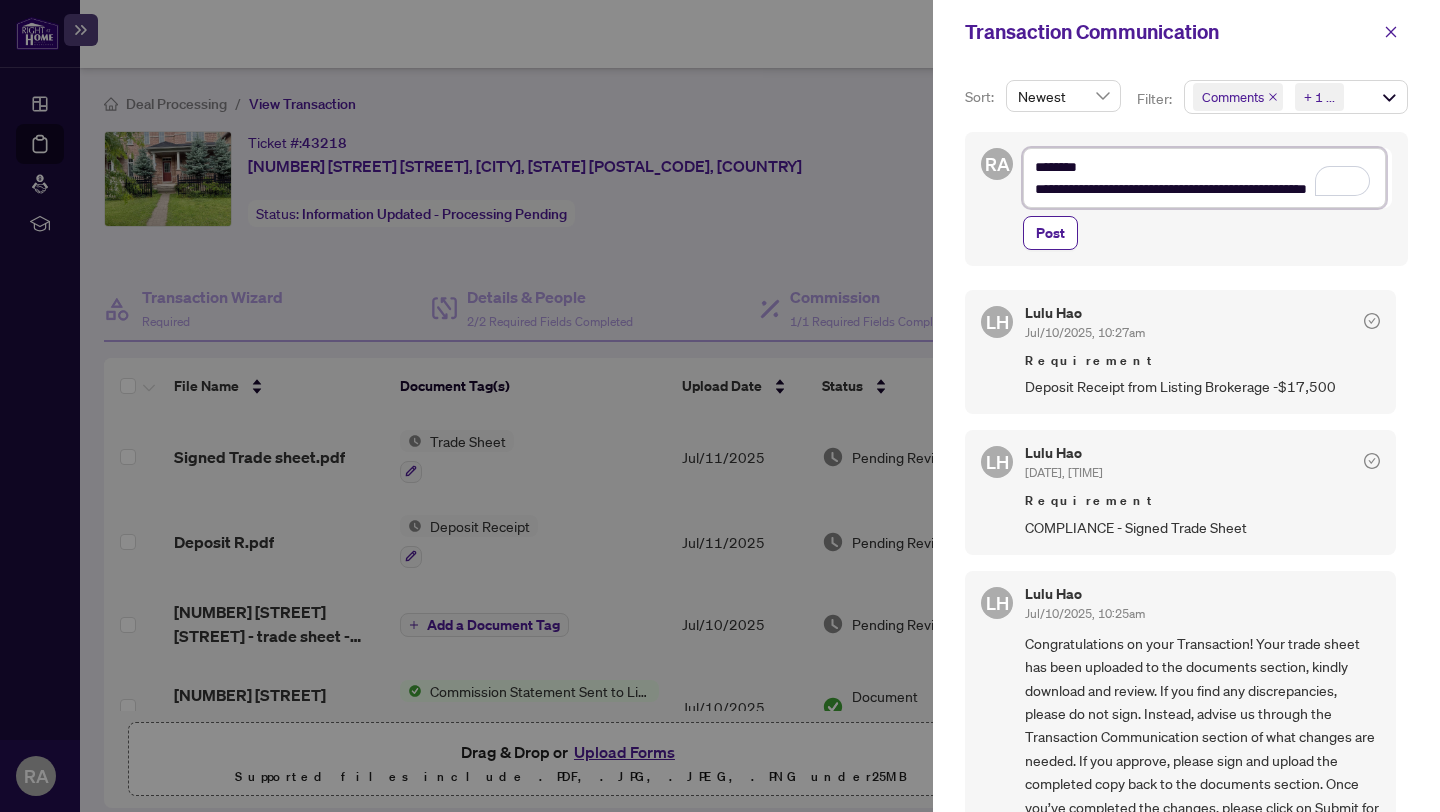 type on "**********" 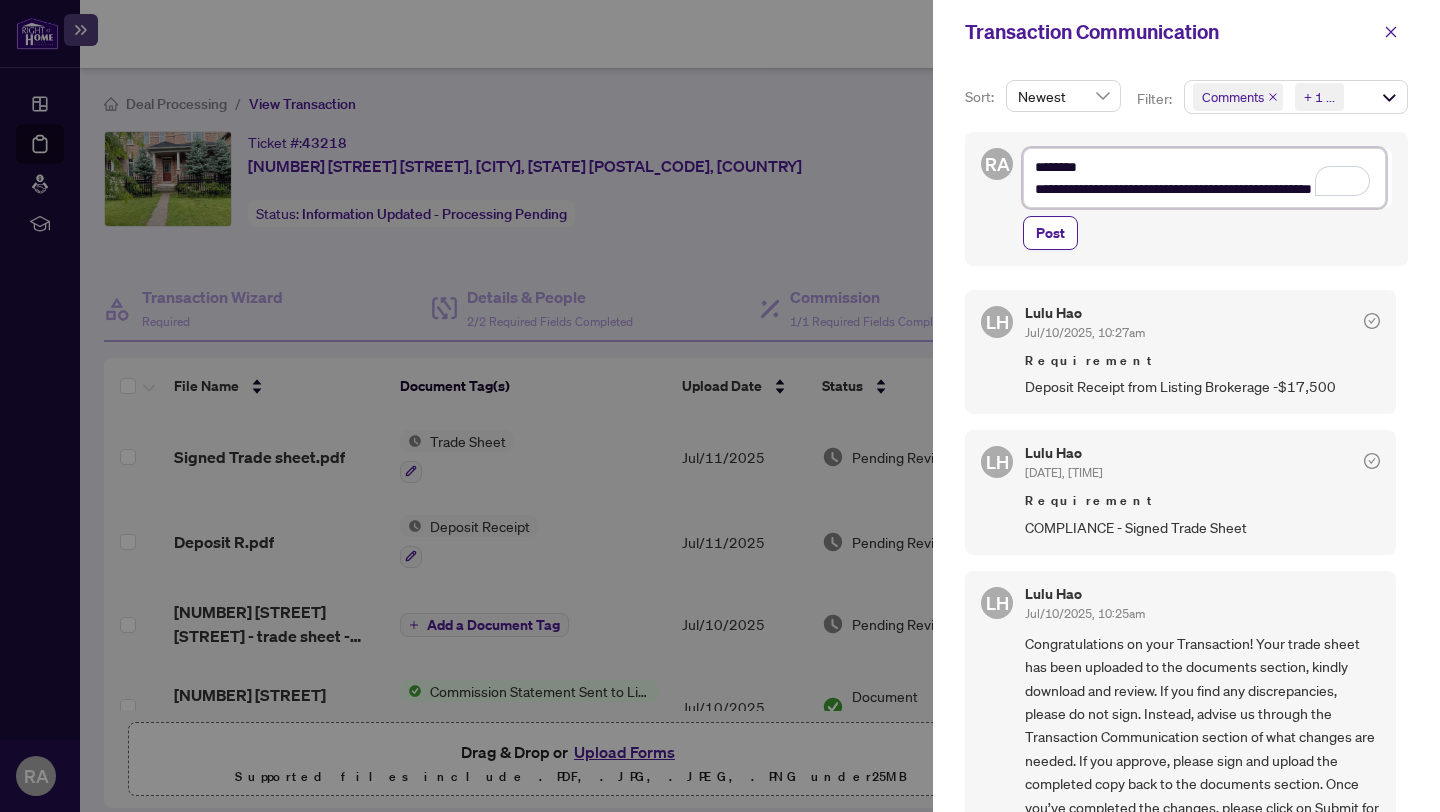 type on "**********" 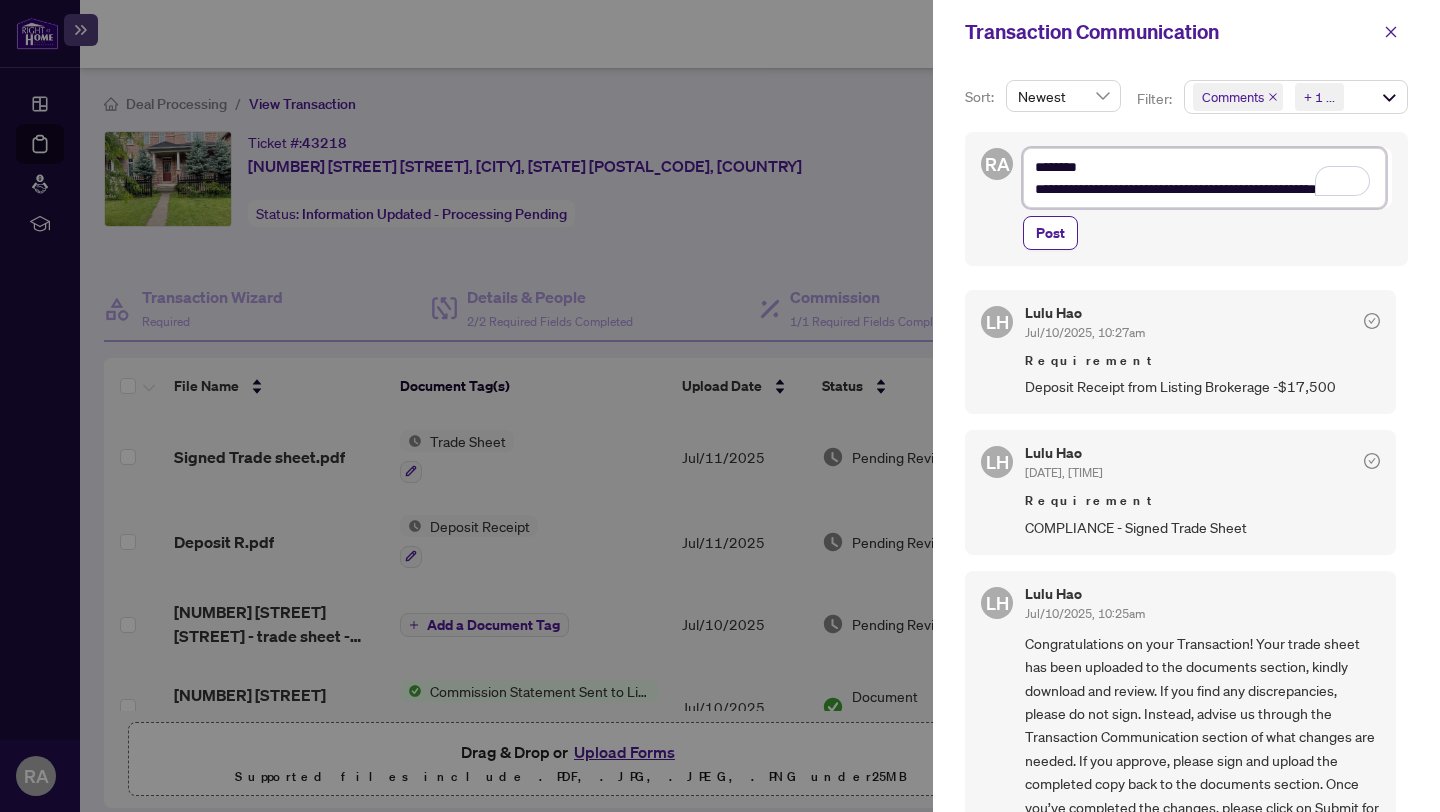 type on "**********" 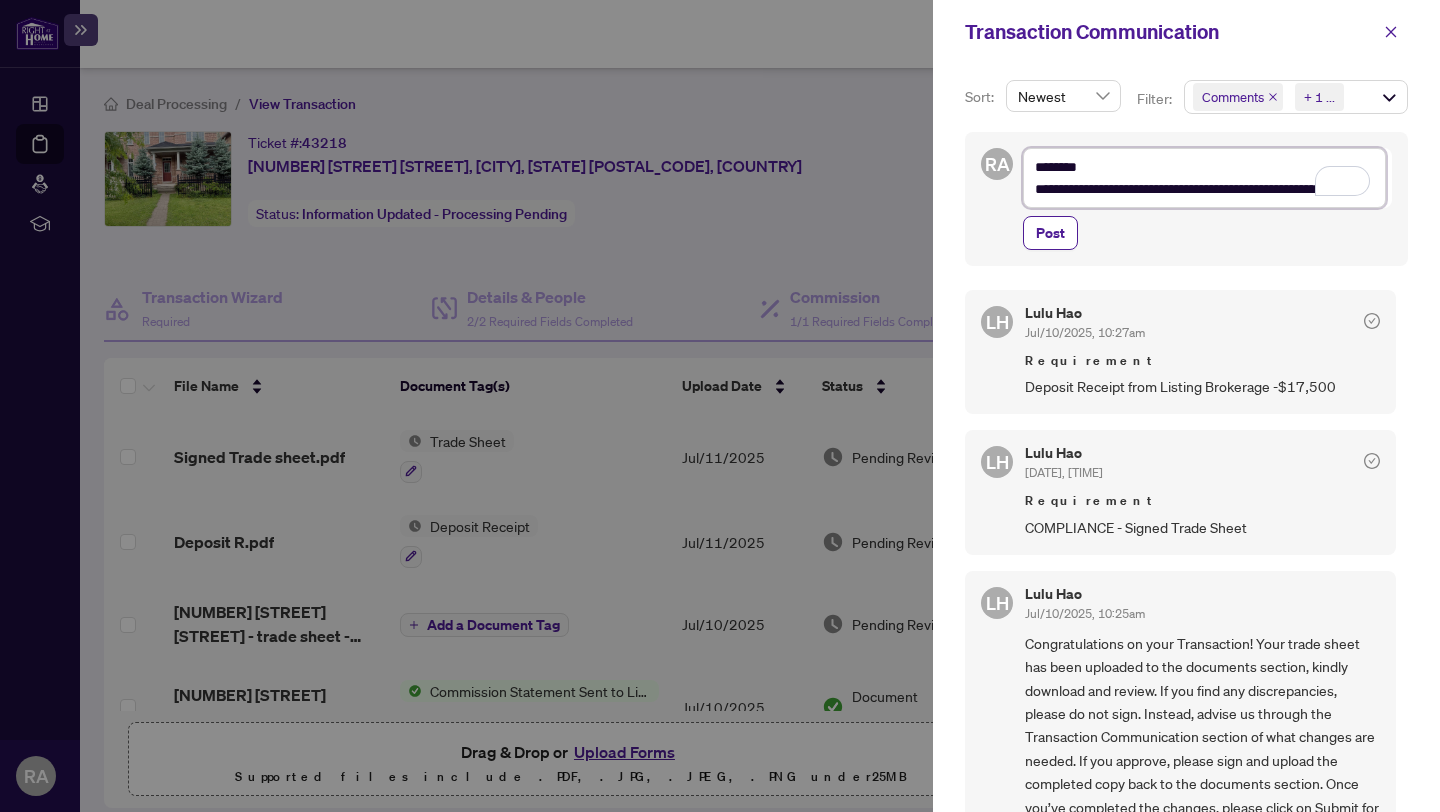 type on "**********" 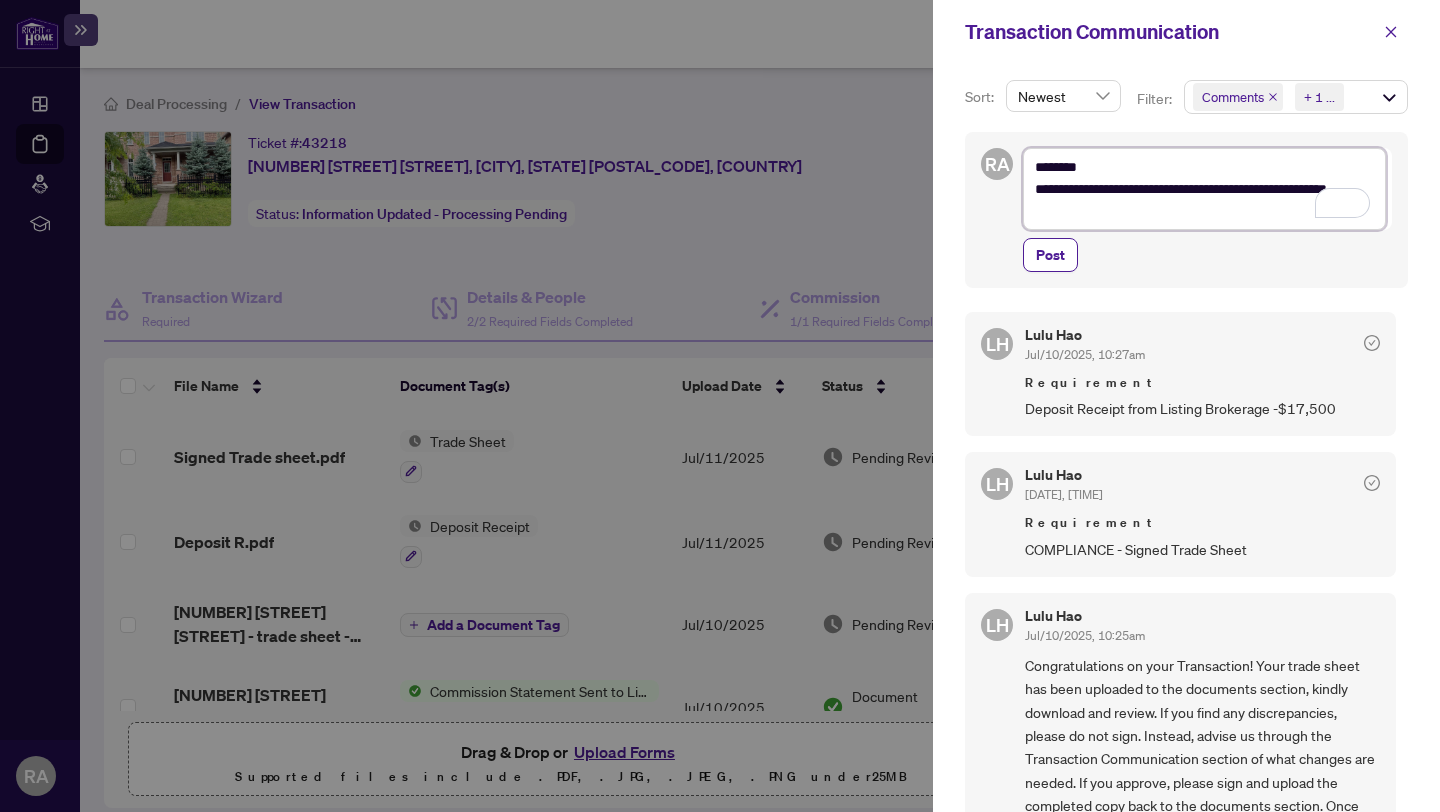 type on "**********" 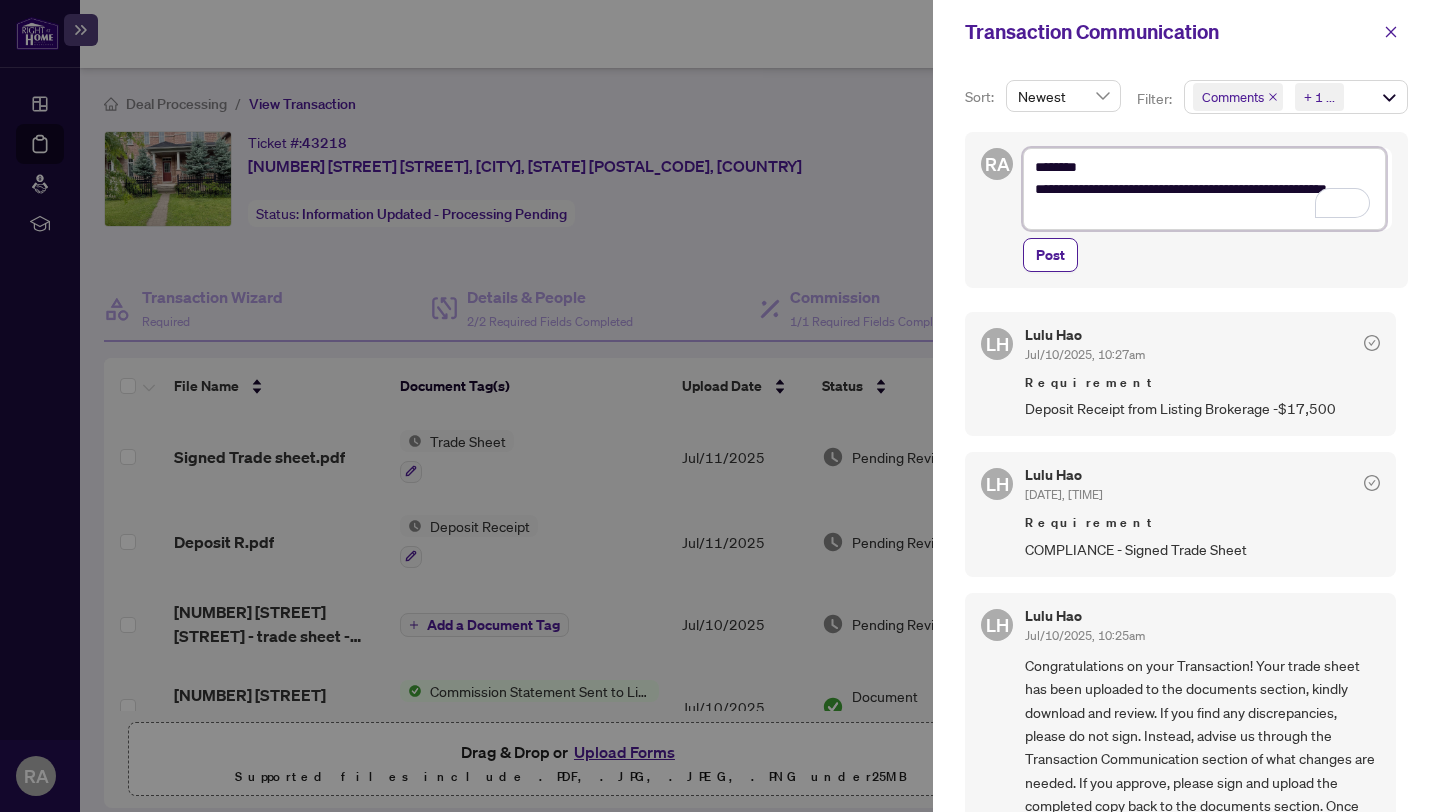 type on "**********" 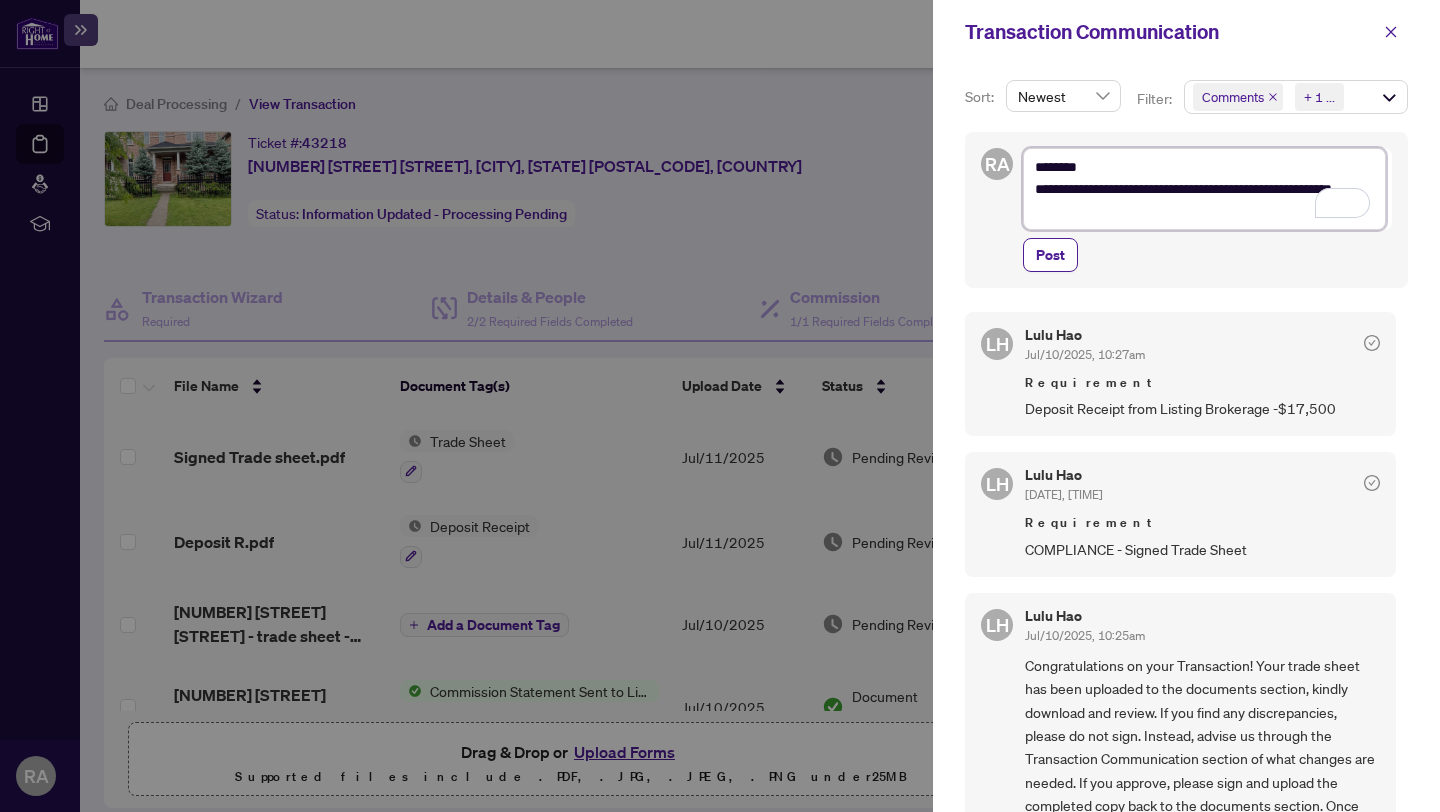 type on "**********" 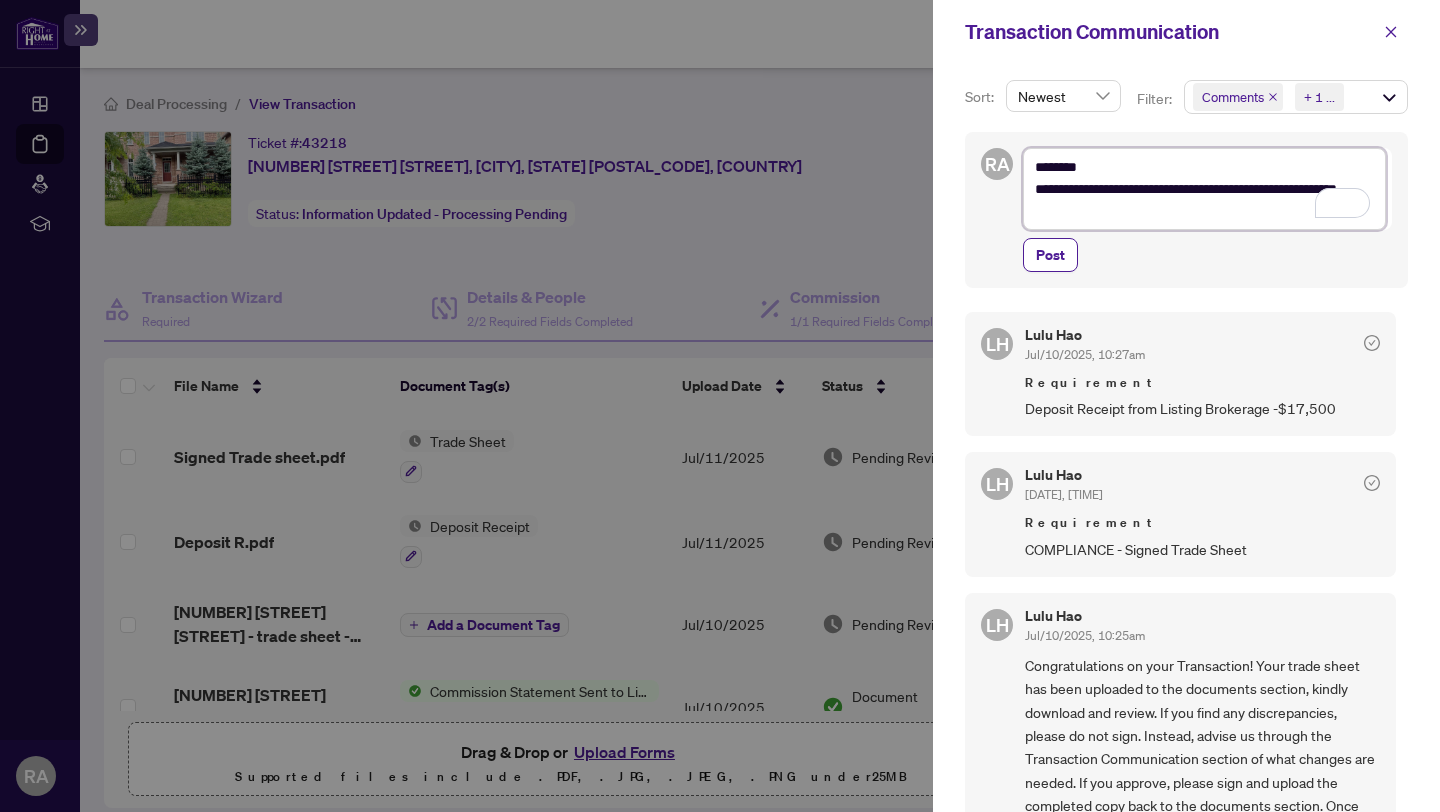 type on "**********" 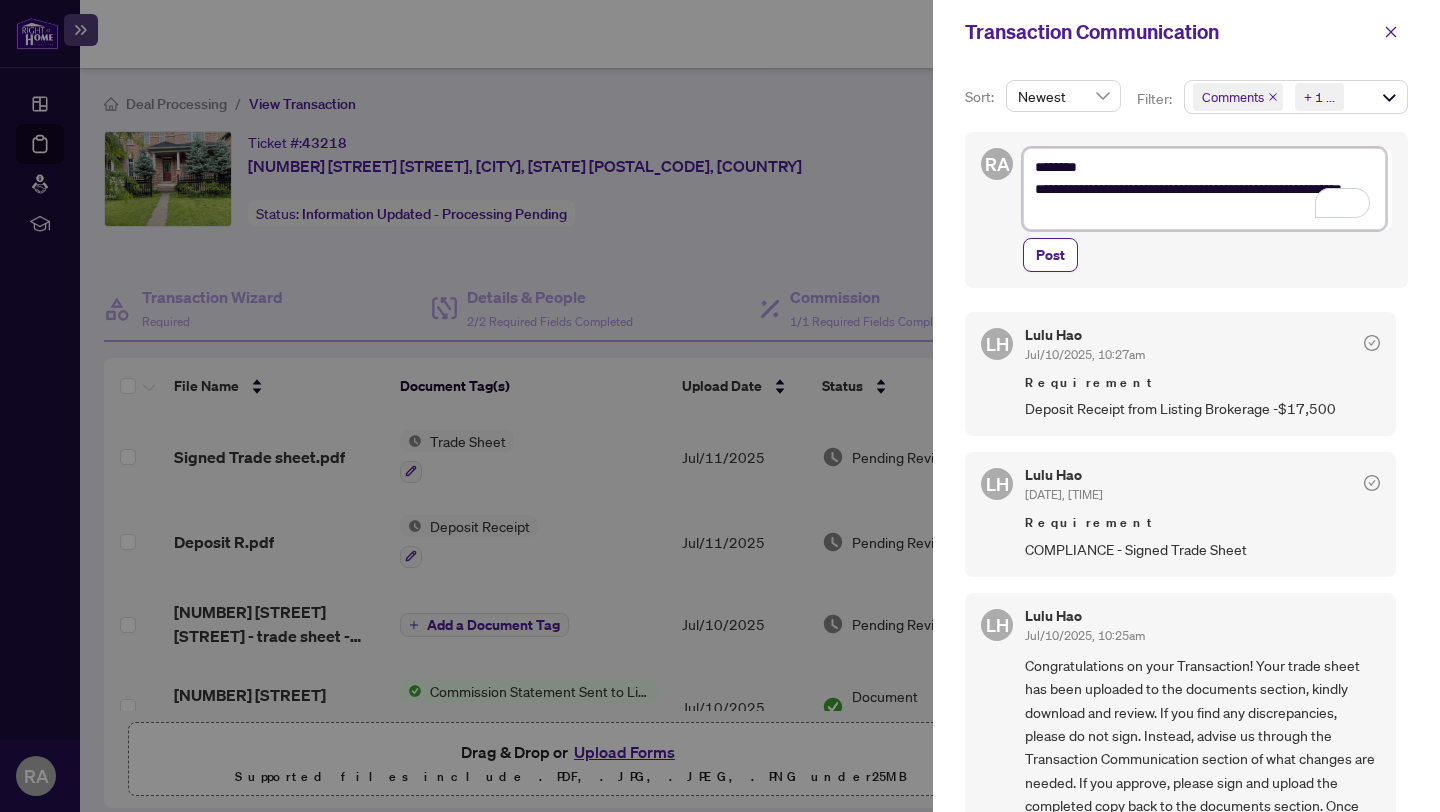 type on "**********" 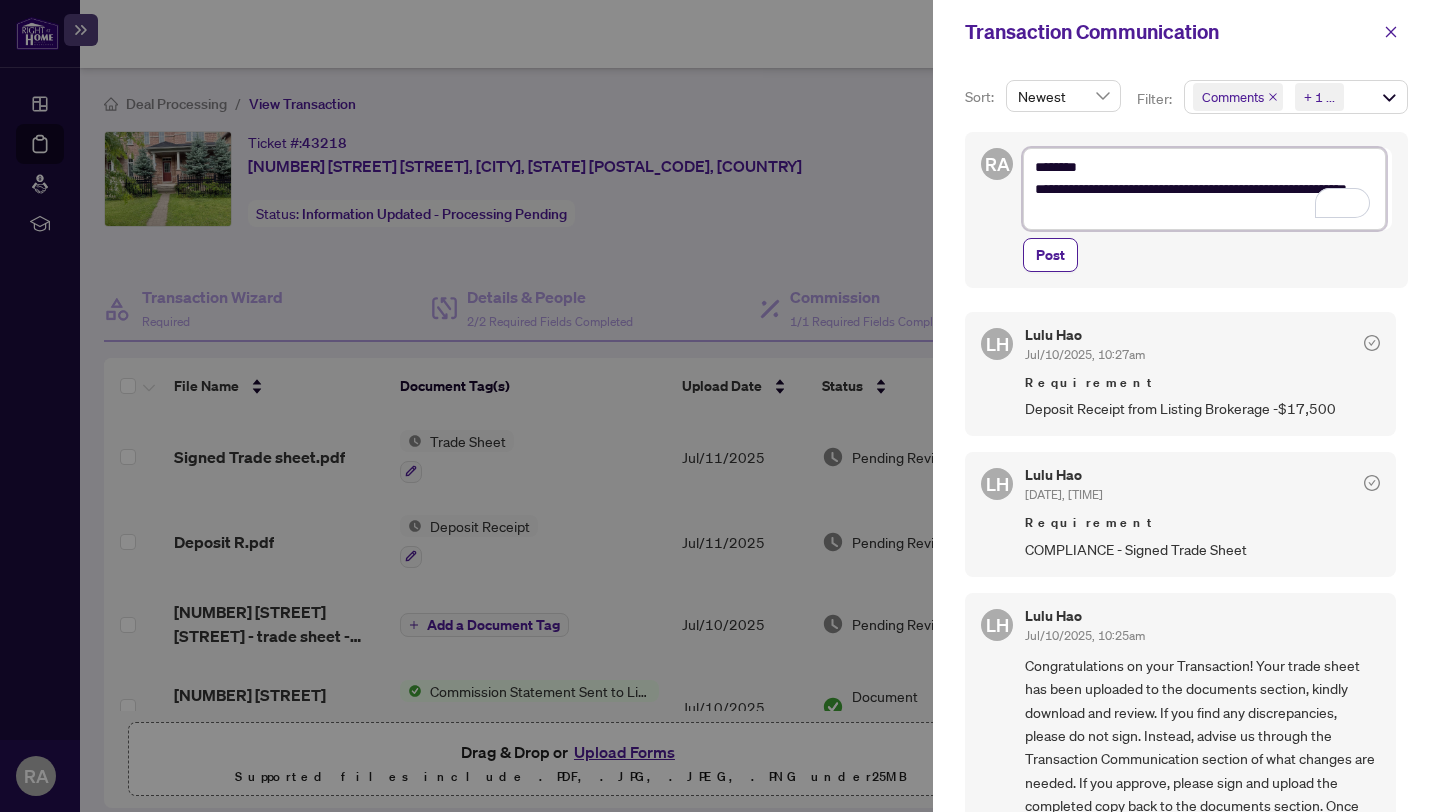 type on "**********" 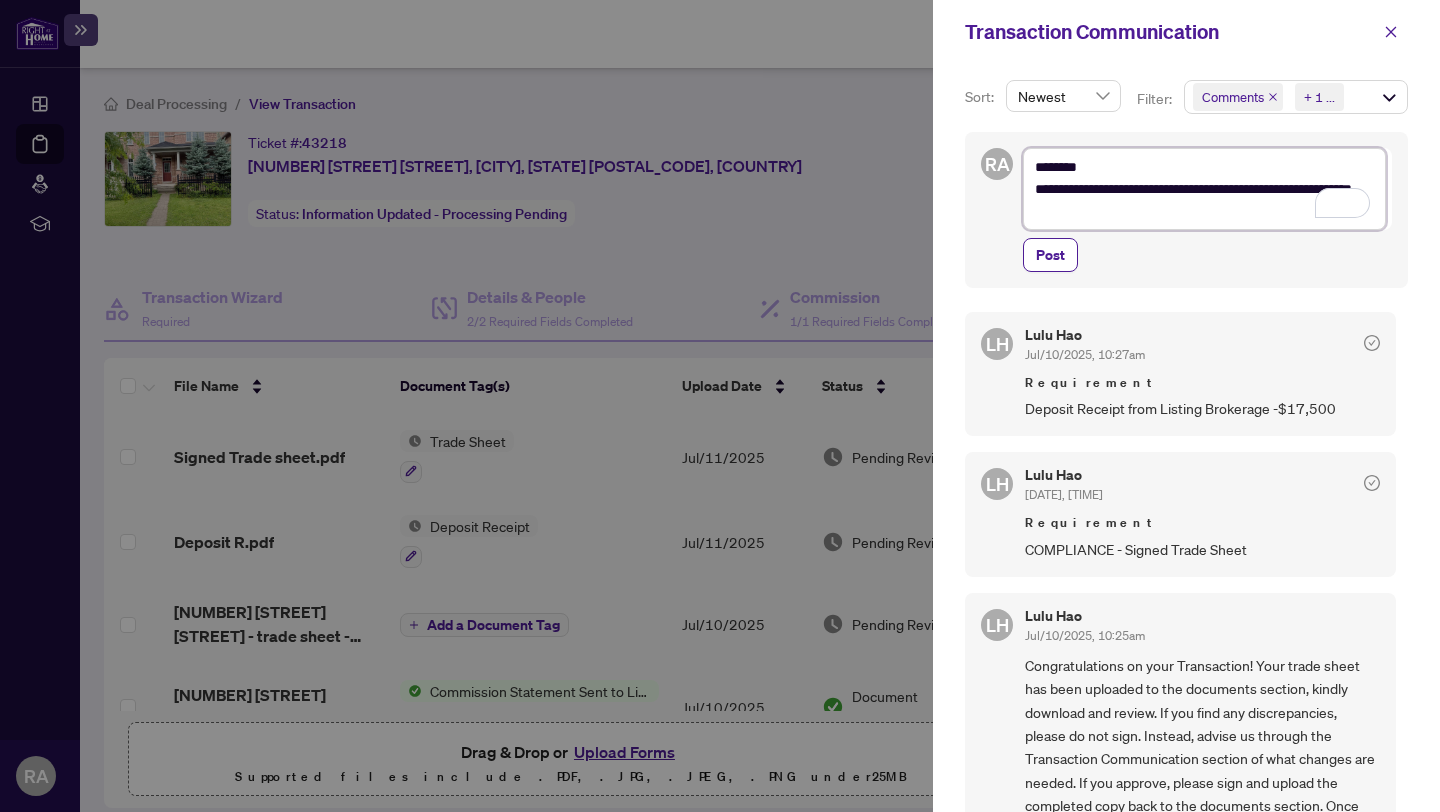 type on "**********" 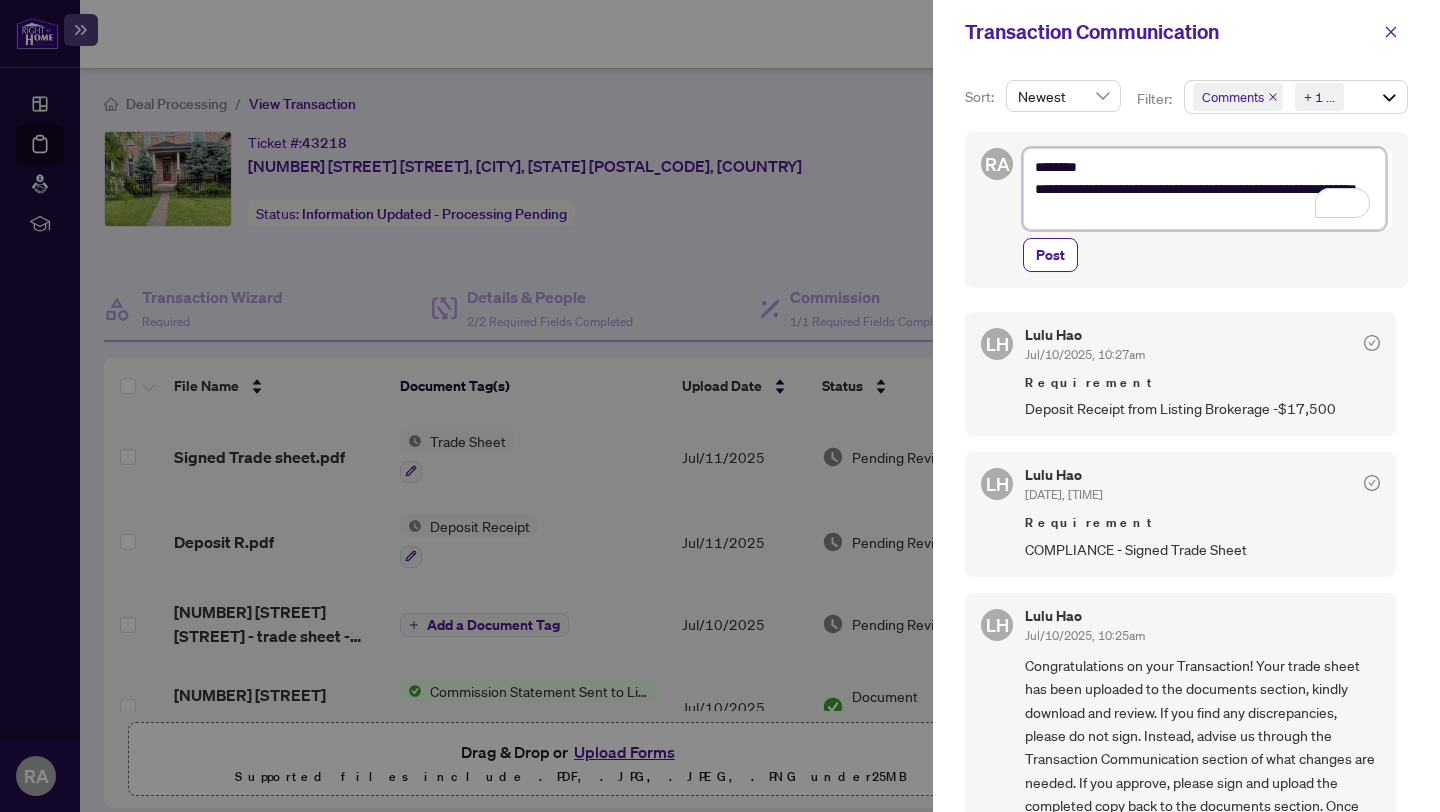 type on "**********" 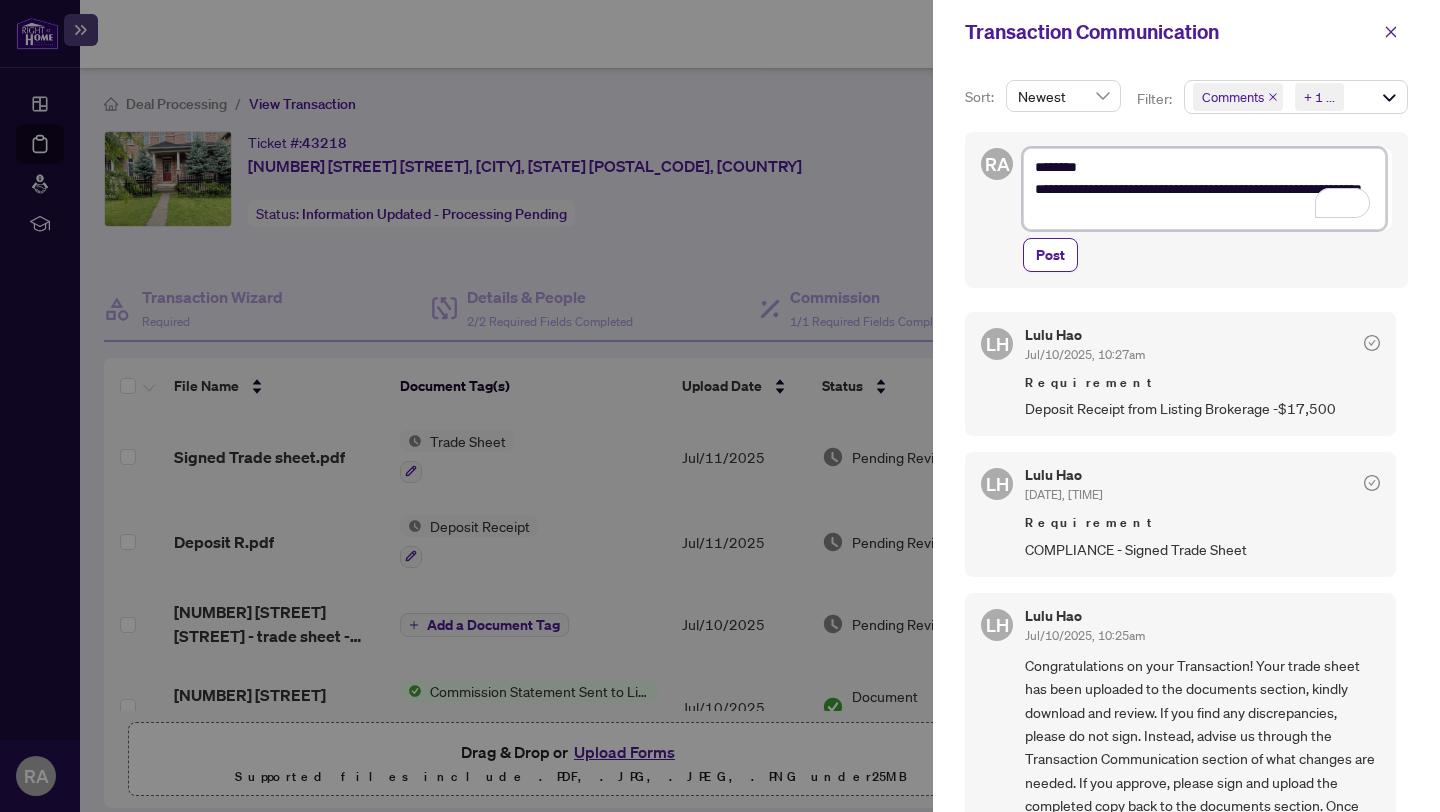 type on "**********" 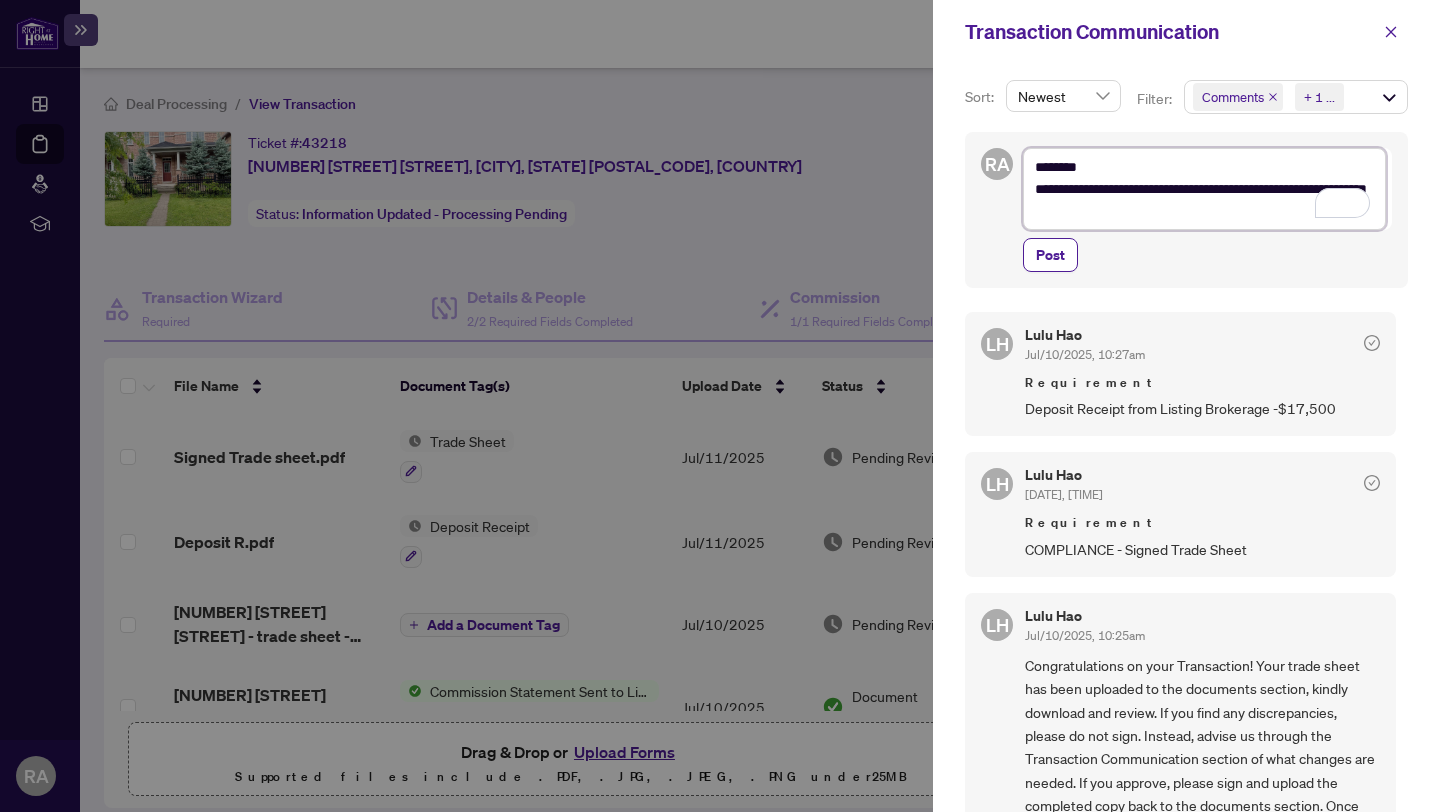 type on "**********" 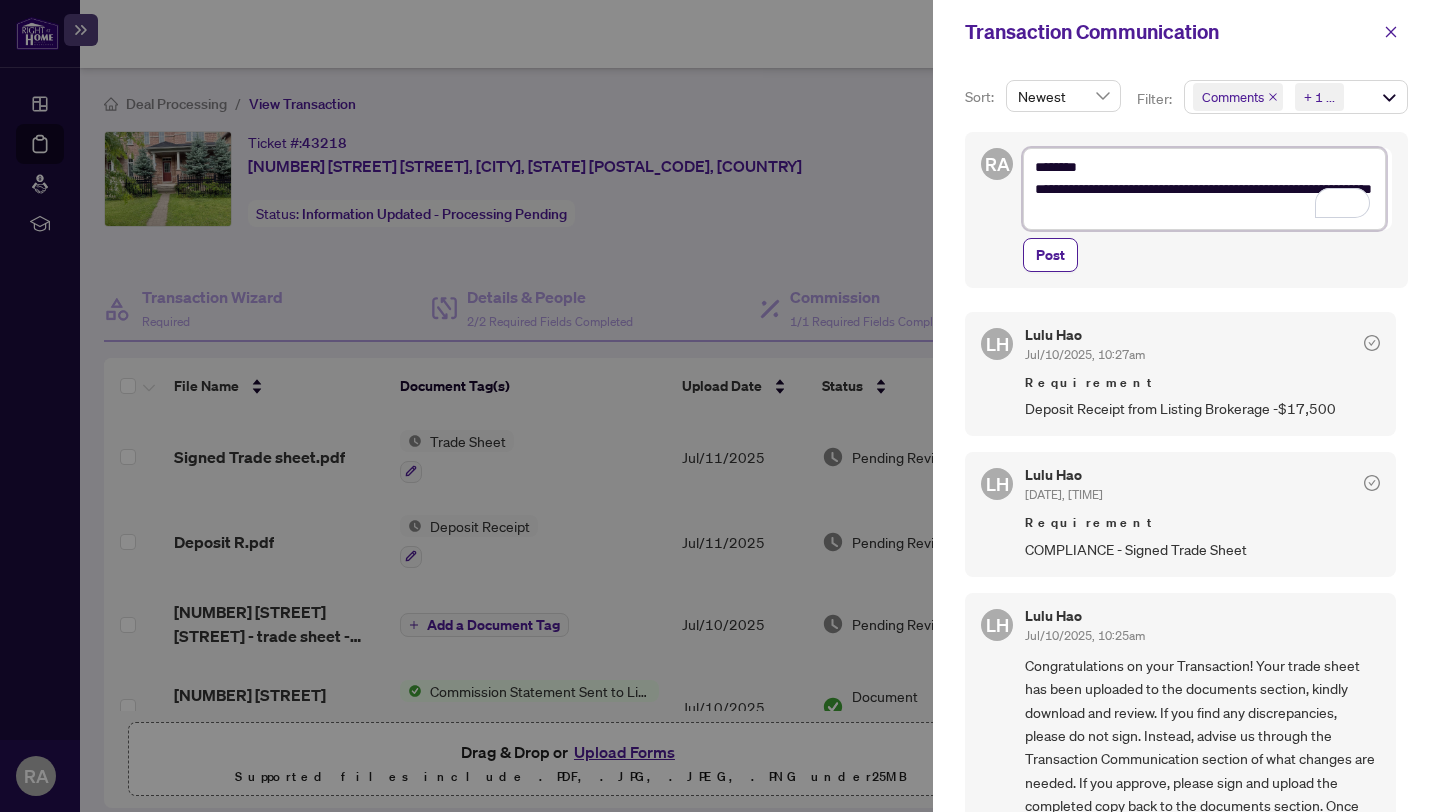 type on "**********" 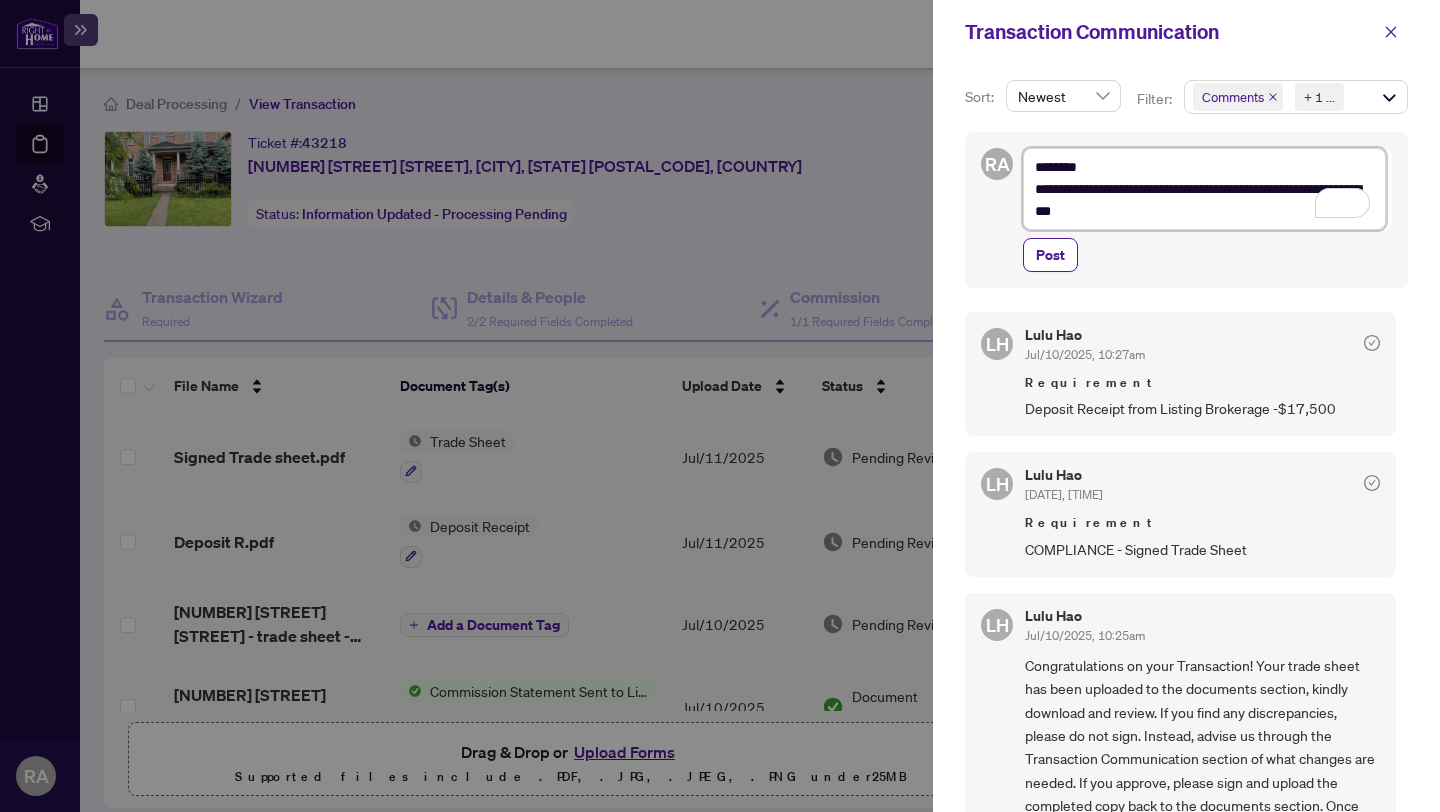 type on "**********" 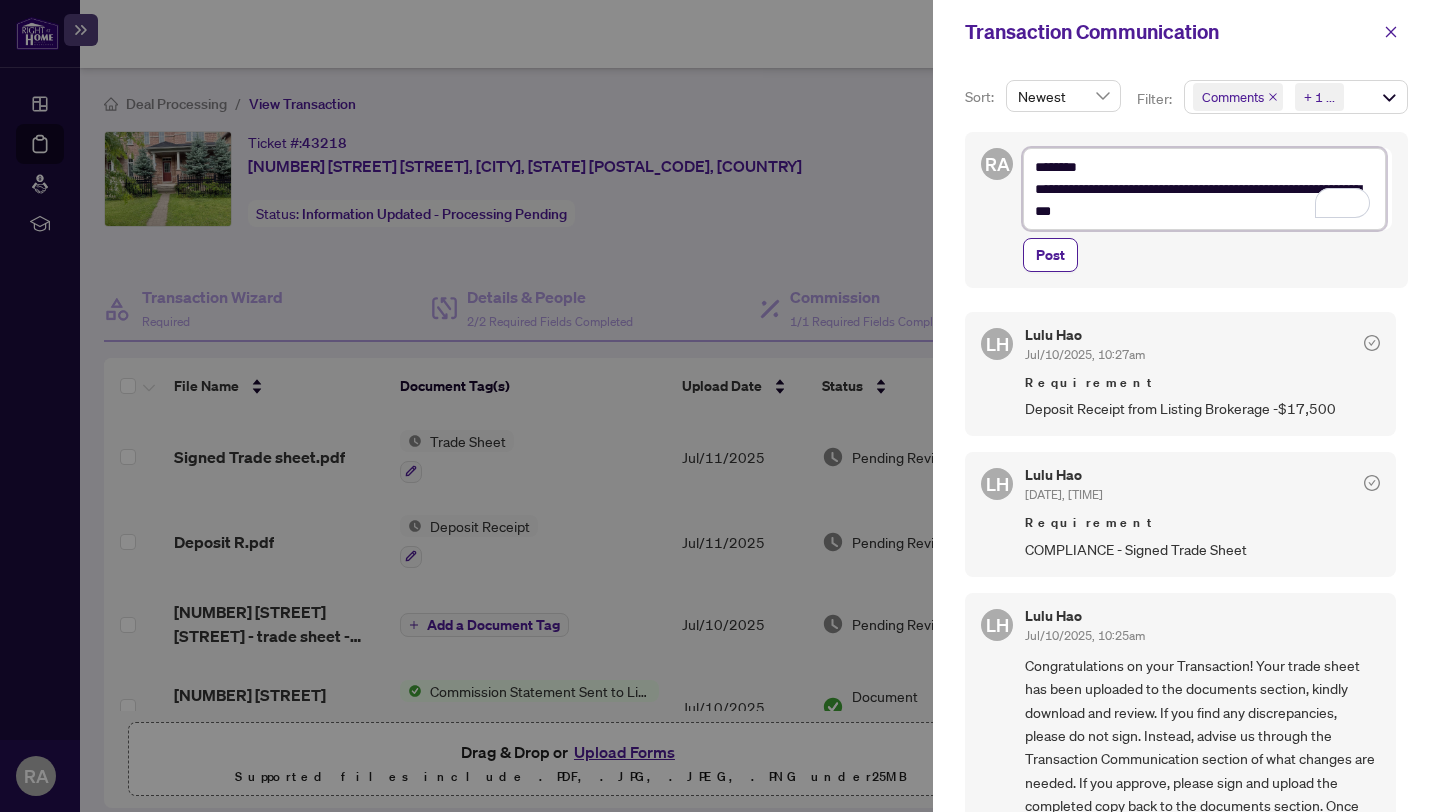 type on "**********" 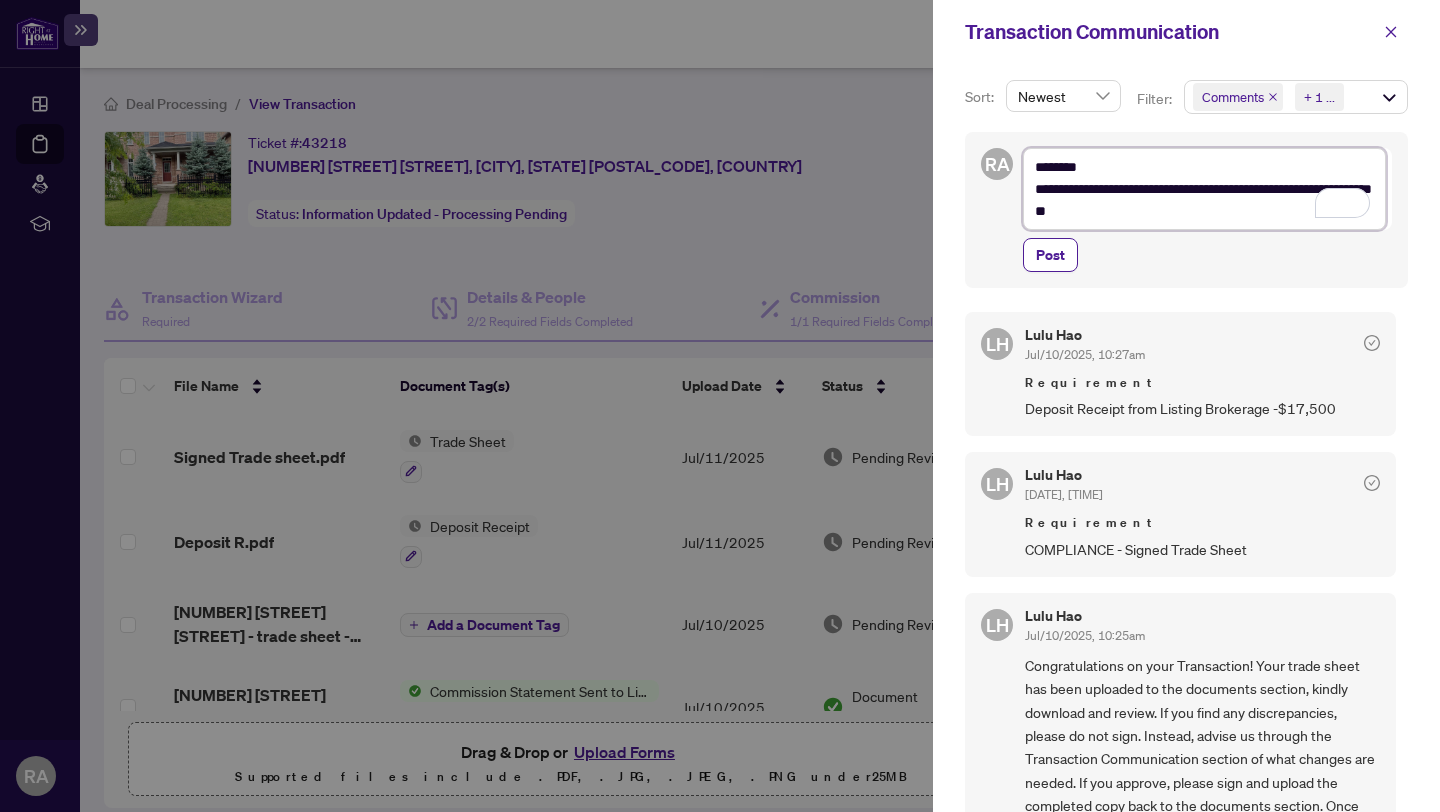 type on "**********" 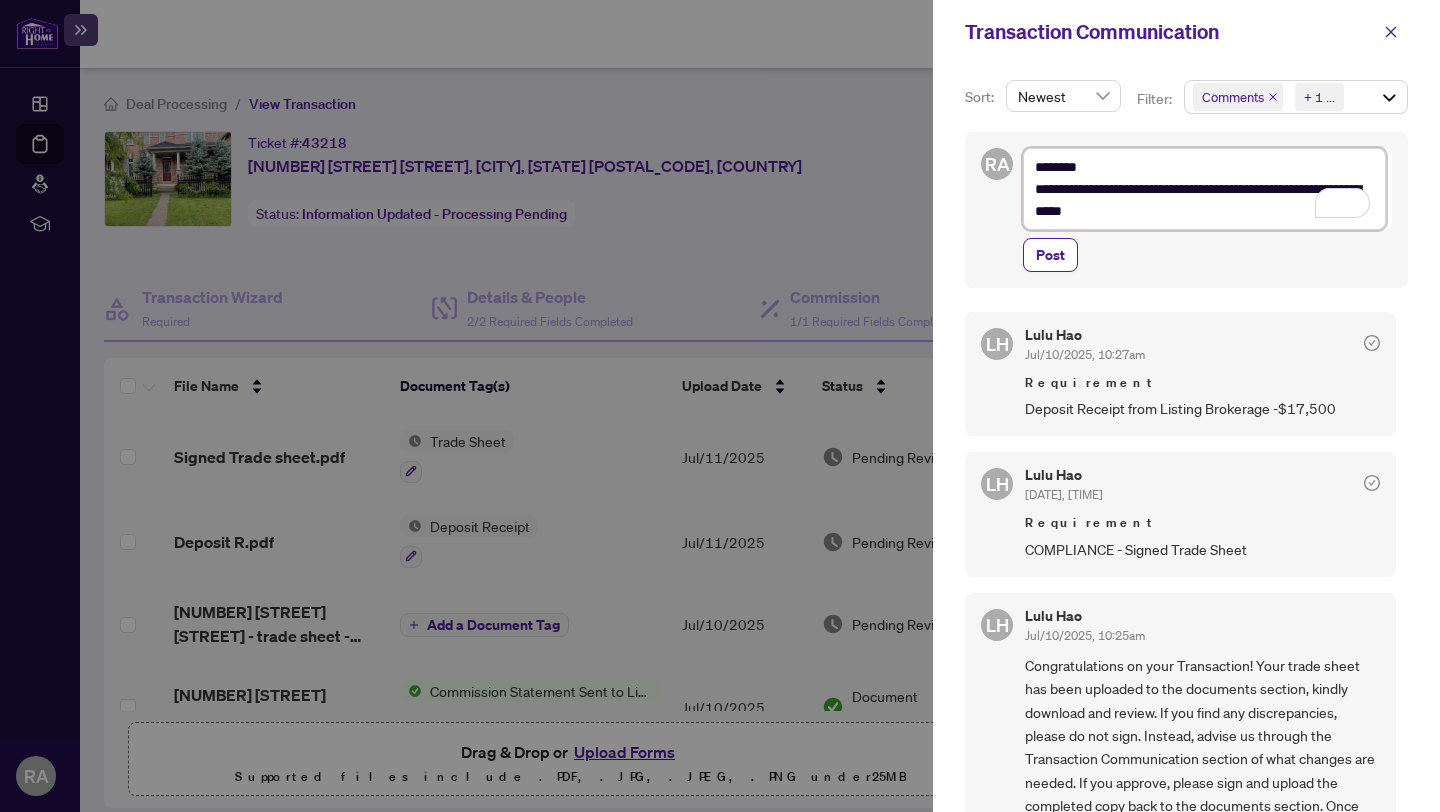 type on "**********" 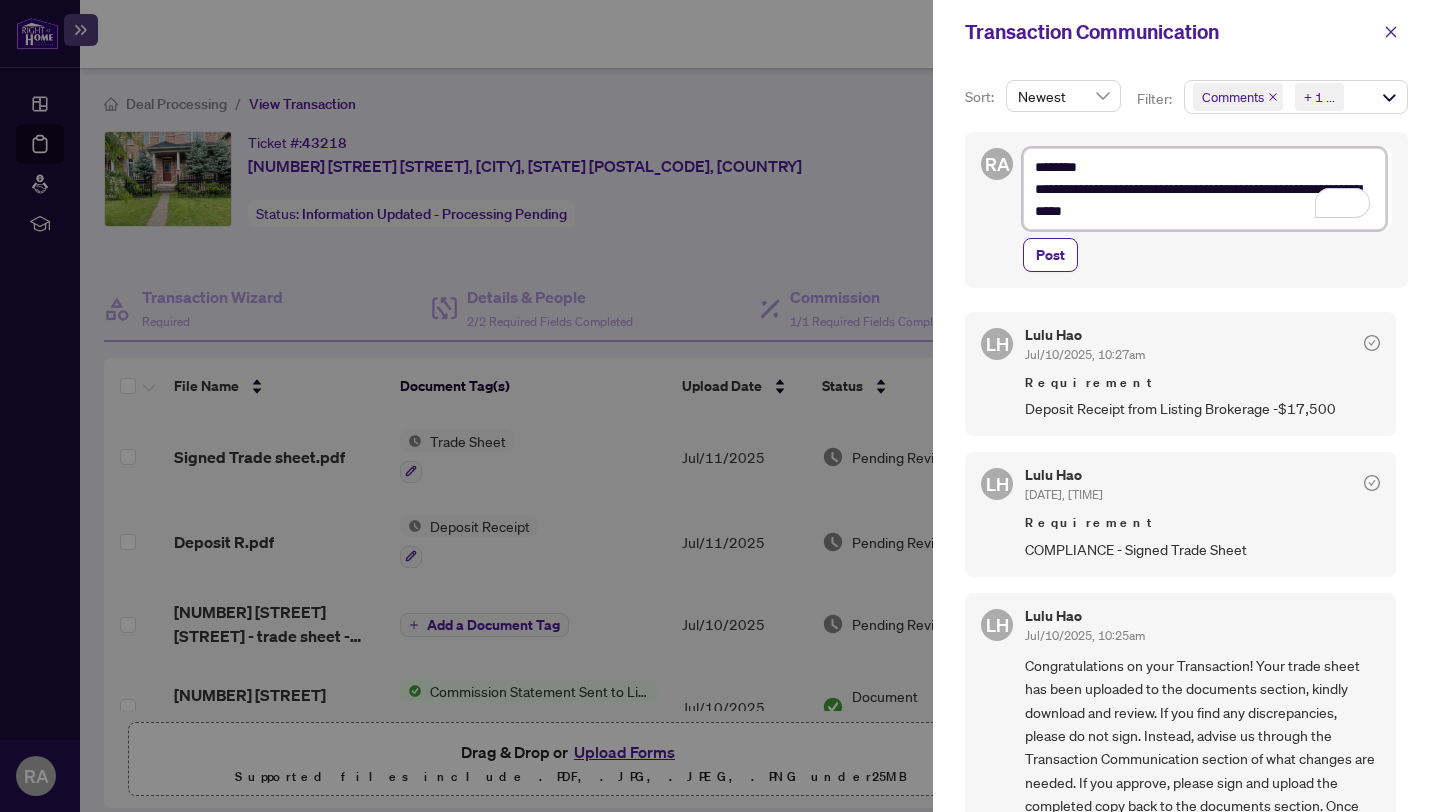 type on "**********" 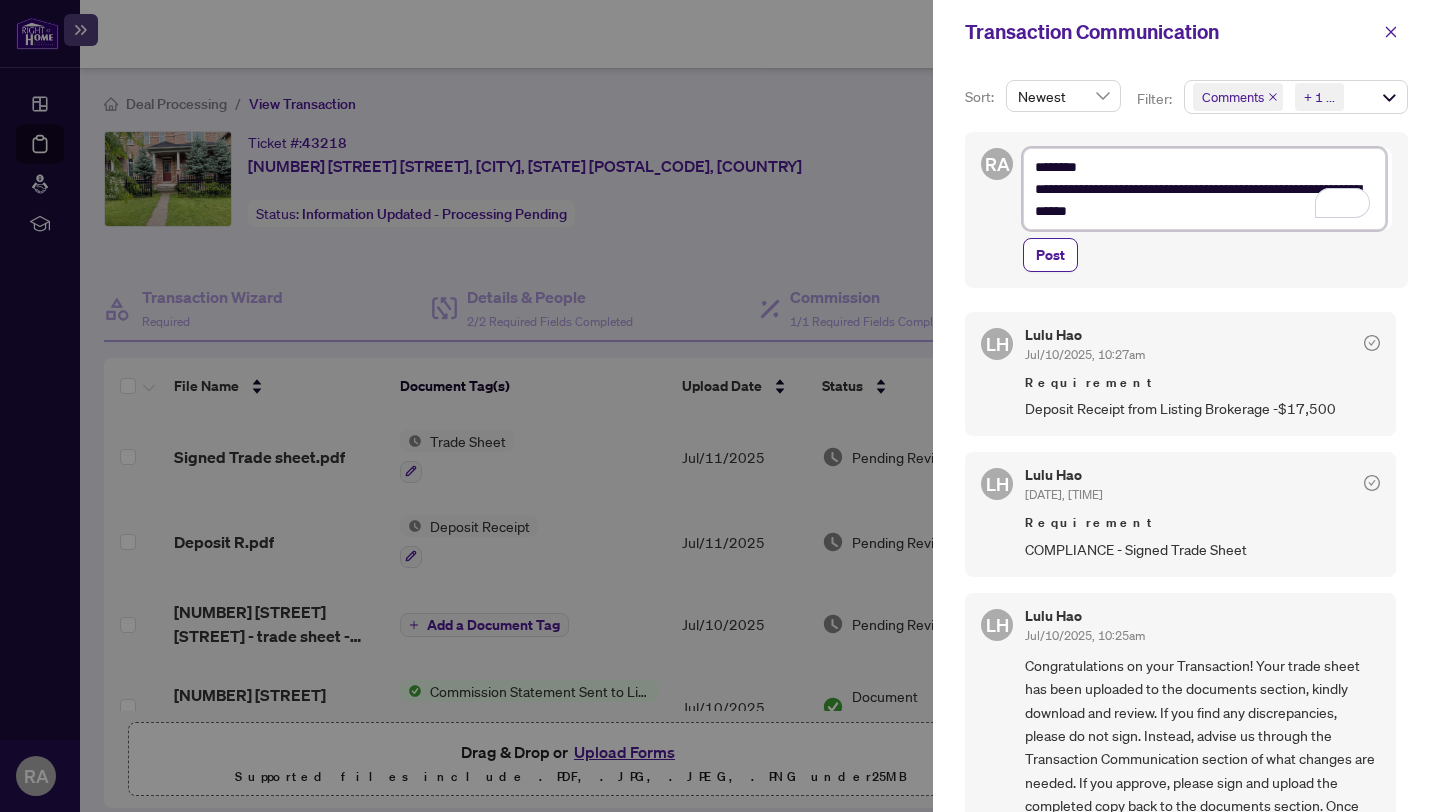type on "**********" 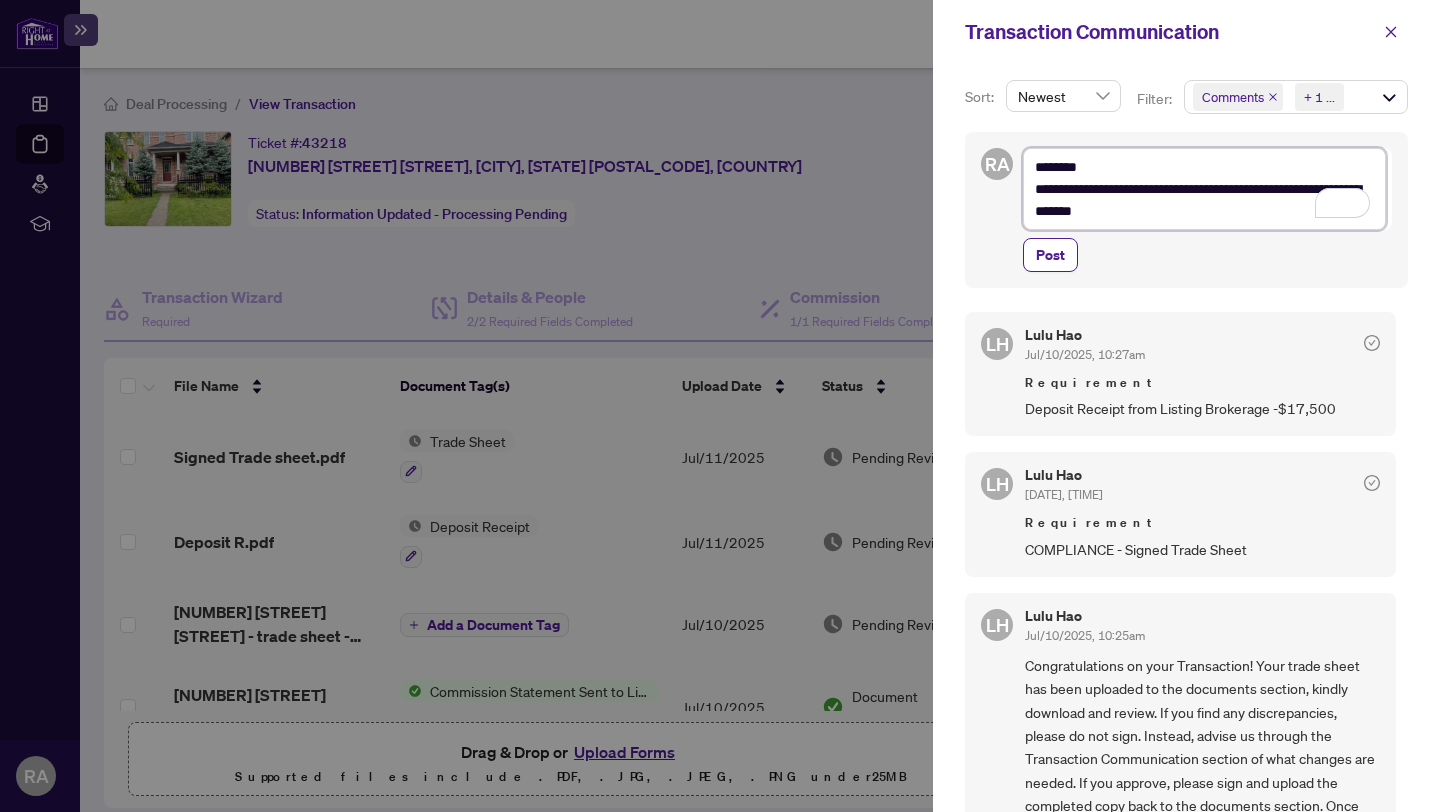 type on "**********" 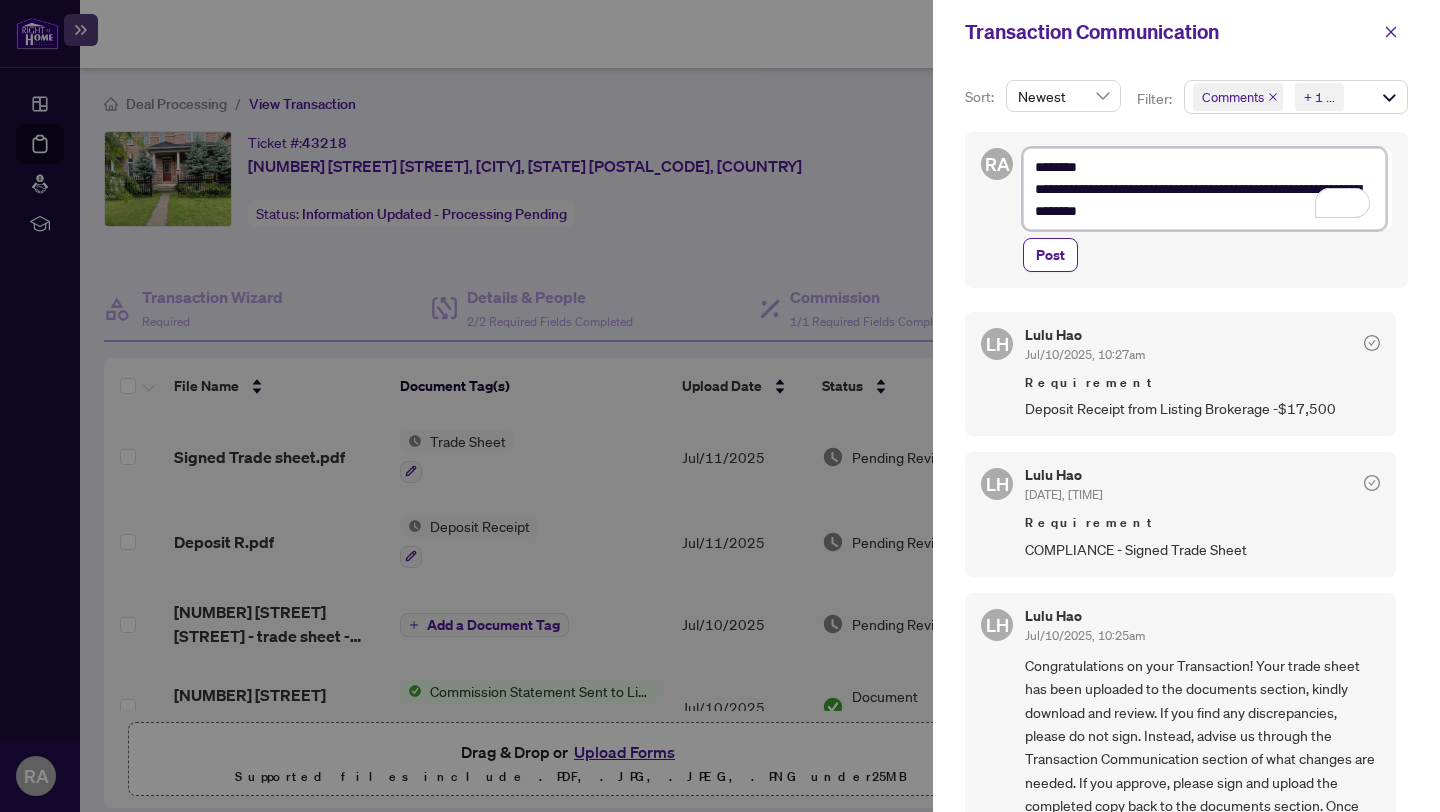 type on "**********" 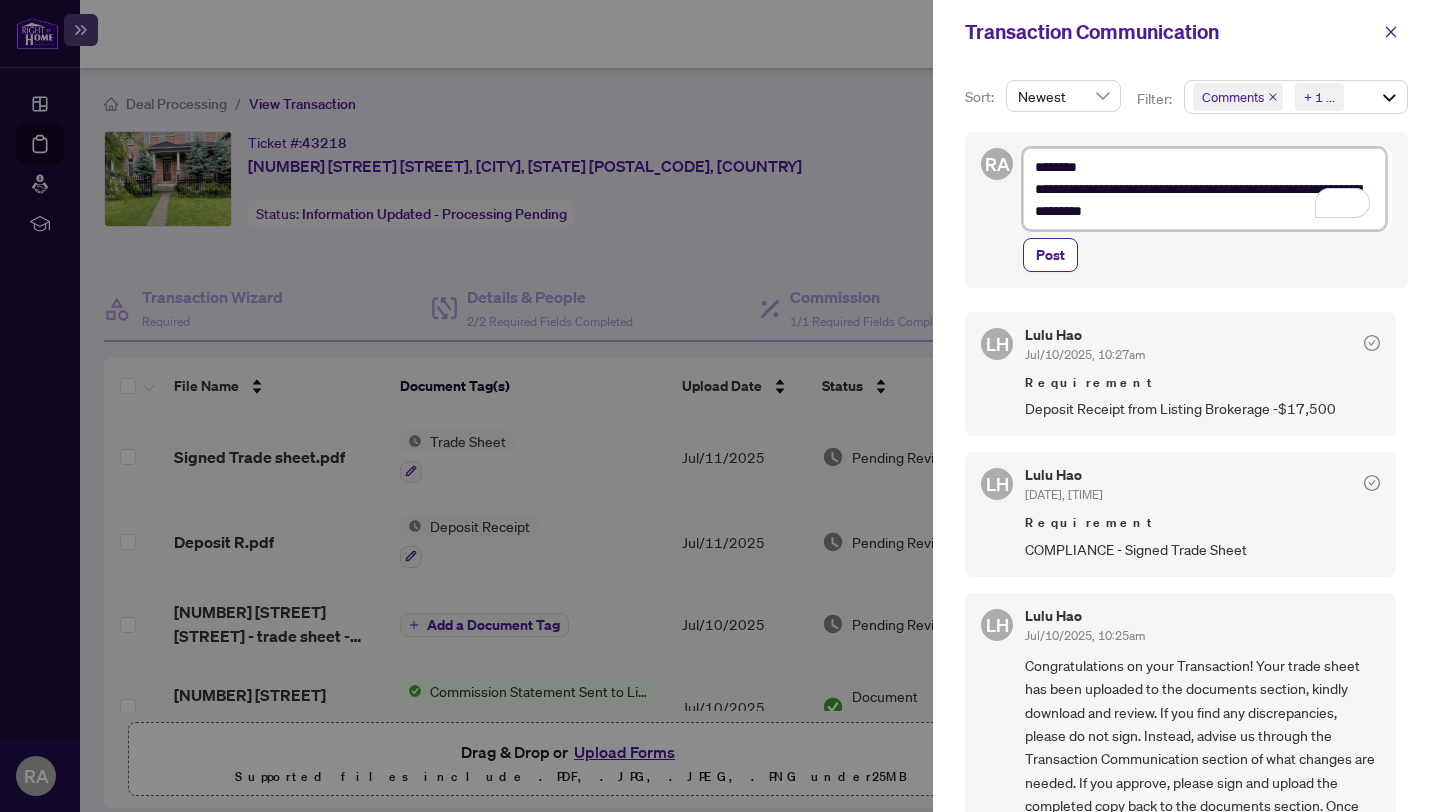 type on "**********" 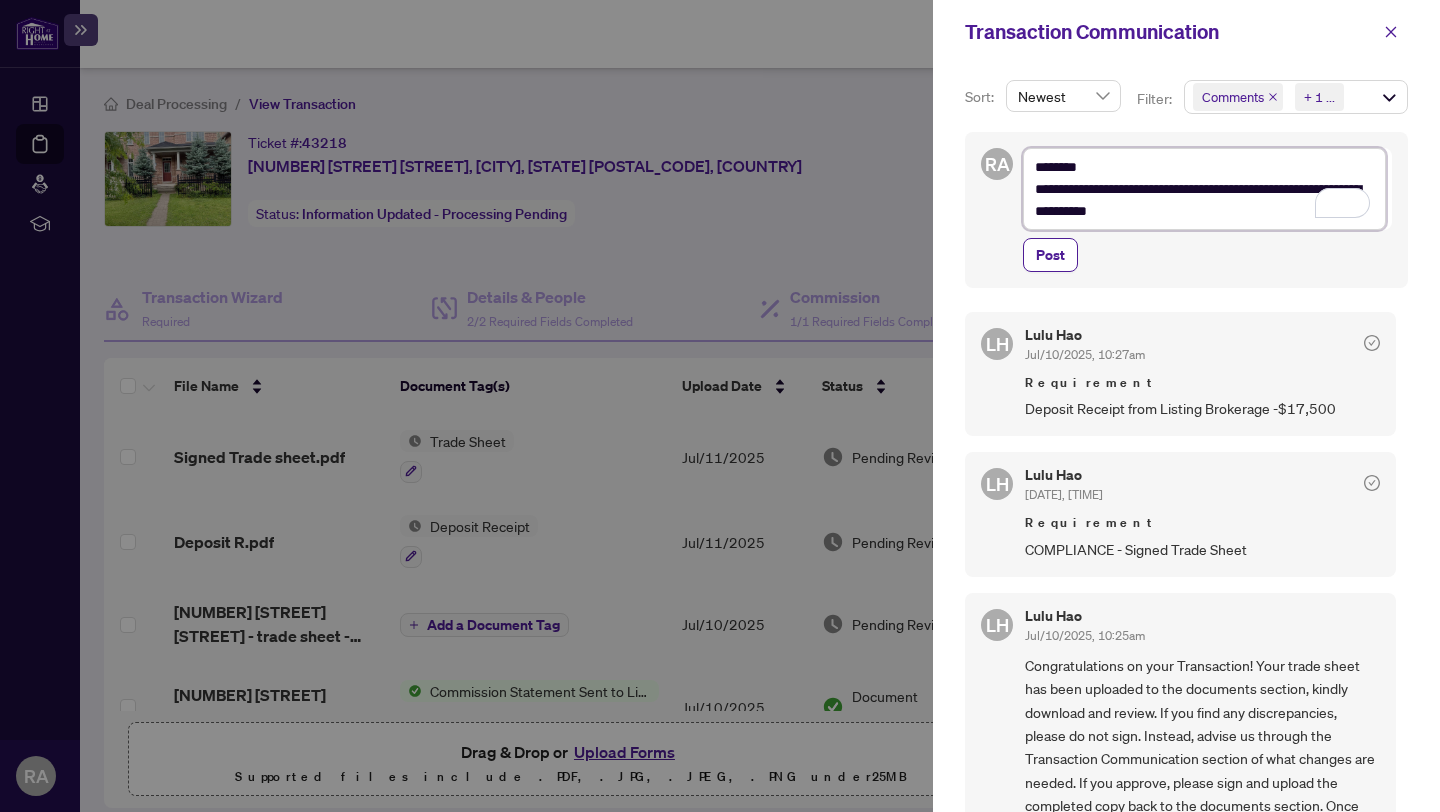 type on "**********" 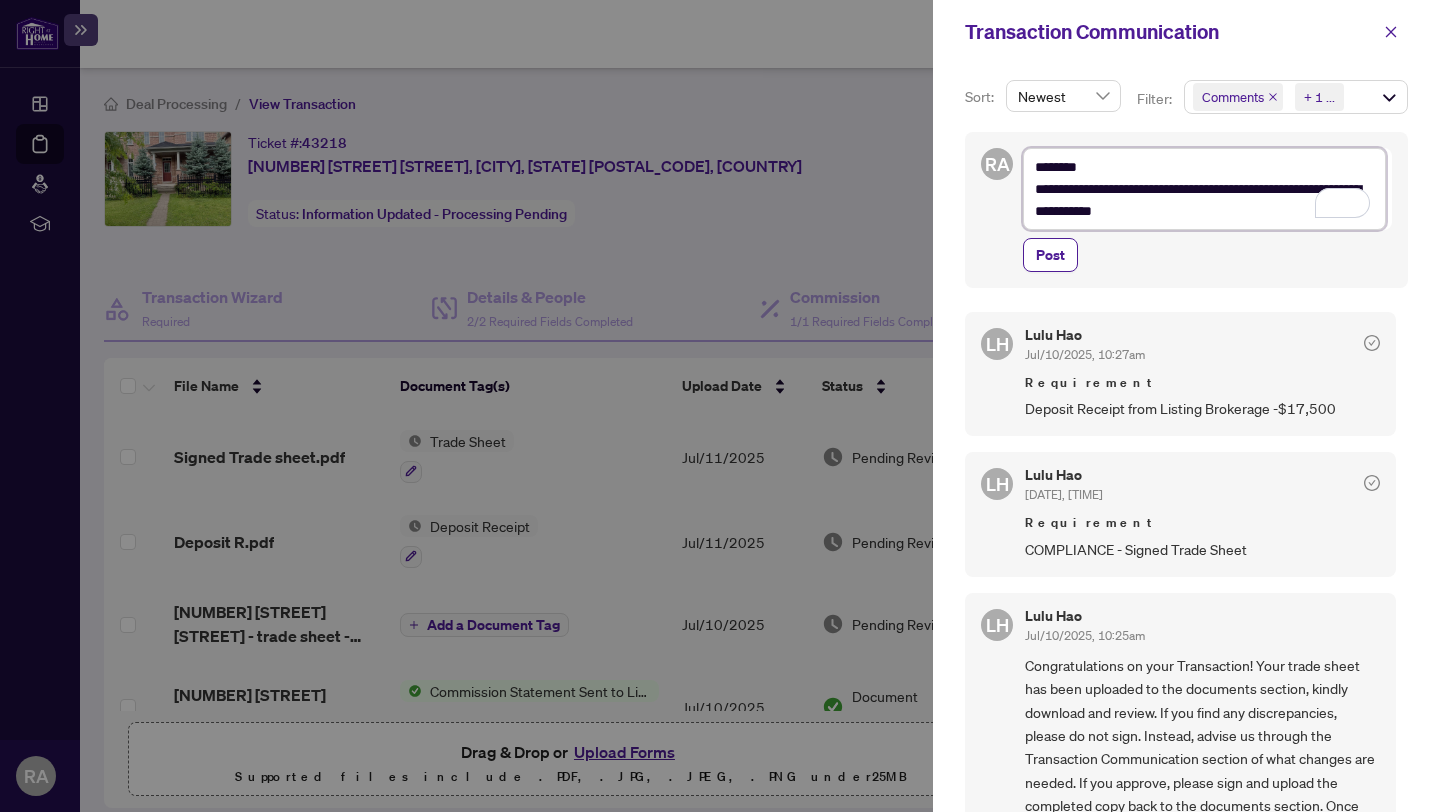 type on "**********" 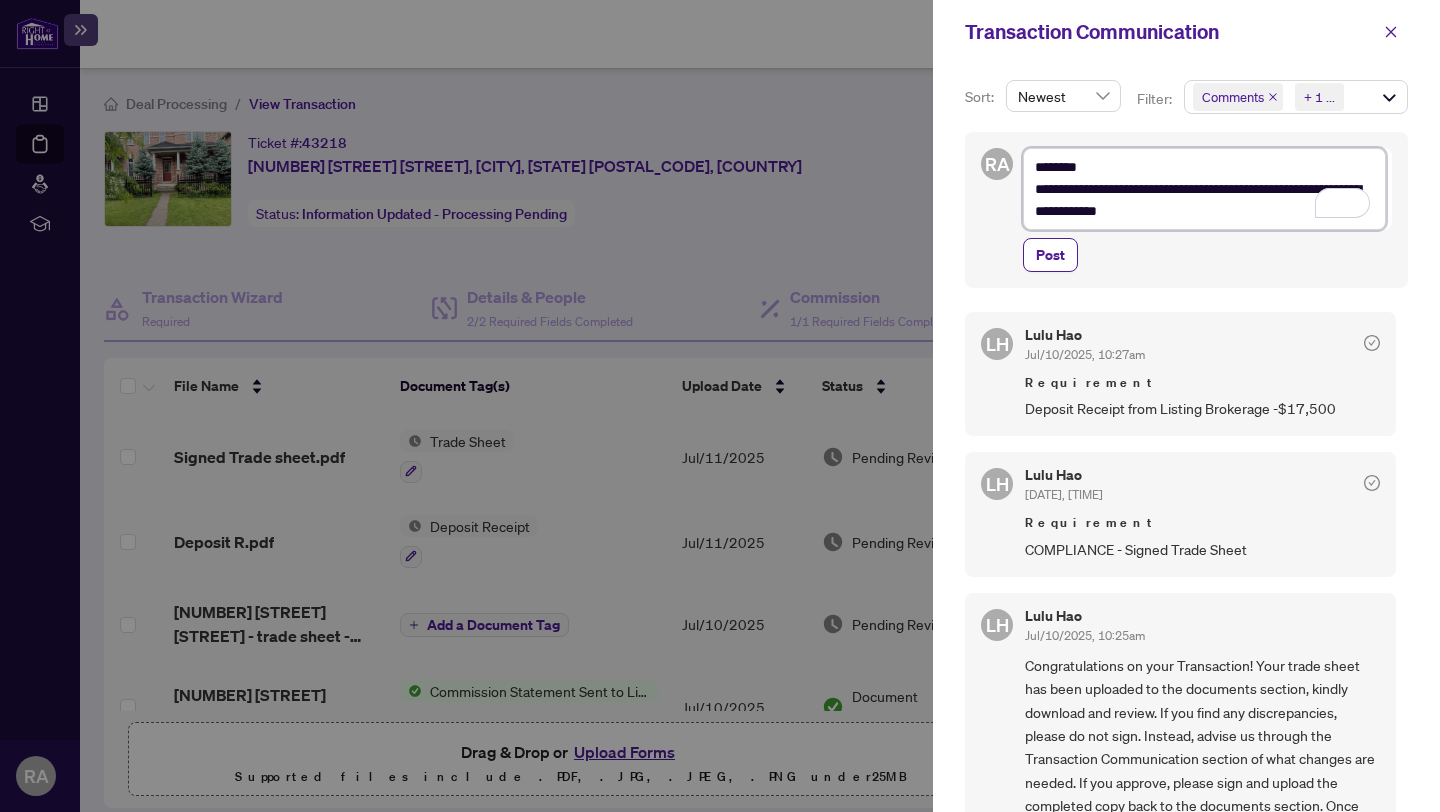 click on "**********" at bounding box center [1204, 189] 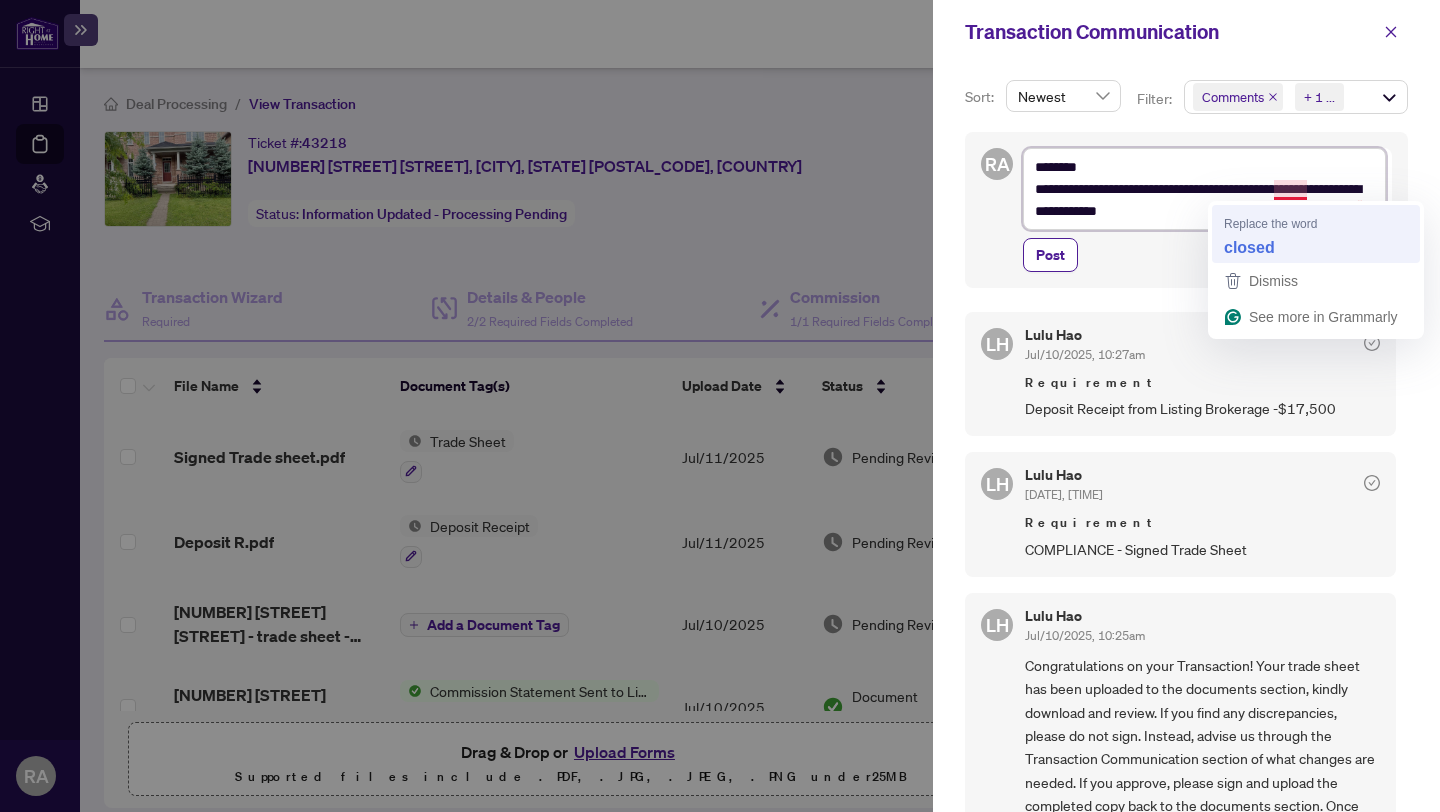 type on "**********" 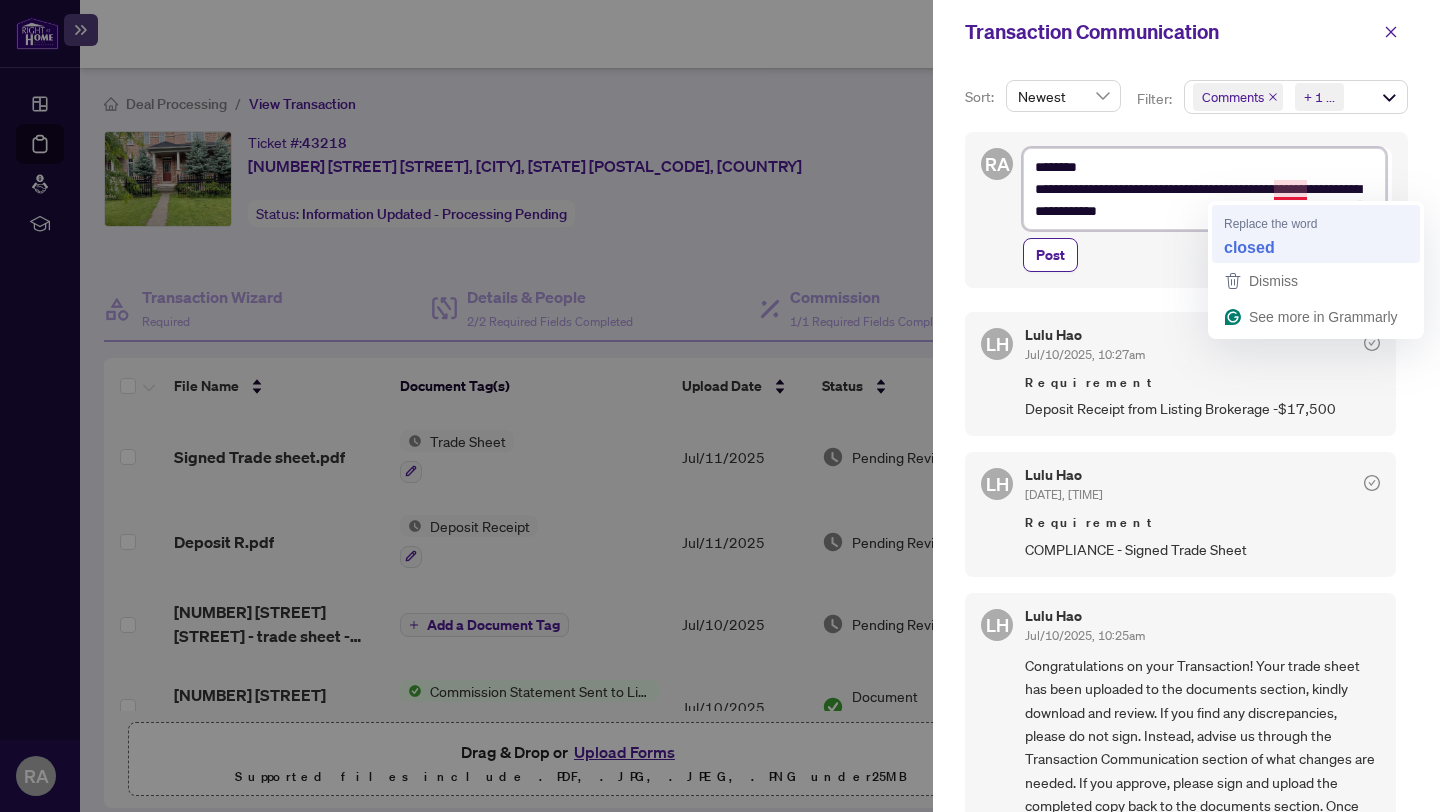 type on "**********" 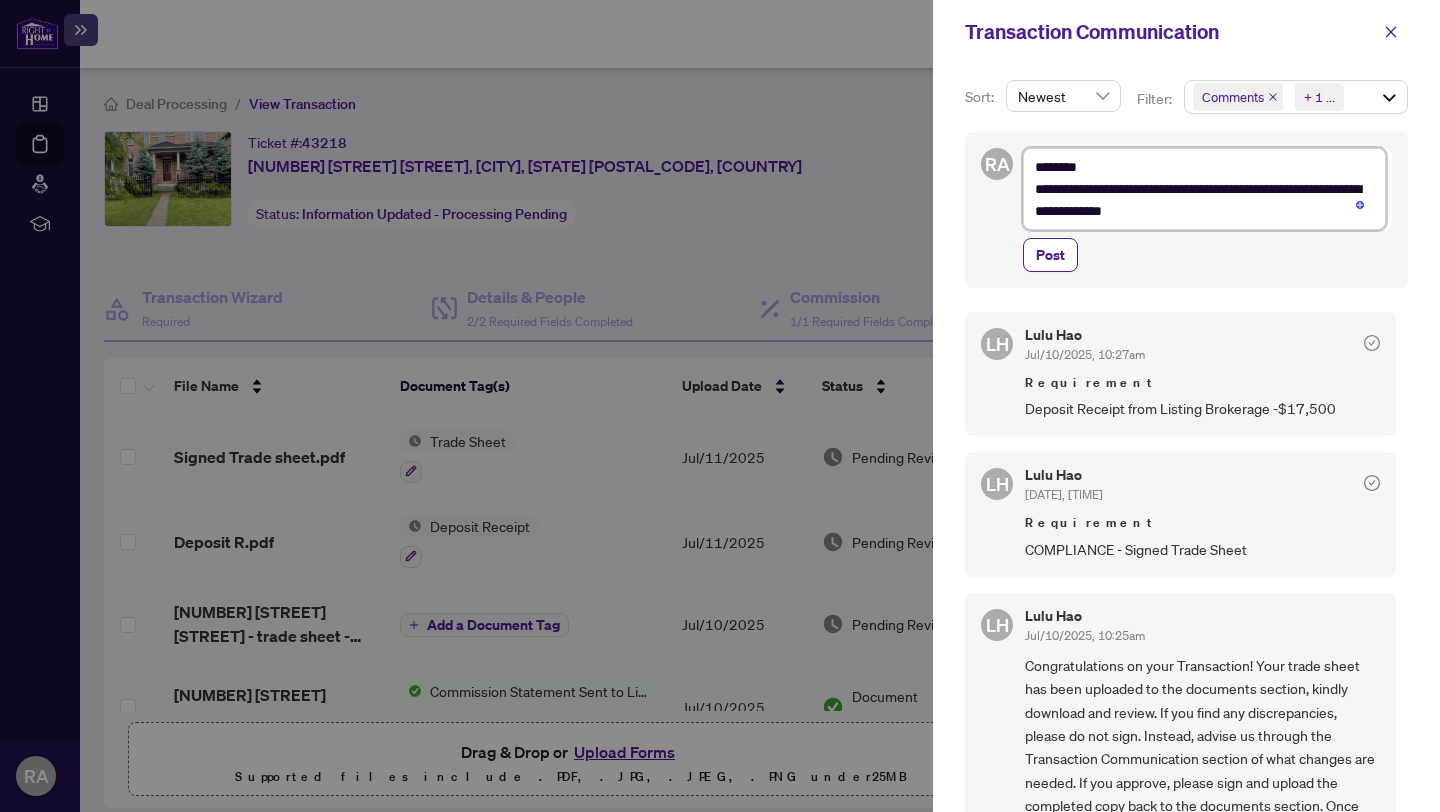 click on "**********" at bounding box center [1204, 189] 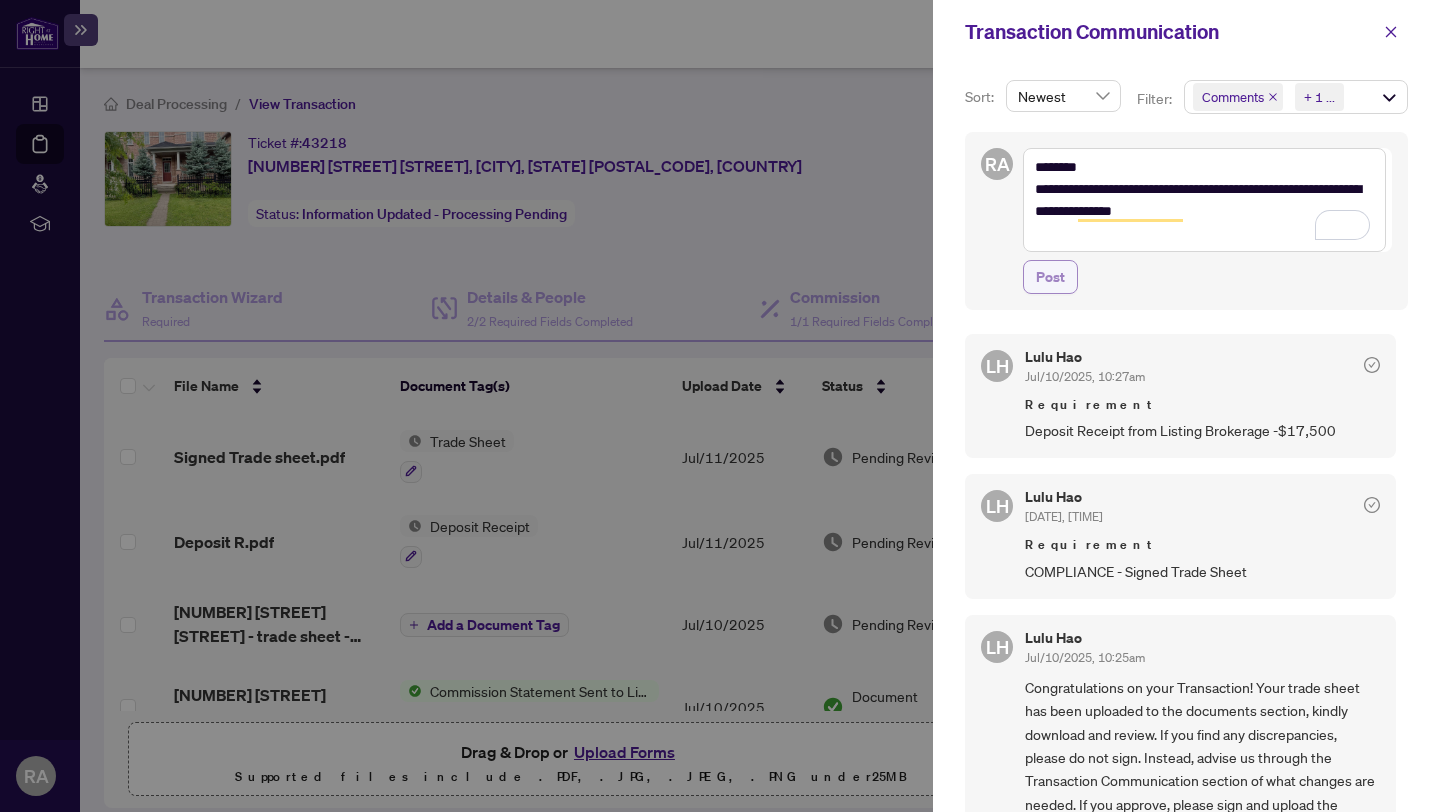 click on "Post" at bounding box center [1050, 277] 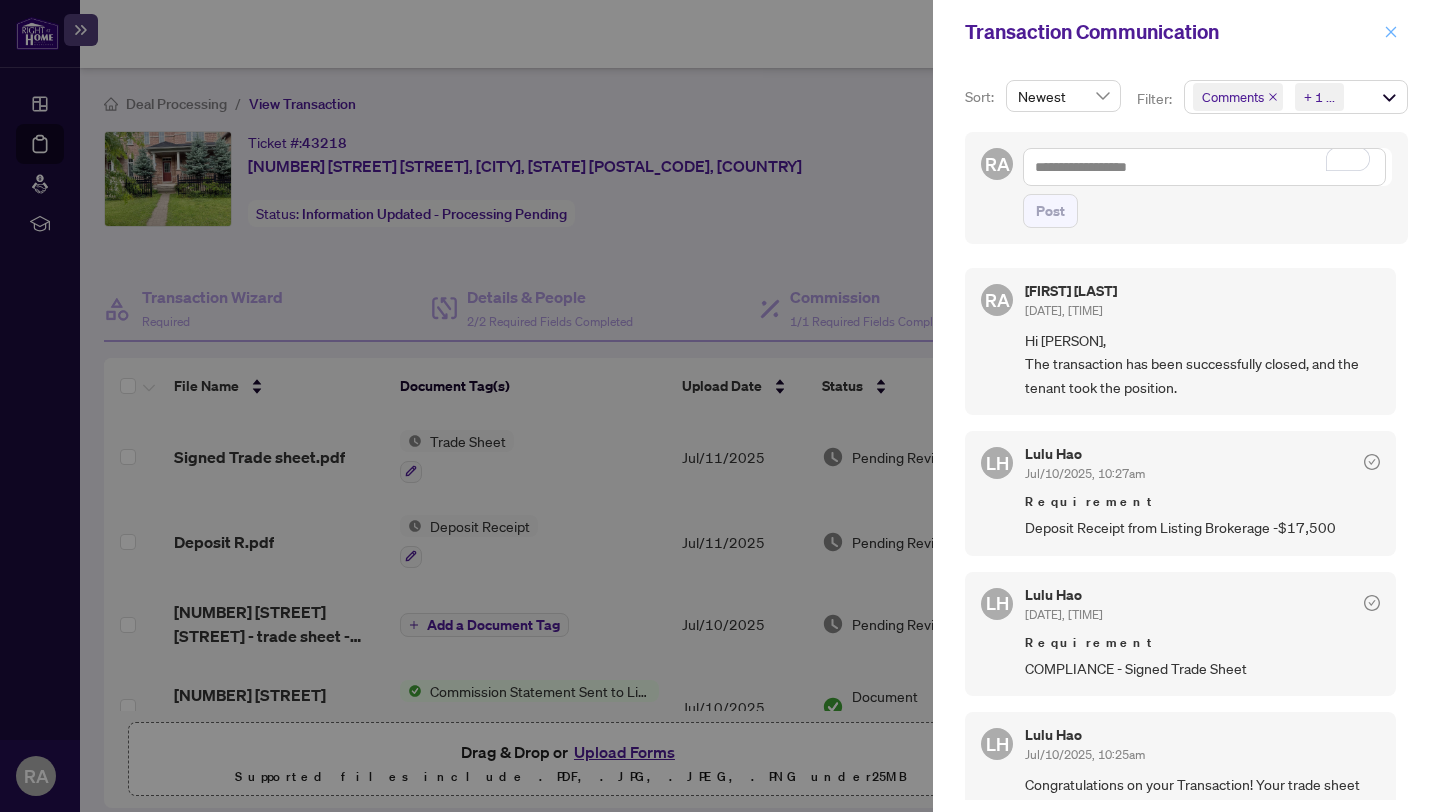 click 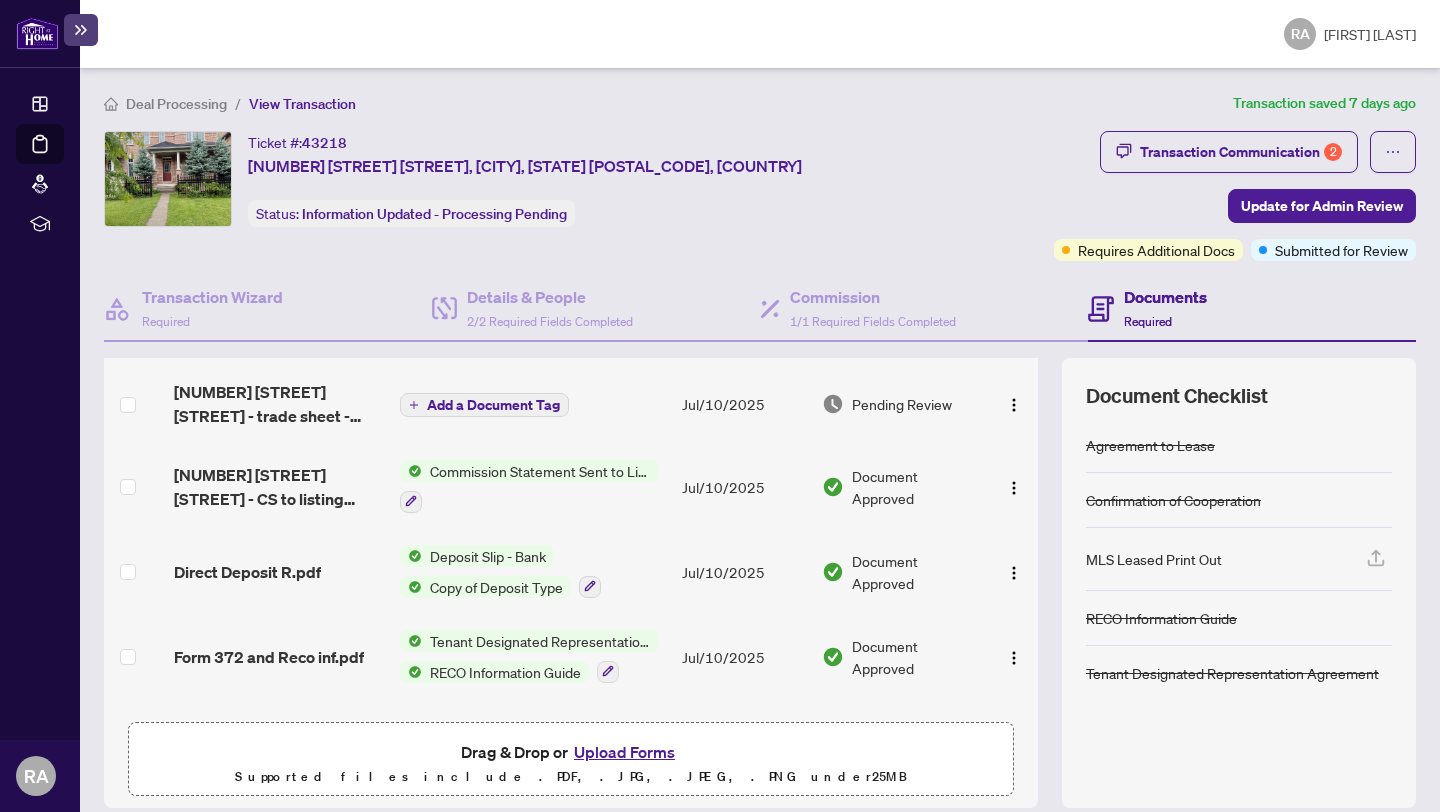 scroll, scrollTop: 293, scrollLeft: 0, axis: vertical 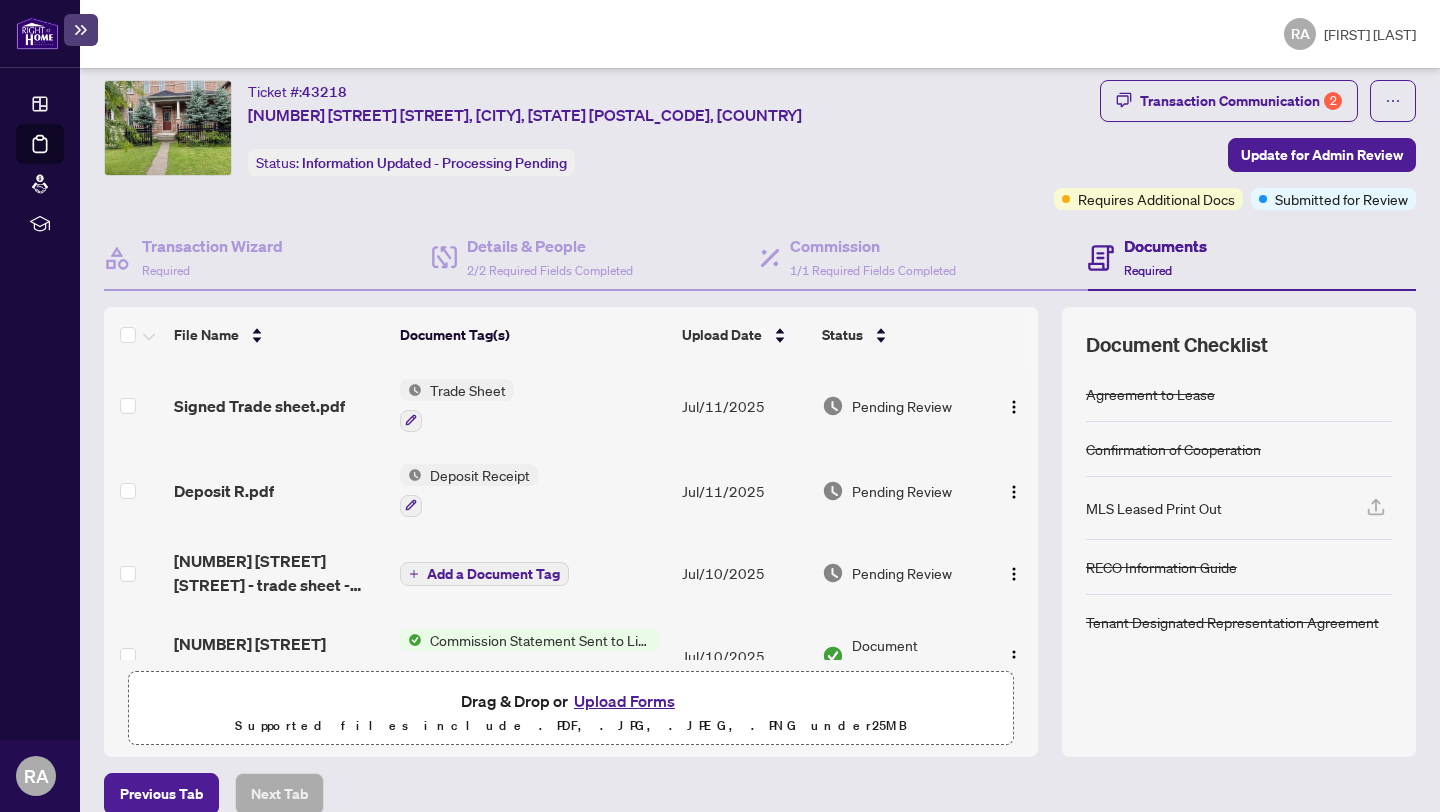 click on "Trade Sheet" at bounding box center [468, 390] 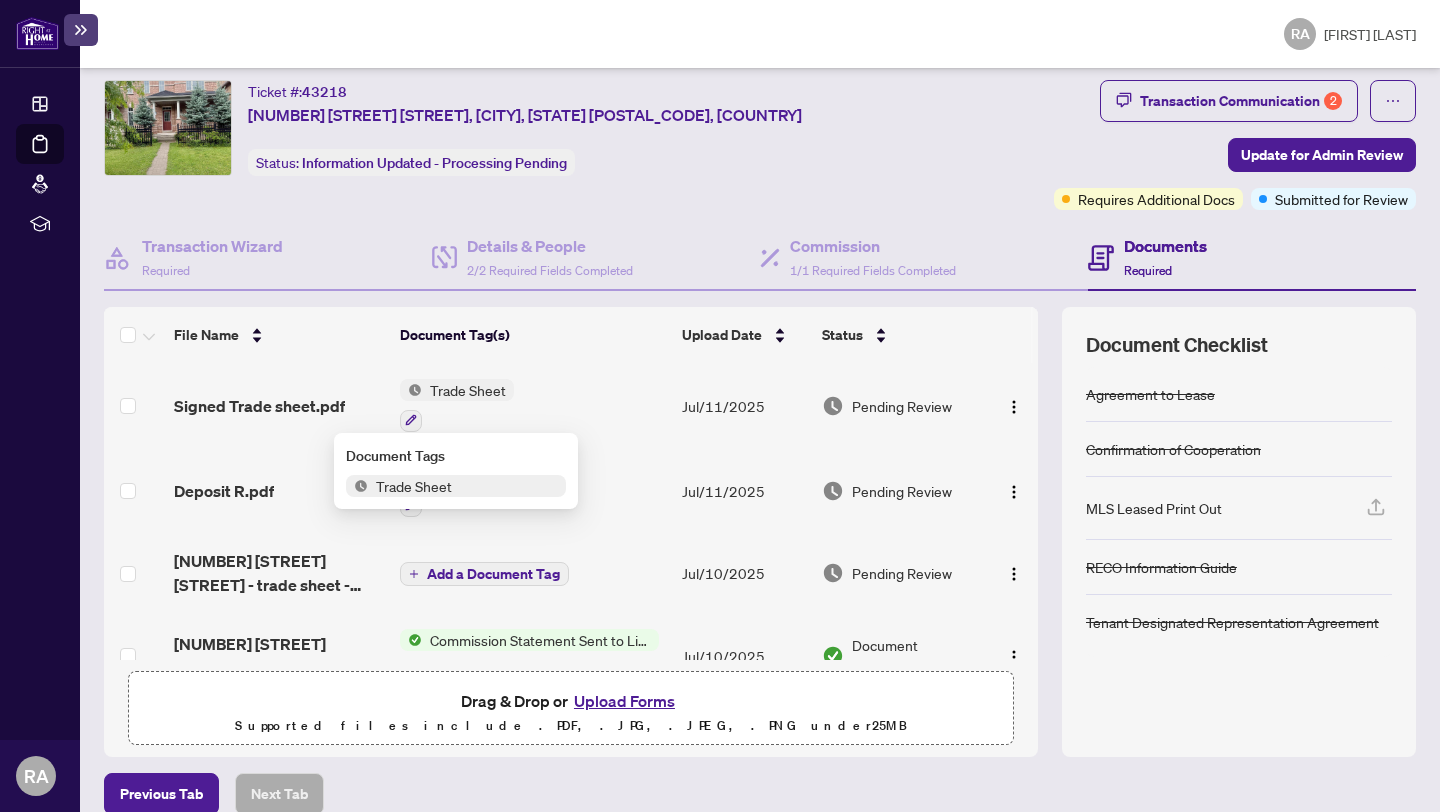 click on "Trade Sheet" at bounding box center (414, 486) 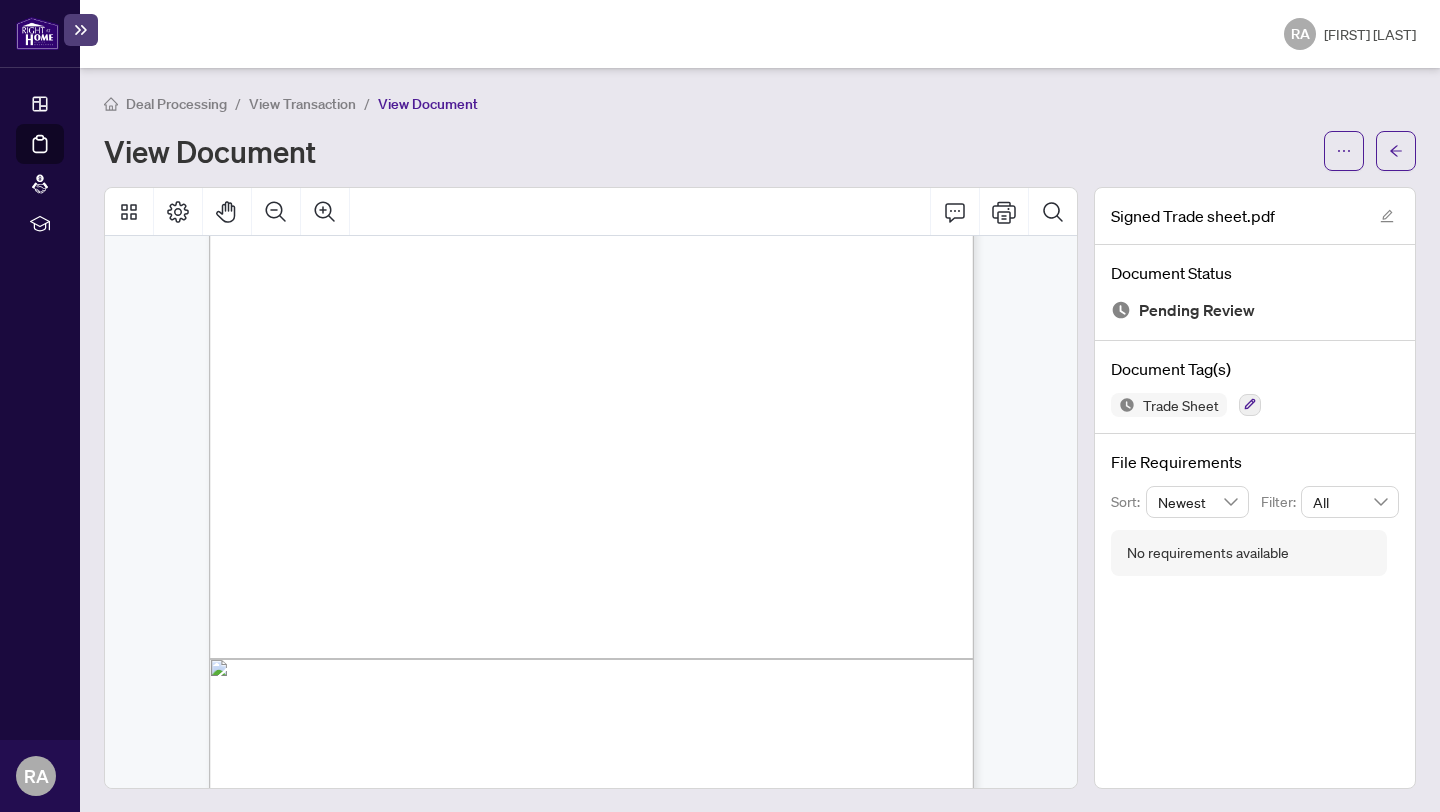 scroll, scrollTop: 0, scrollLeft: 0, axis: both 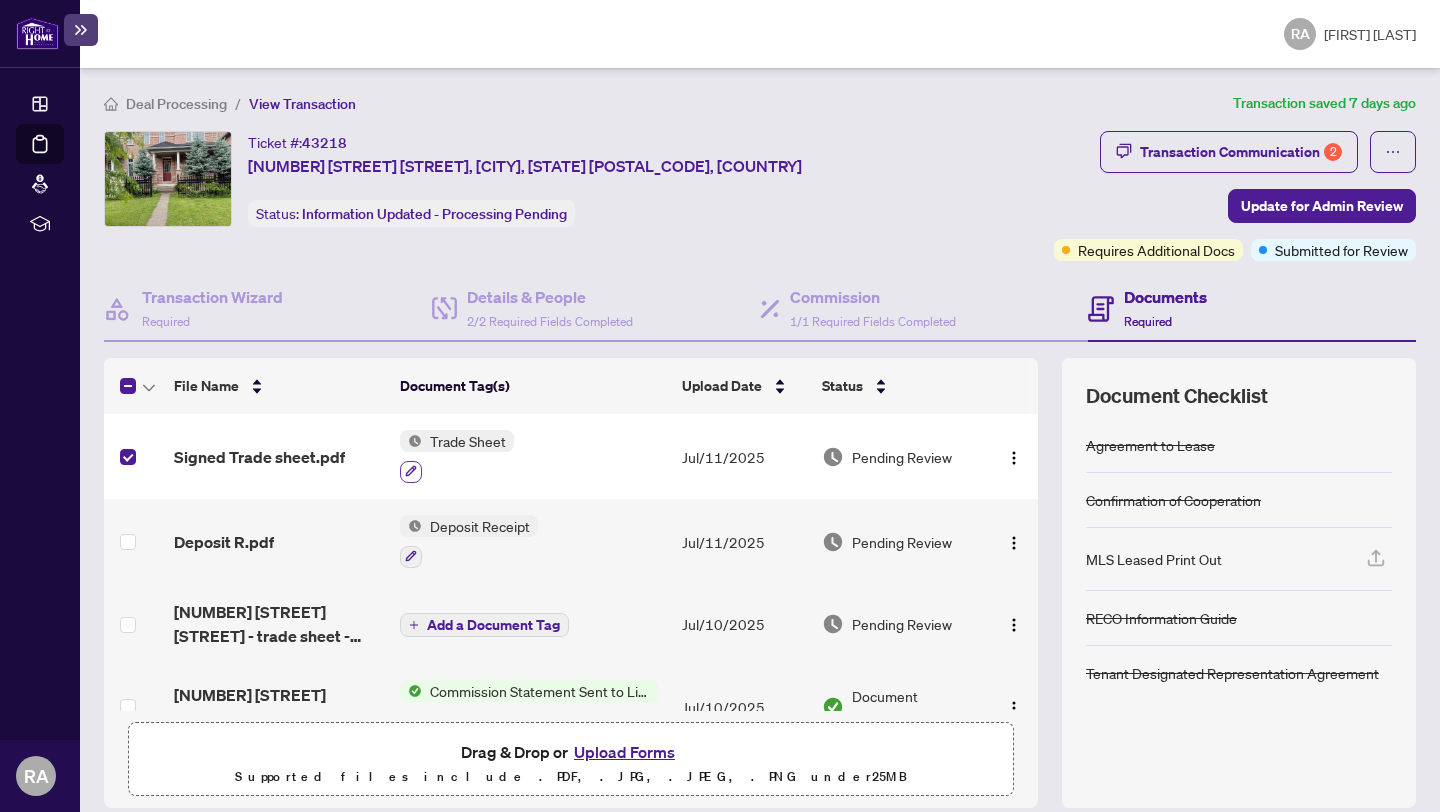 click 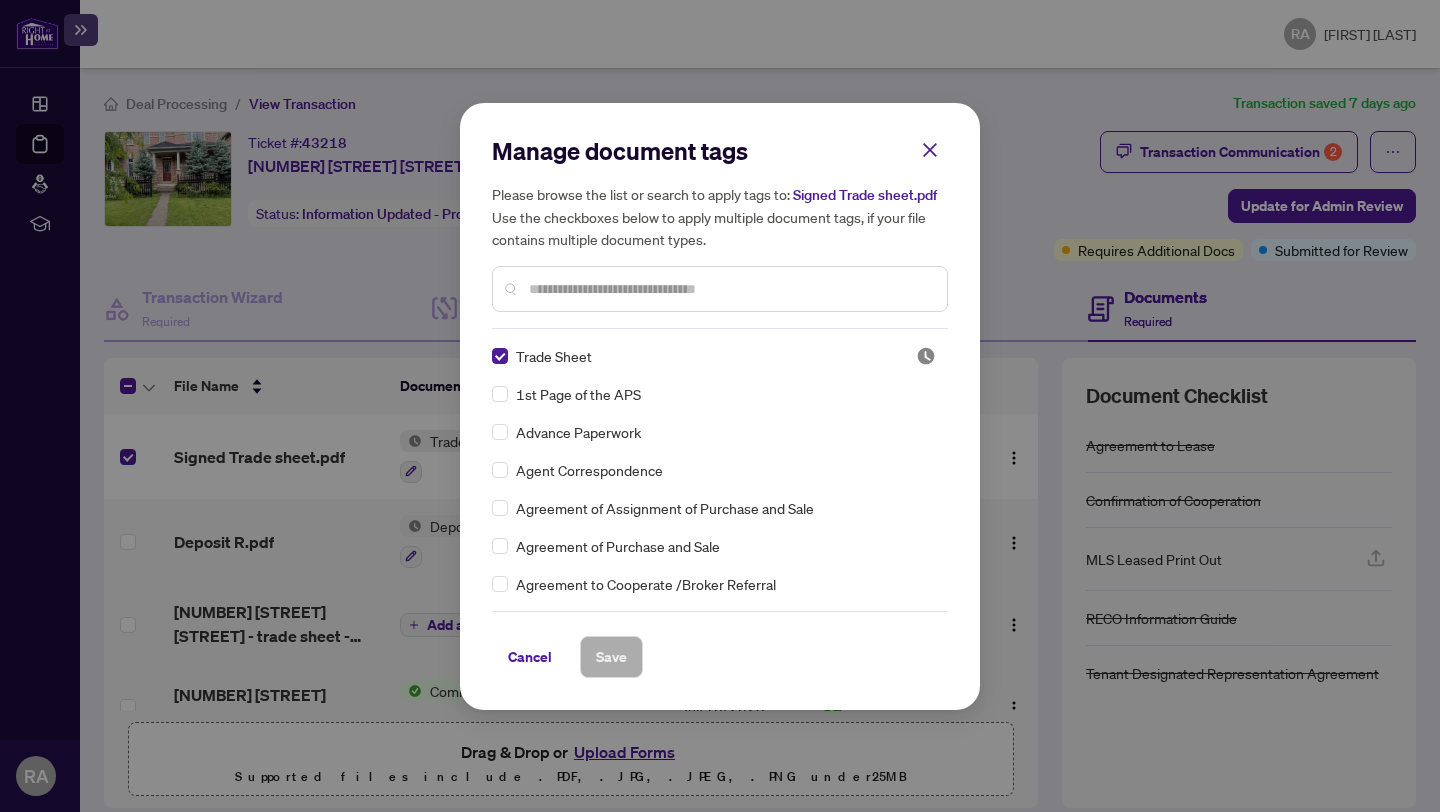 click on "Manage document tags Please browse the list or search to apply tags to:   Signed Trade sheet.pdf   Use the checkboxes below to apply multiple document tags, if your file contains multiple document types.   Trade Sheet 1st Page of the APS Advance Paperwork Agent Correspondence Agreement of Assignment of Purchase and Sale Agreement of Purchase and Sale Agreement to Cooperate /Broker Referral Agreement to Lease Articles of Incorporation Back to Vendor Letter Belongs to Another Transaction Builder's Consent Buyer Designated Representation Agreement Buyer Designated Representation Agreement Buyers Lawyer Information Certificate of Estate Trustee(s) Client Refused to Sign Closing Date Change Co-op Brokerage Commission Statement Co-op EFT Co-operating Indemnity Agreement Commission Adjustment Commission Agreement Commission Calculation Commission Statement Sent Commission Statement Sent to Landlord Commission Statement Sent to Lawyer Commission Statement Sent to Listing Brokerage Commission Statement Sent to Vendor" at bounding box center (720, 406) 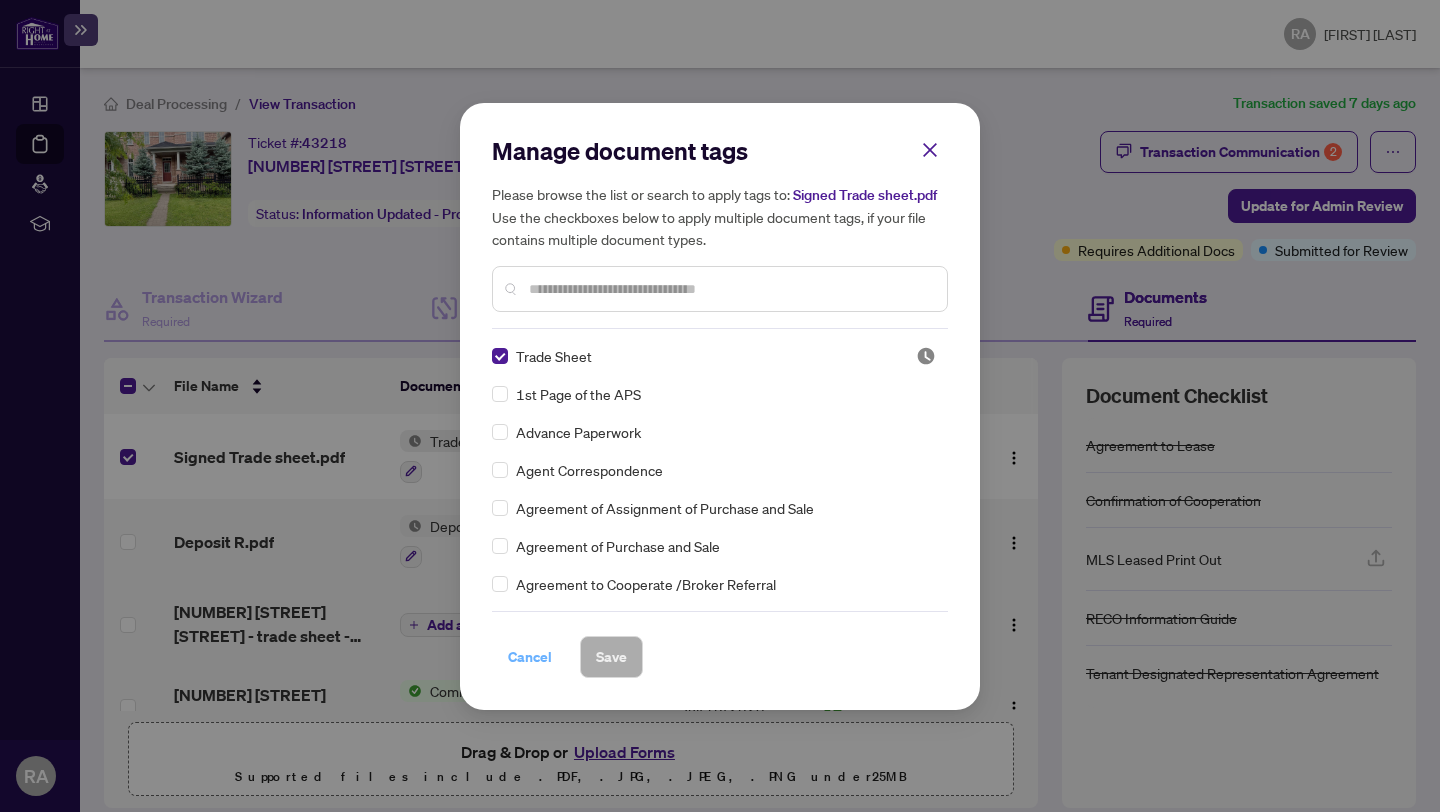 click on "Cancel" at bounding box center (530, 657) 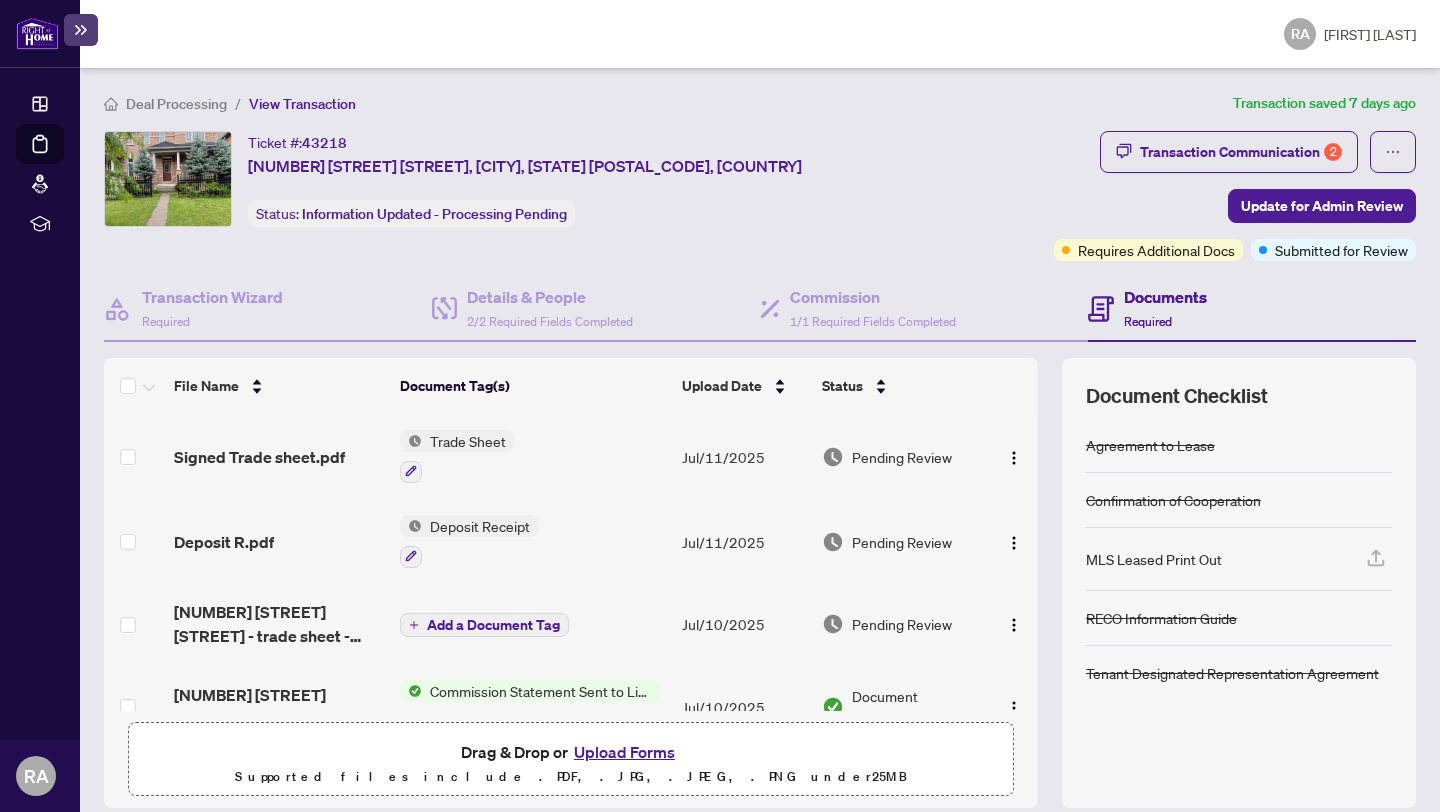 click on "Trade Sheet" at bounding box center [468, 441] 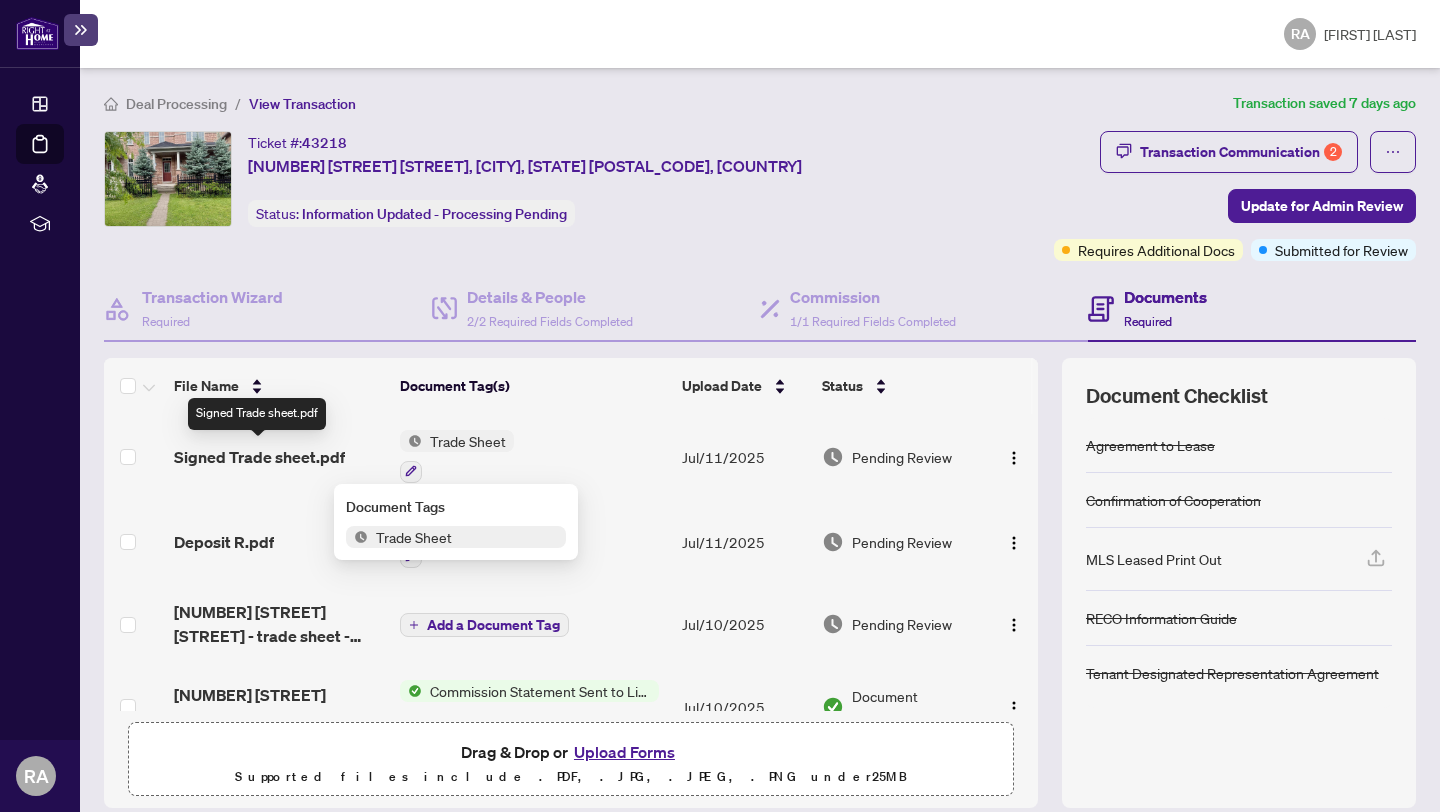 click on "Signed Trade sheet.pdf" at bounding box center [259, 457] 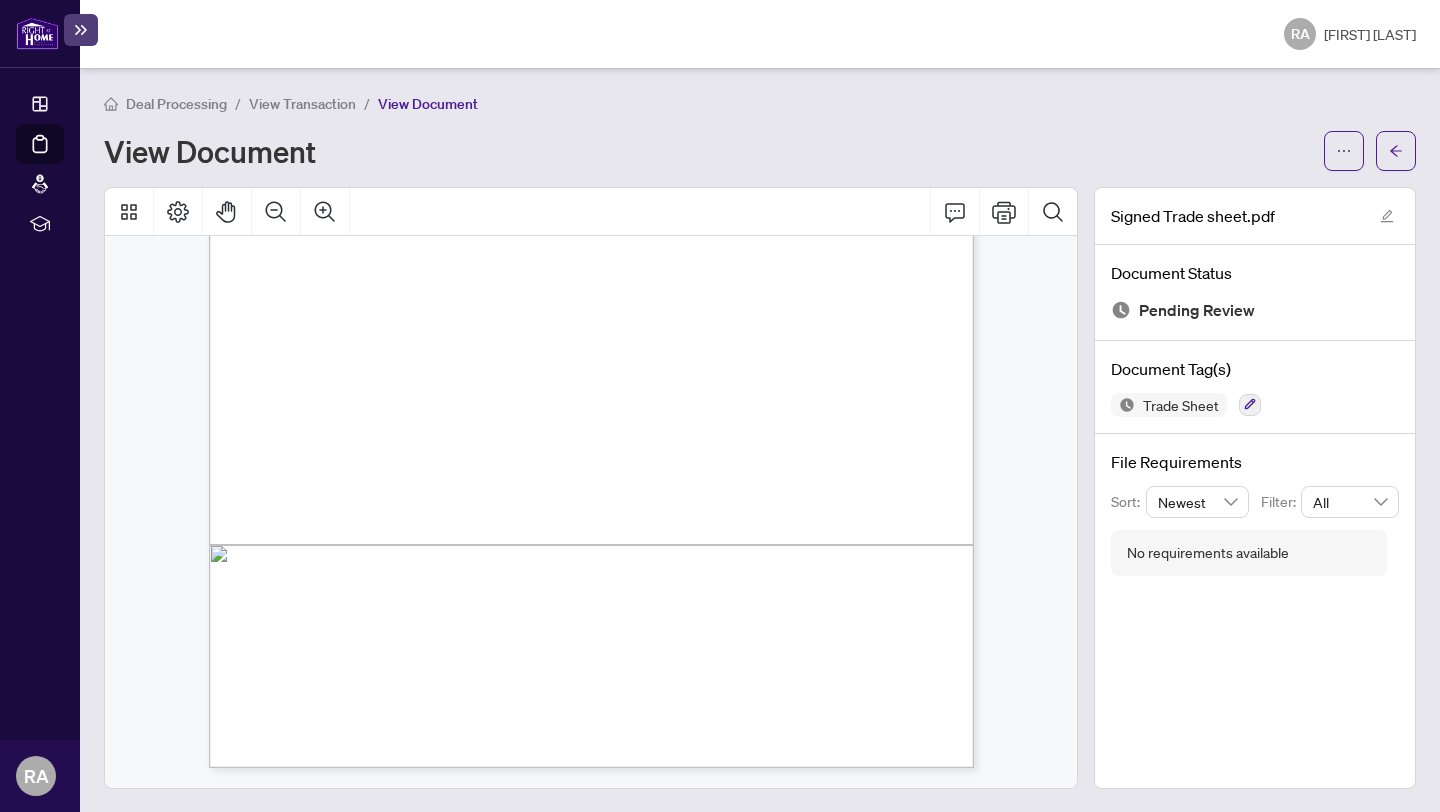 scroll, scrollTop: 0, scrollLeft: 0, axis: both 